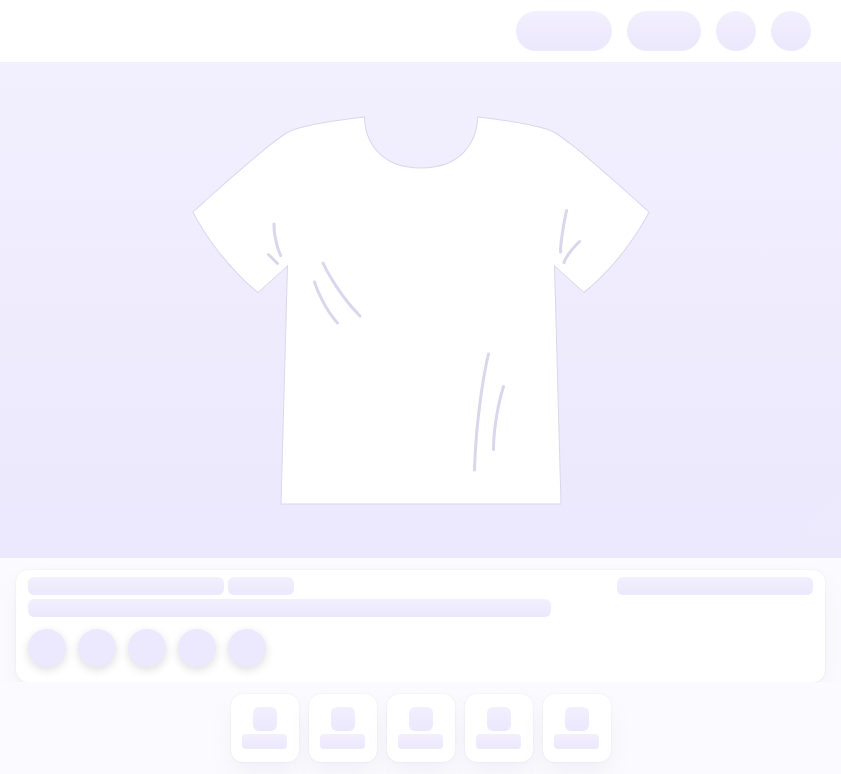 scroll, scrollTop: 0, scrollLeft: 0, axis: both 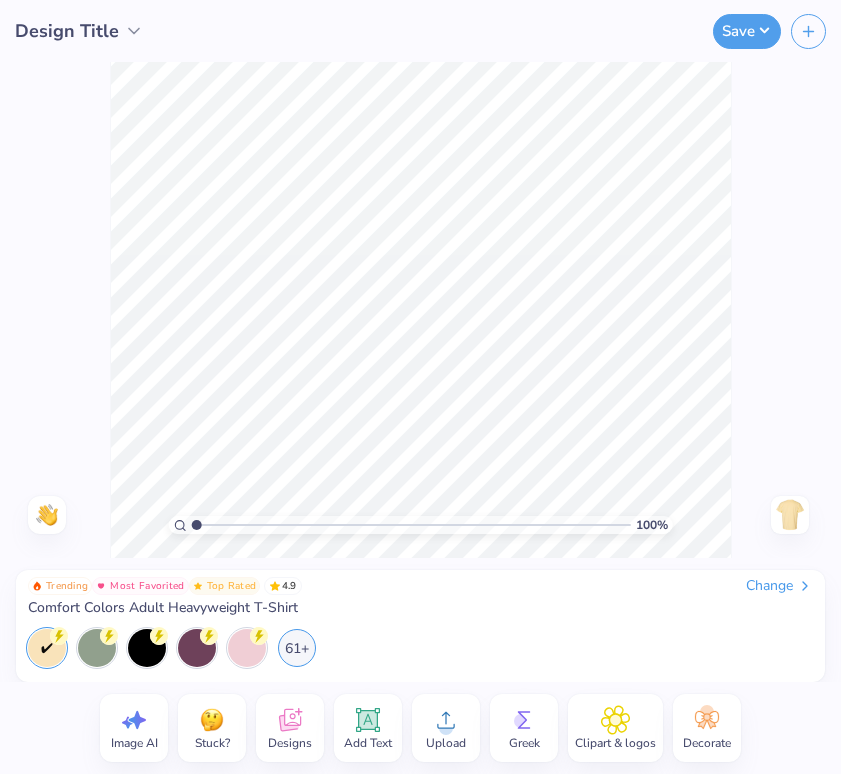 click on "Designs" at bounding box center (290, 743) 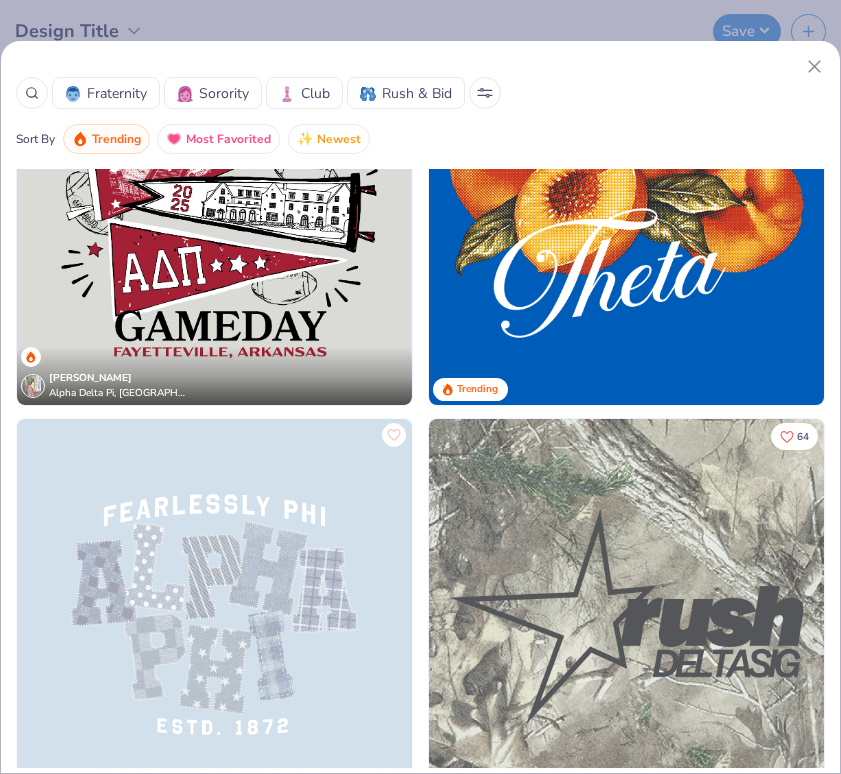 scroll, scrollTop: 1385, scrollLeft: 0, axis: vertical 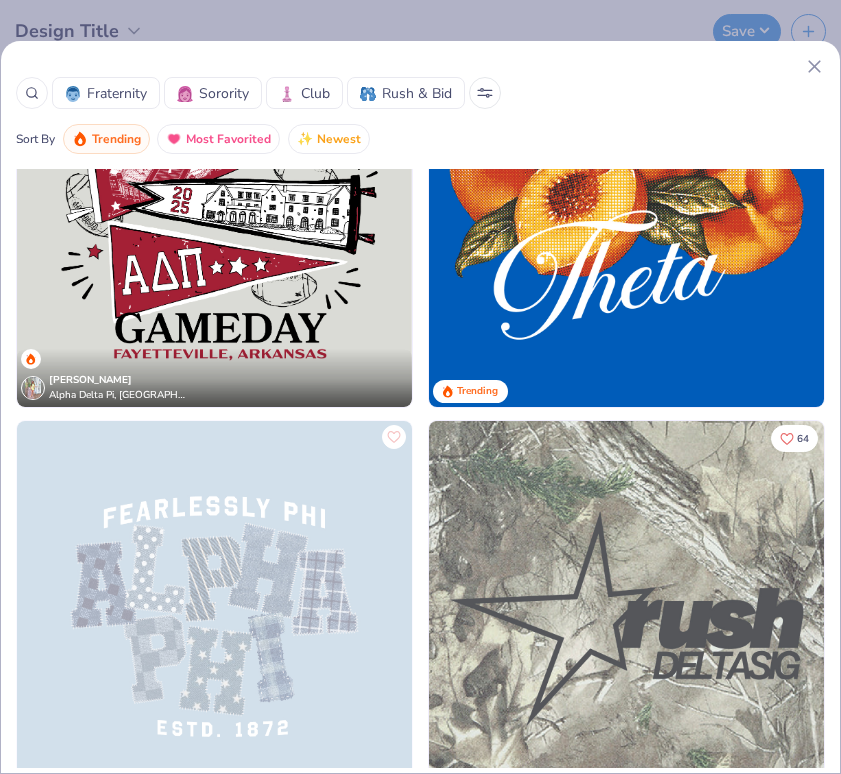 click at bounding box center (626, 618) 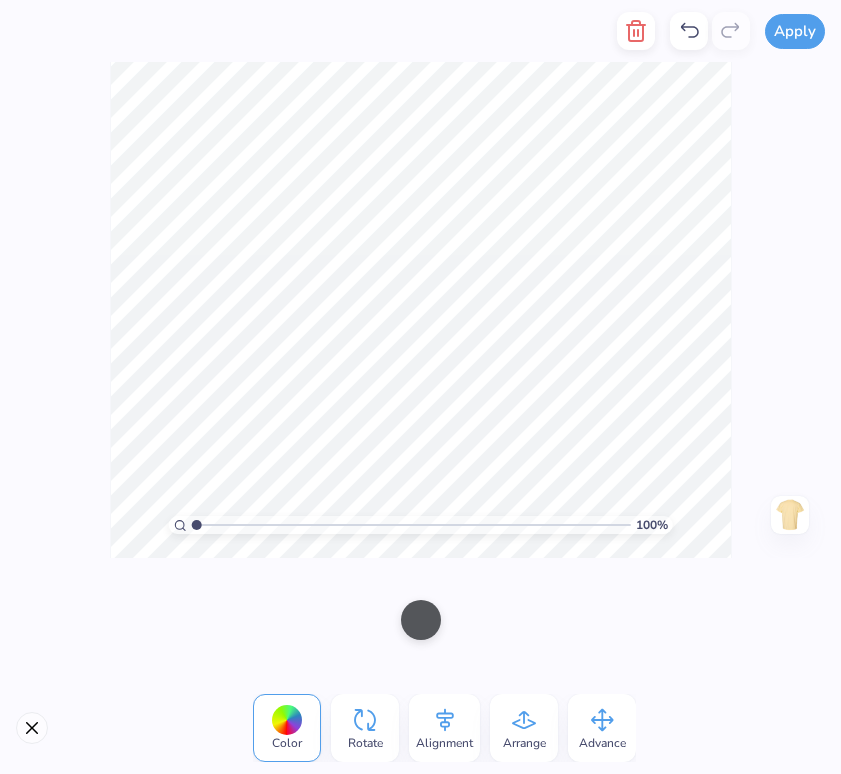 click at bounding box center (32, 728) 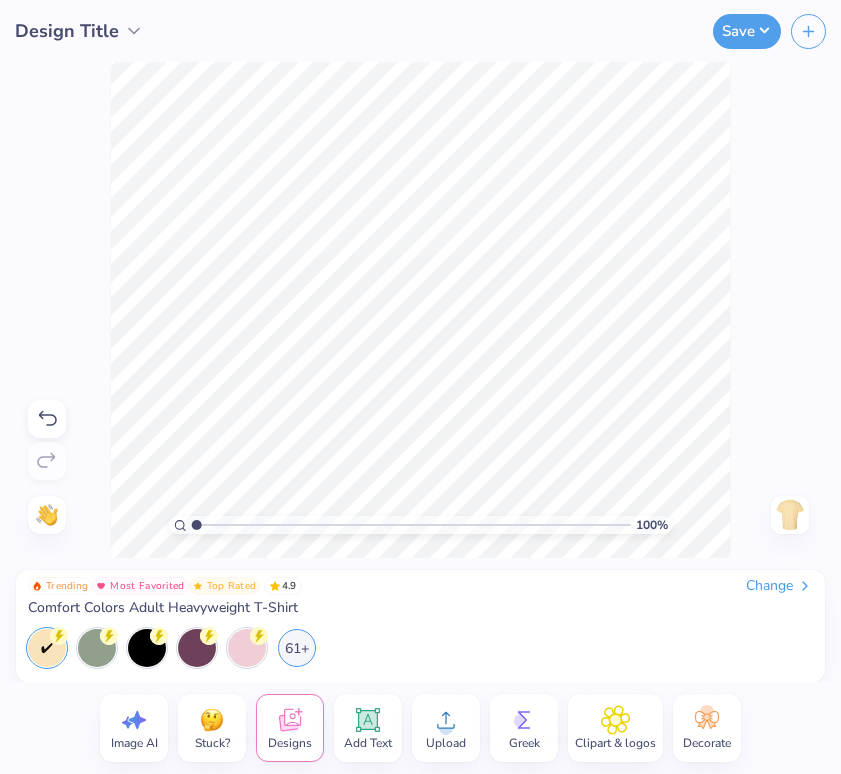 click 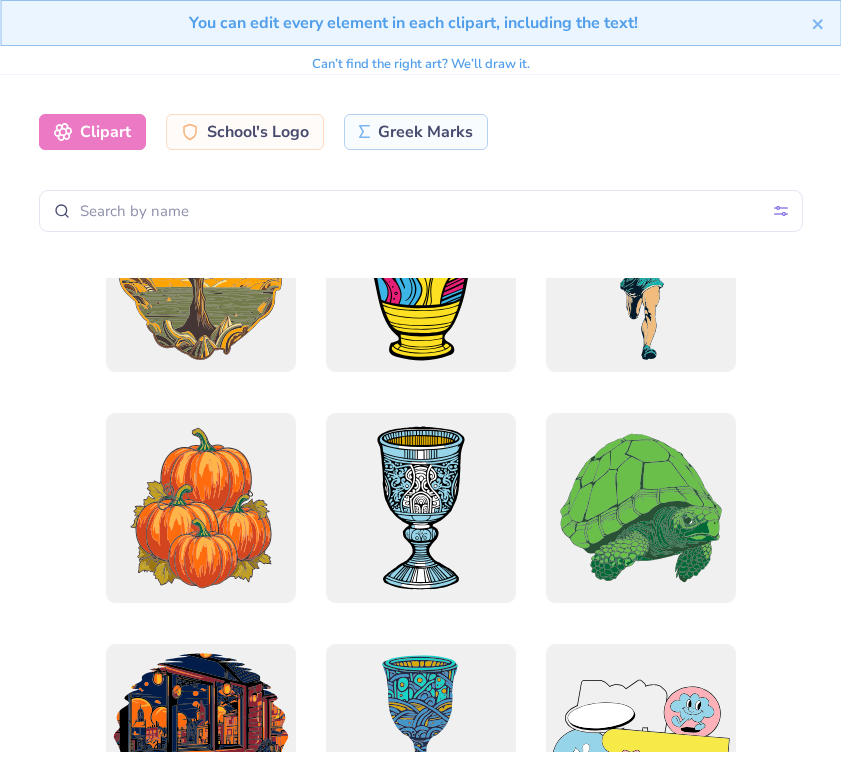 scroll, scrollTop: 7588, scrollLeft: 0, axis: vertical 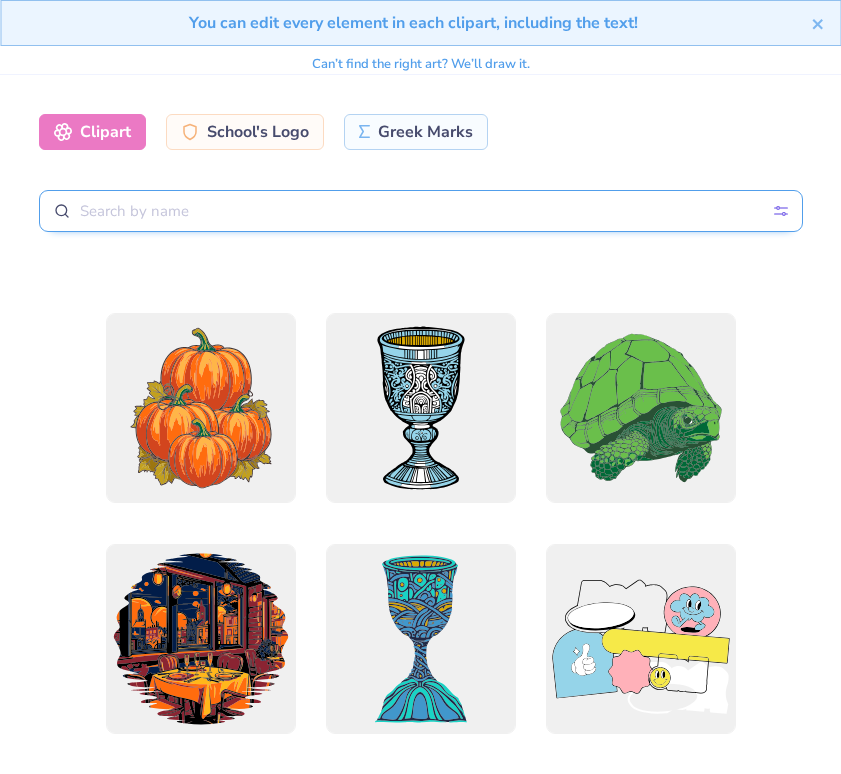 click at bounding box center [421, 211] 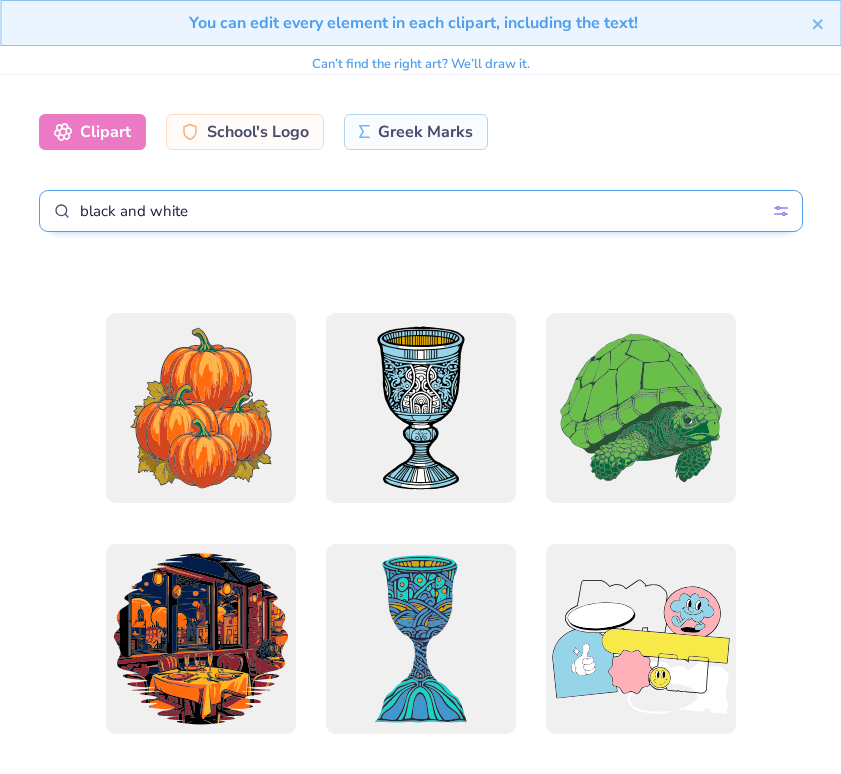 type on "black and white" 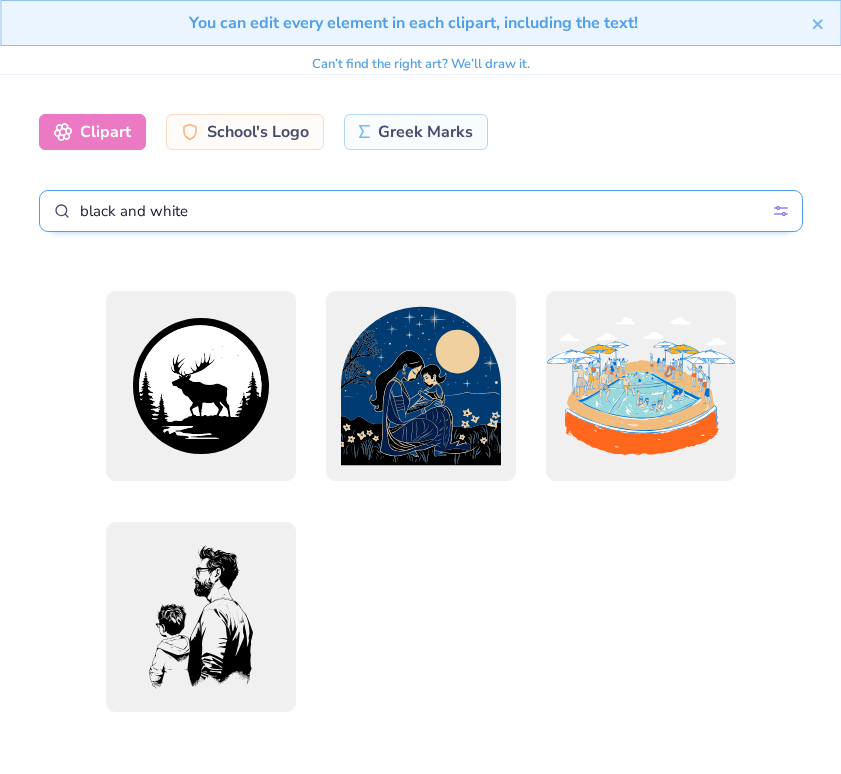 scroll, scrollTop: 5993, scrollLeft: 0, axis: vertical 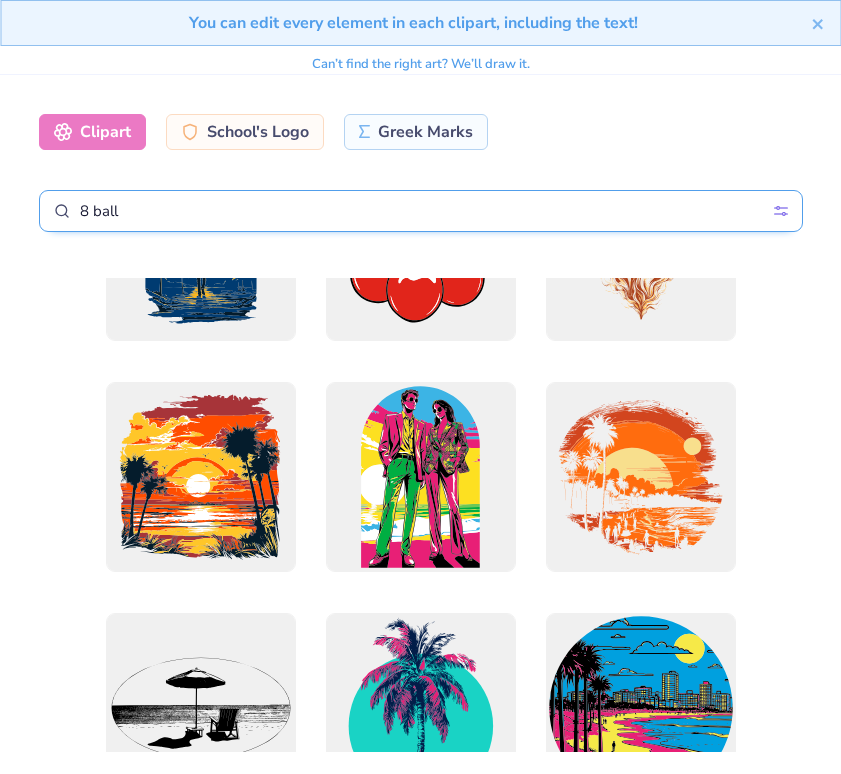 type on "8 ball" 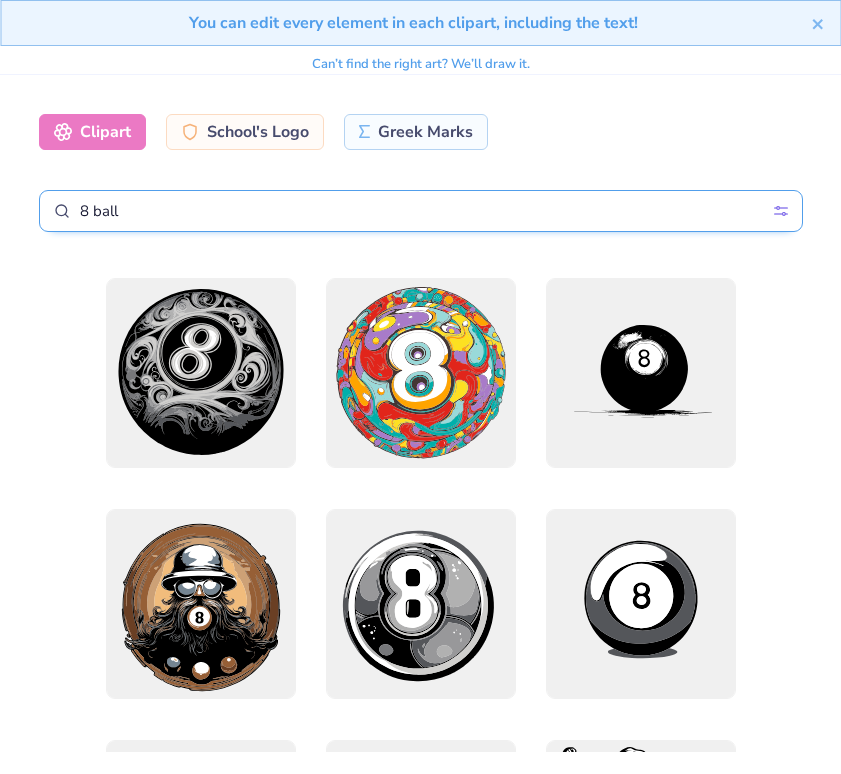 scroll, scrollTop: -1, scrollLeft: 0, axis: vertical 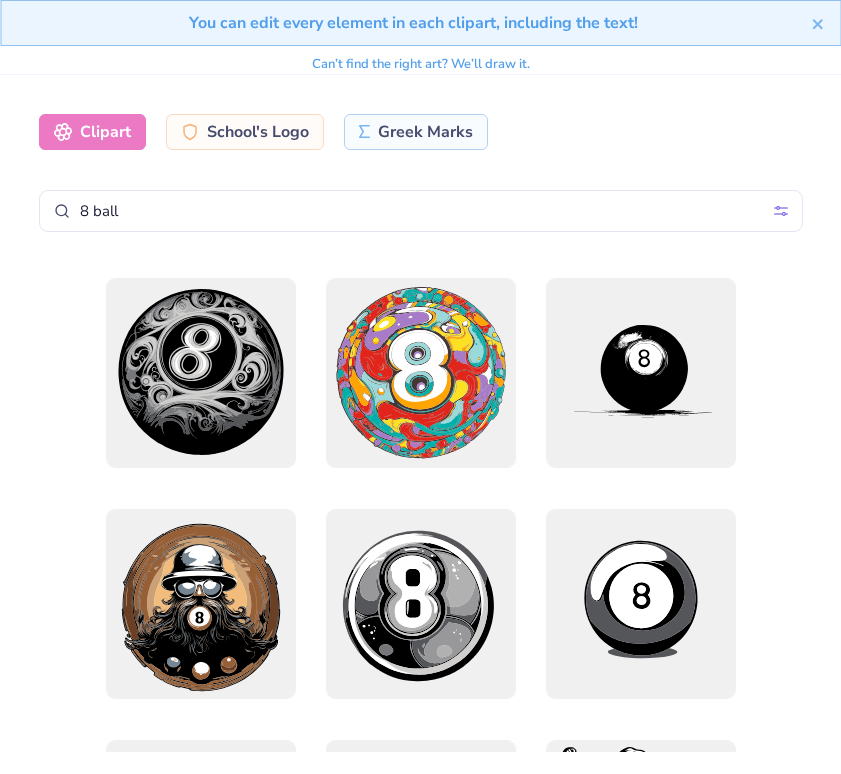 click at bounding box center (421, 515) 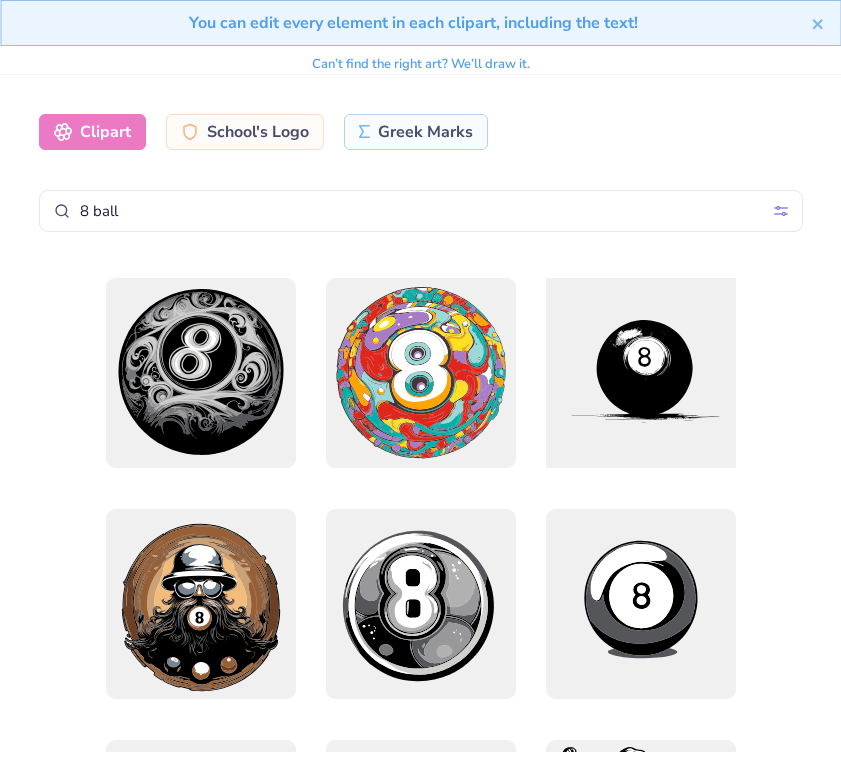click at bounding box center [640, 372] 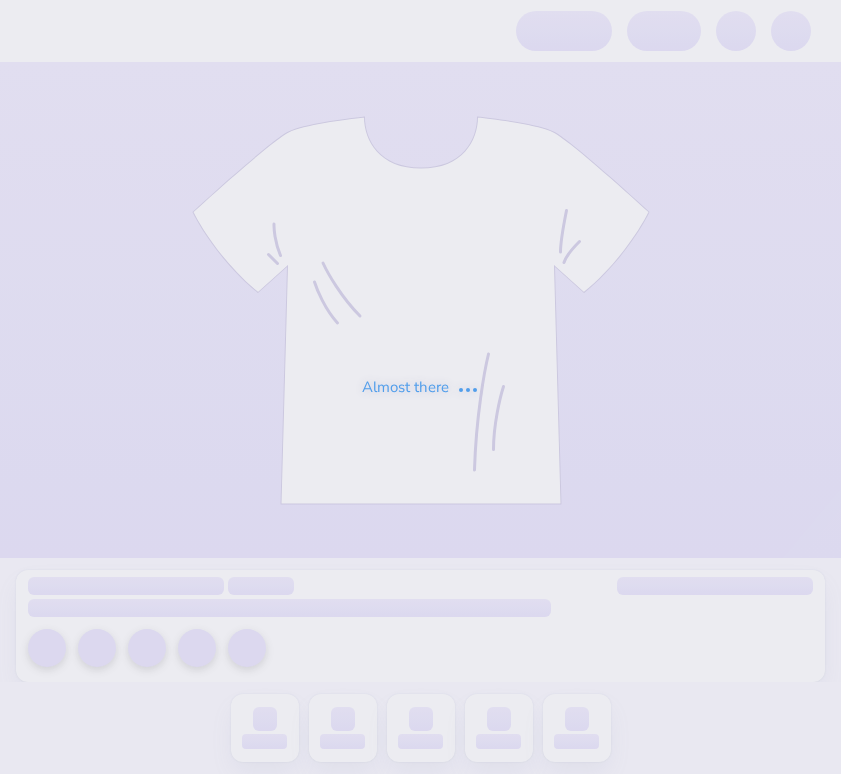 scroll, scrollTop: 0, scrollLeft: 0, axis: both 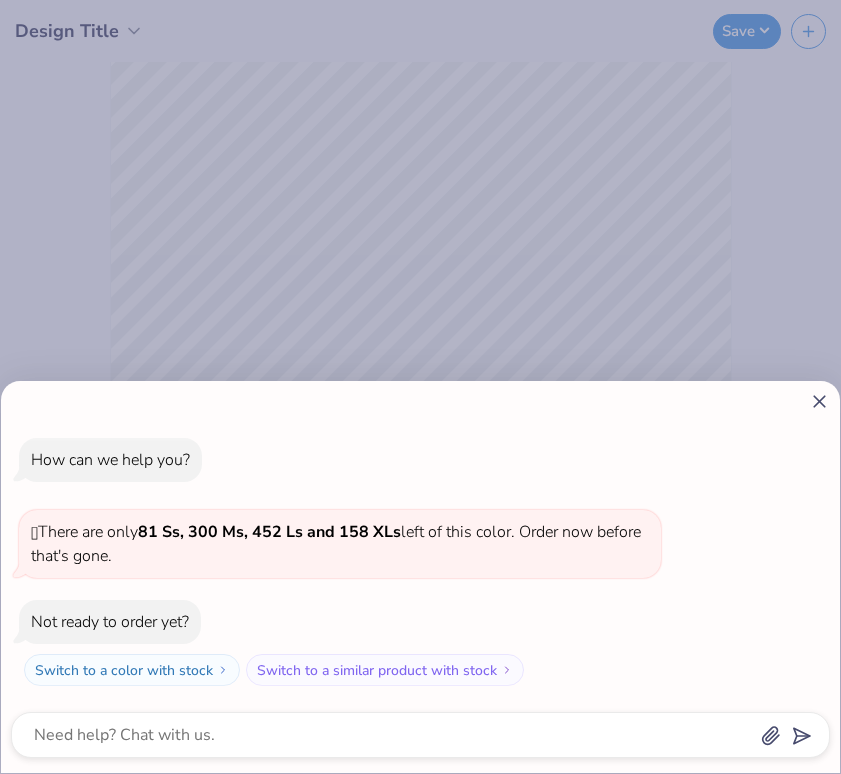 click 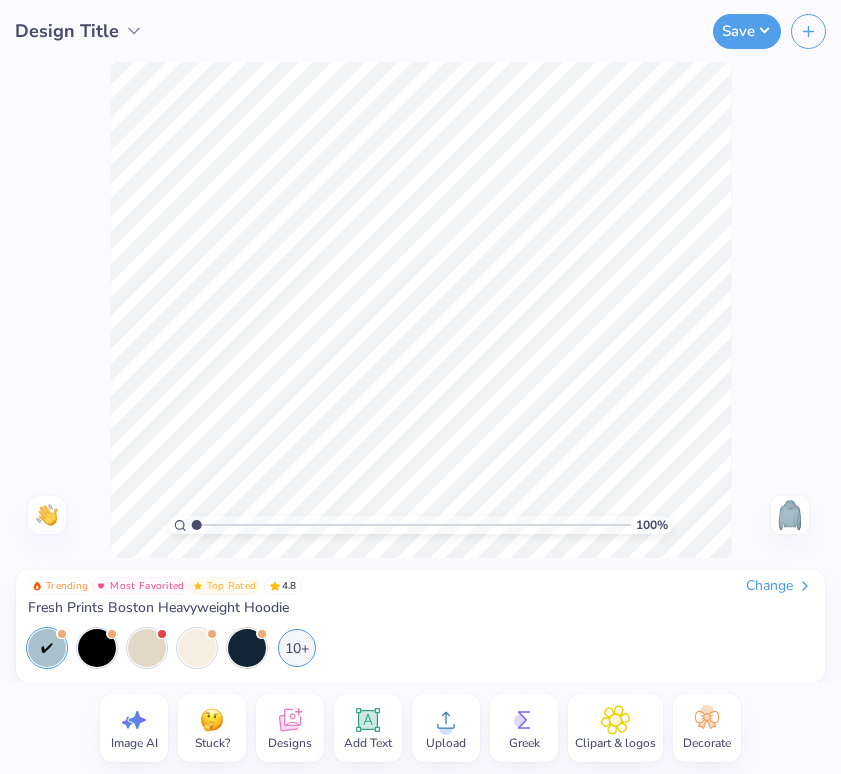 click on "Decorate" at bounding box center (707, 728) 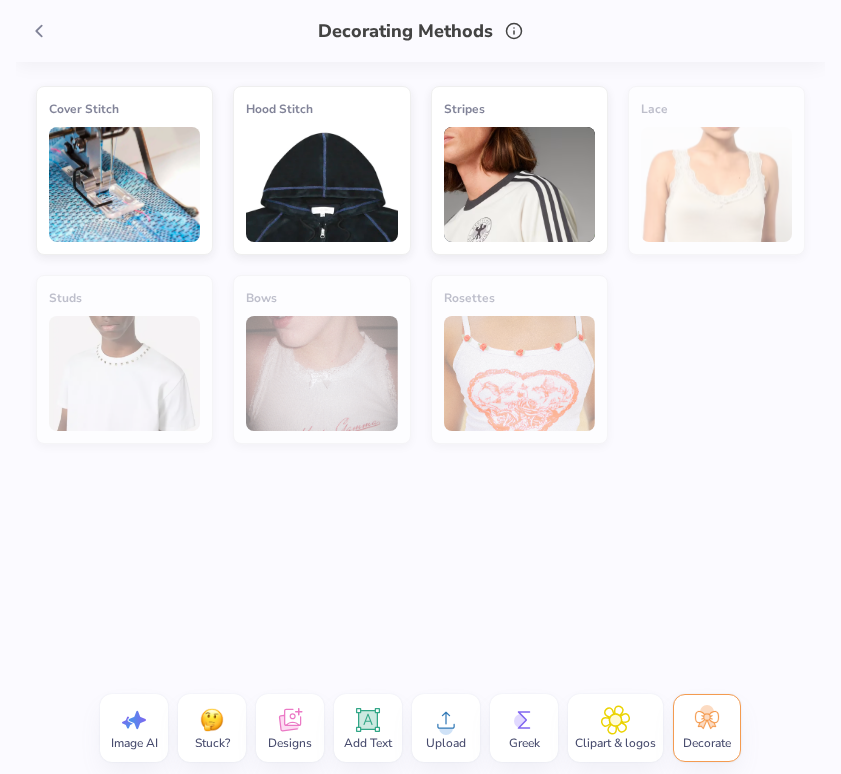 click at bounding box center (519, 184) 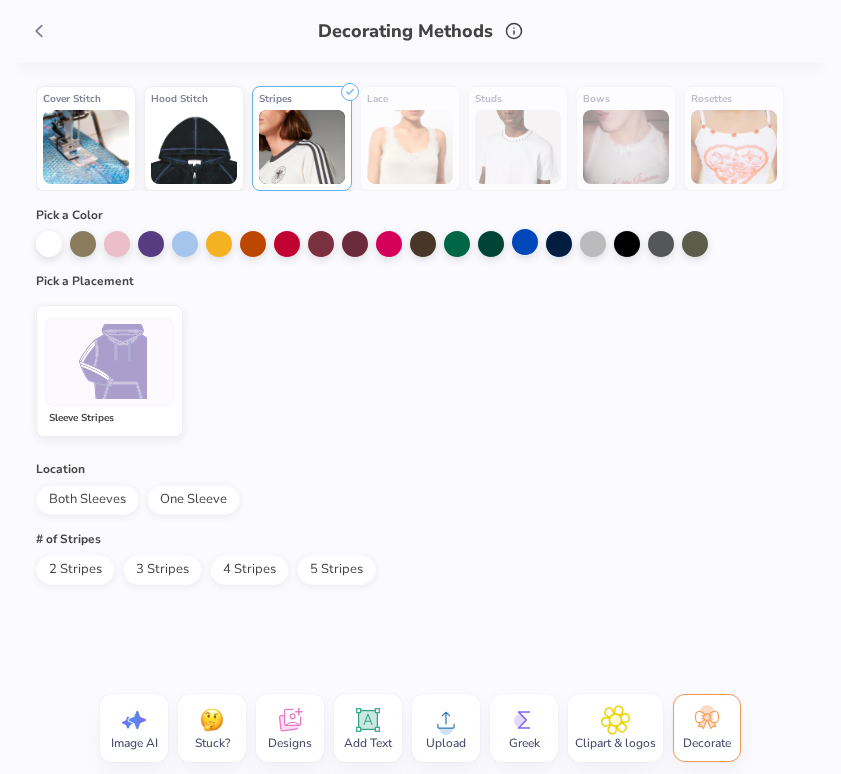click at bounding box center (525, 242) 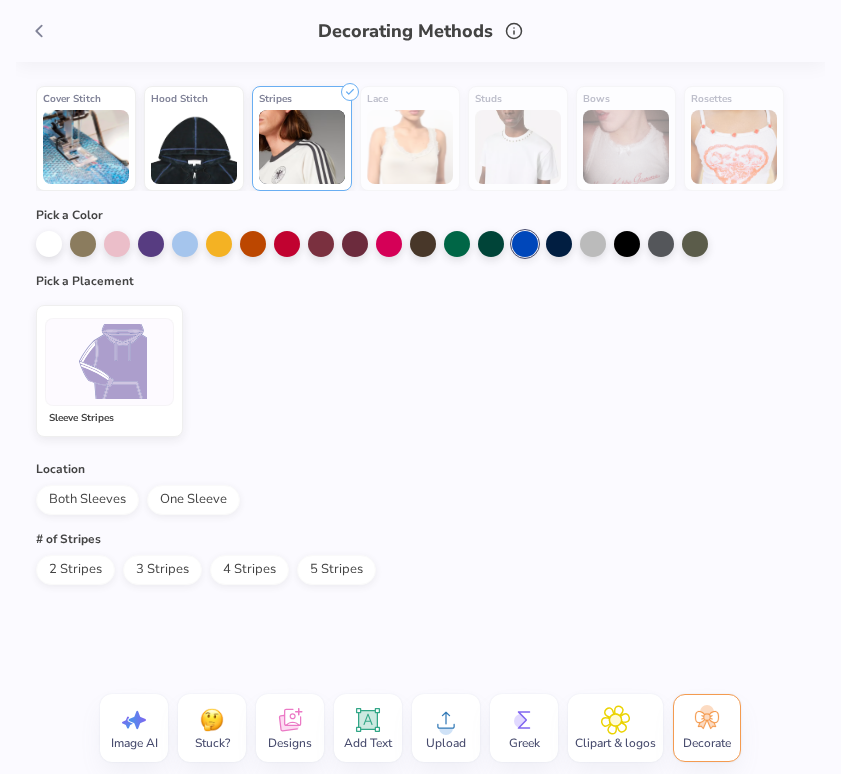 click at bounding box center (109, 361) 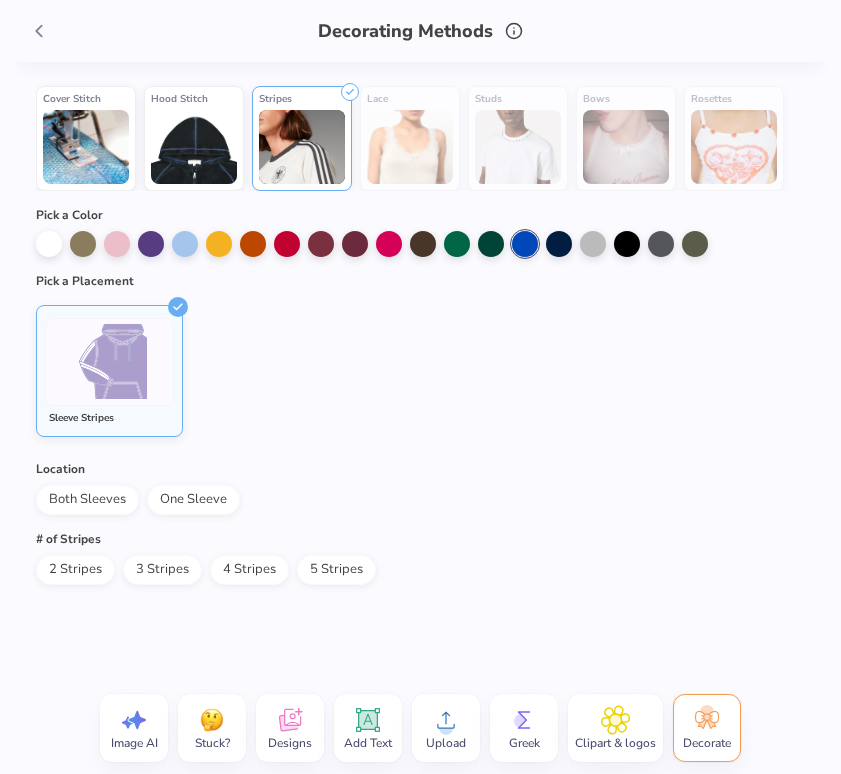 click on "2 Stripes" at bounding box center (75, 570) 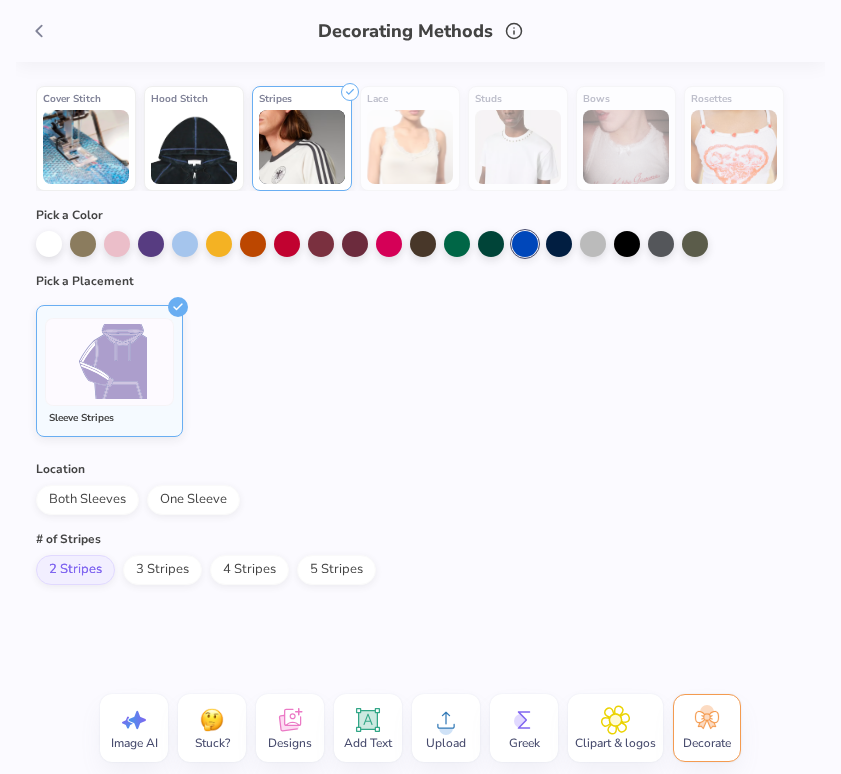 click 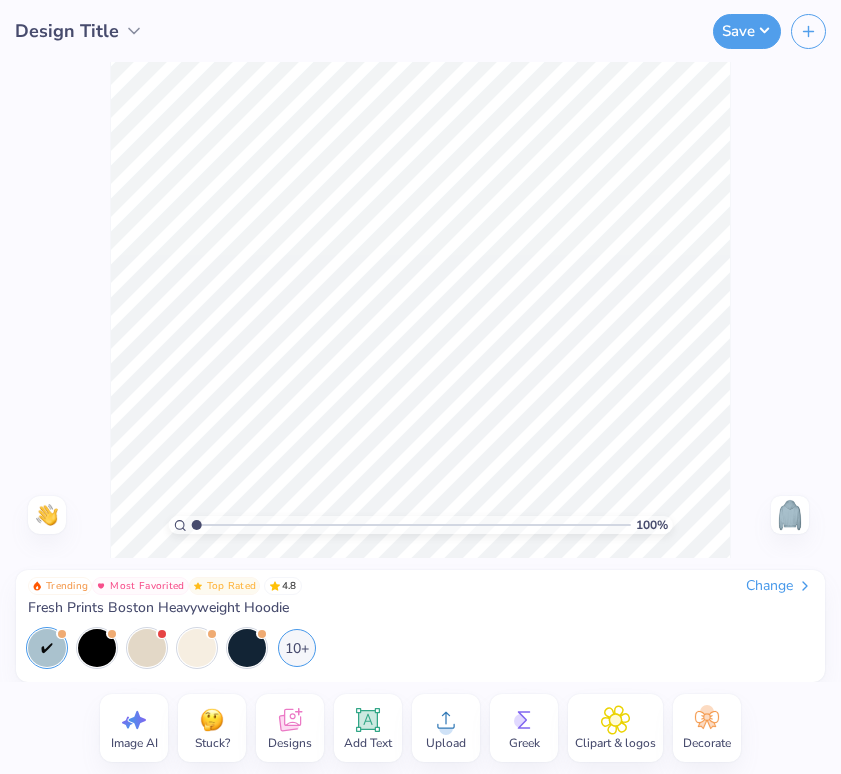 type on "1.04" 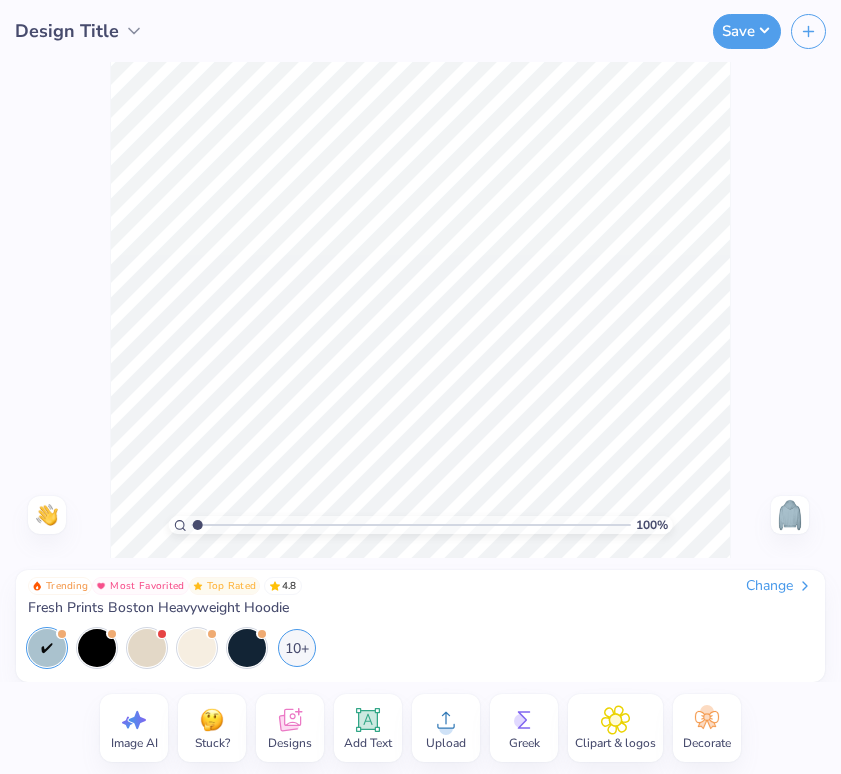 type on "x" 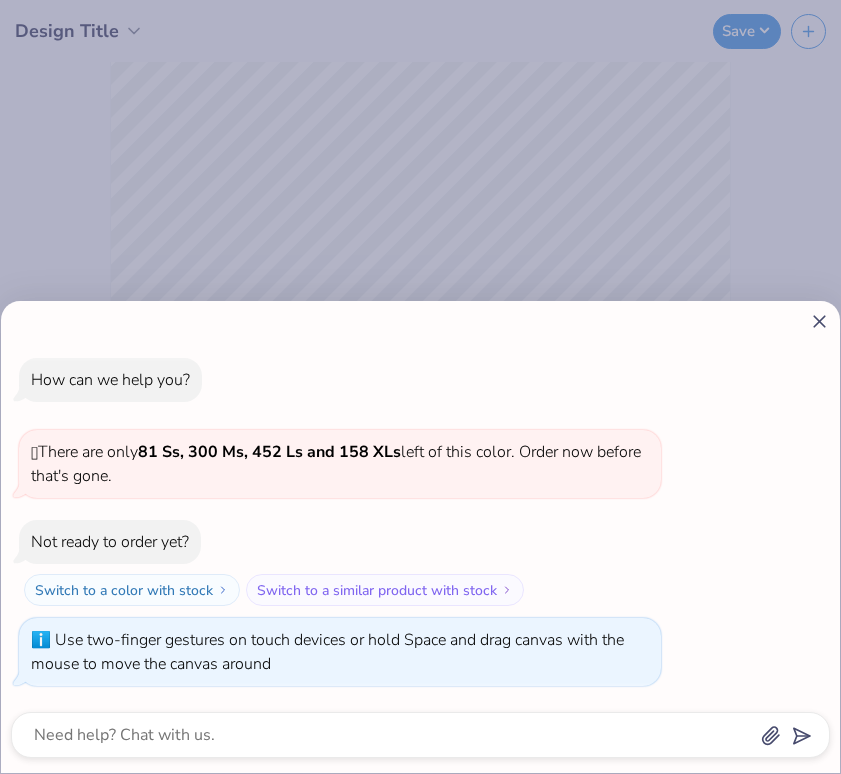 drag, startPoint x: 198, startPoint y: 522, endPoint x: -26, endPoint y: 469, distance: 230.18471 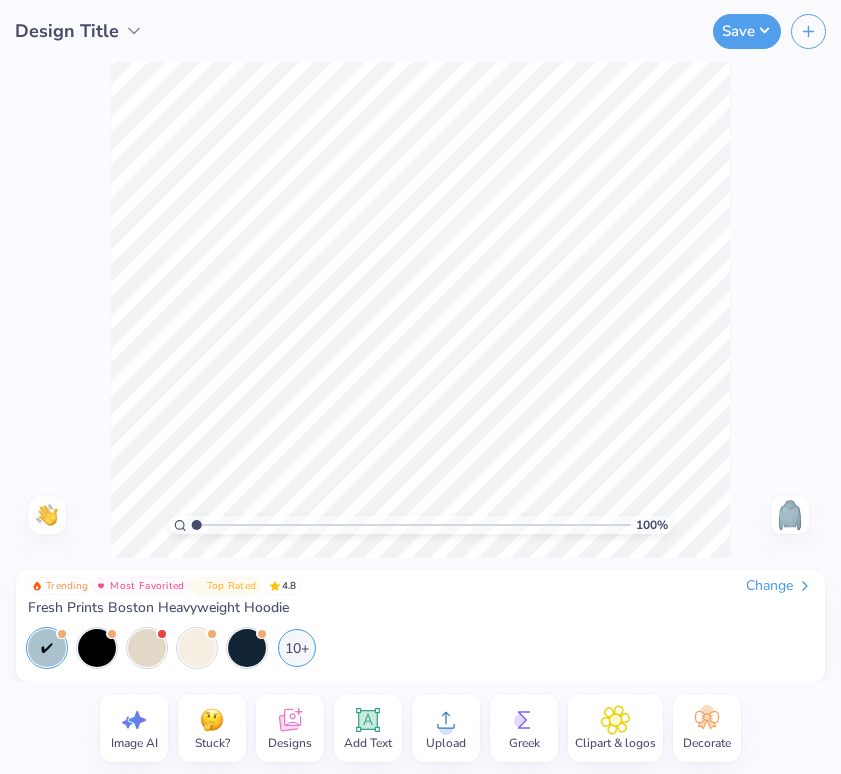 click on "Decorate" at bounding box center [707, 743] 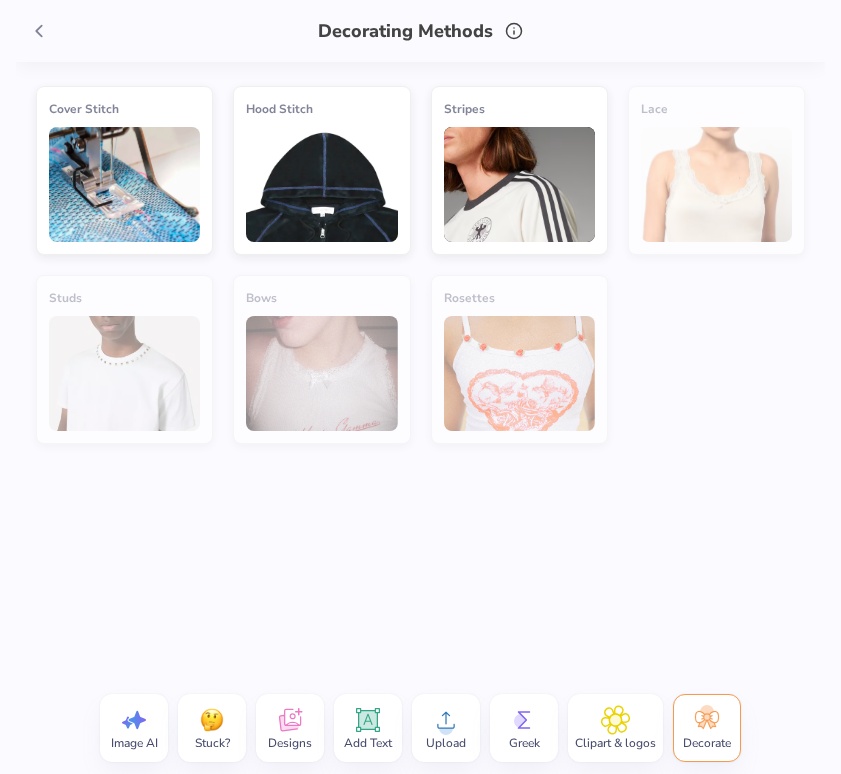 click at bounding box center [124, 184] 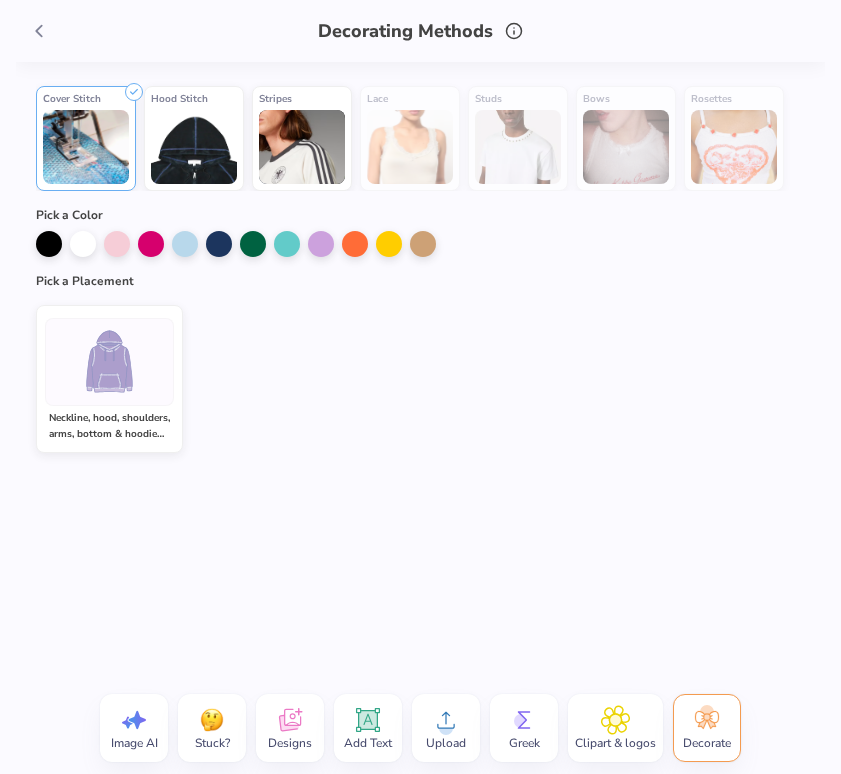 click at bounding box center (109, 361) 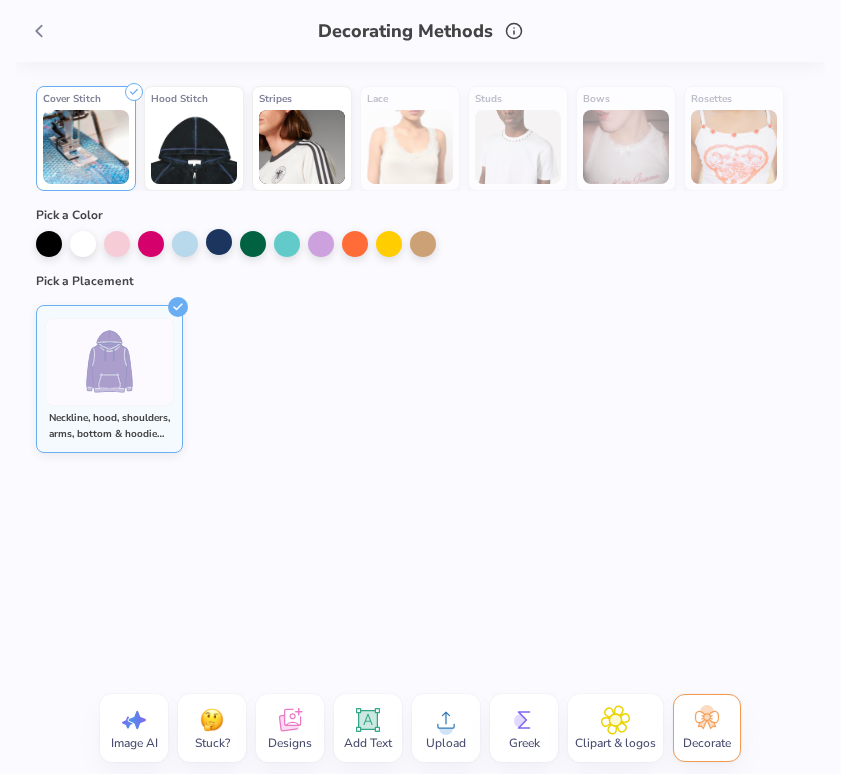 click at bounding box center (219, 242) 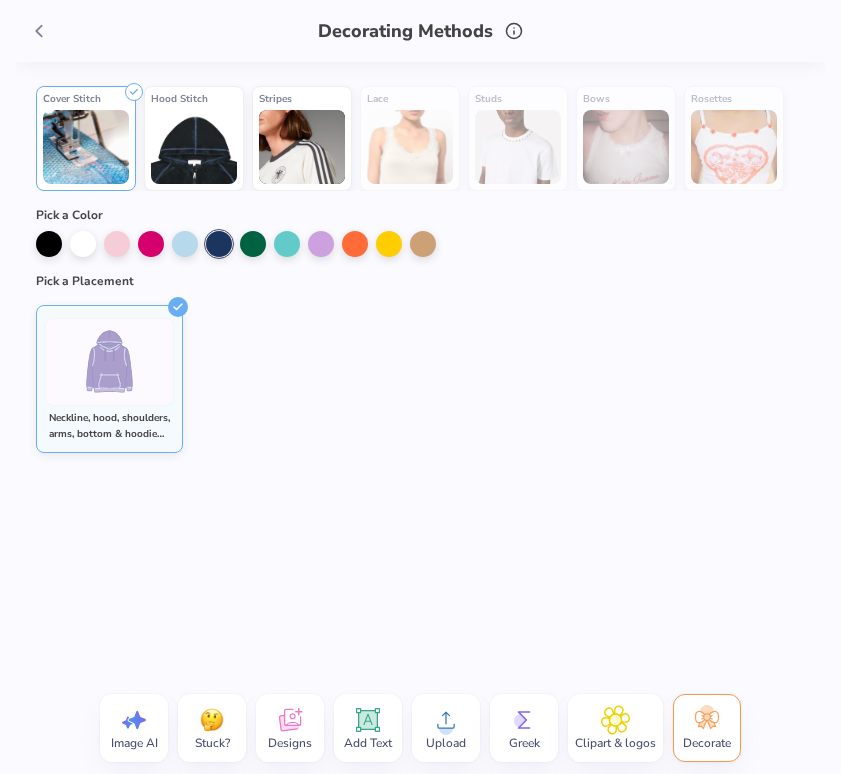 click at bounding box center [86, 147] 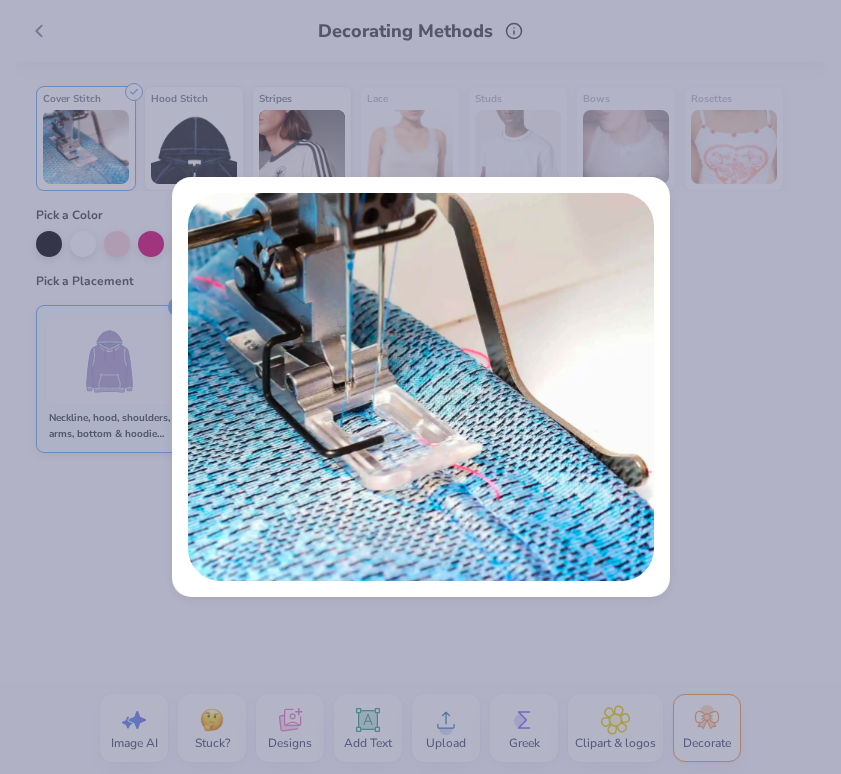 click at bounding box center [420, 387] 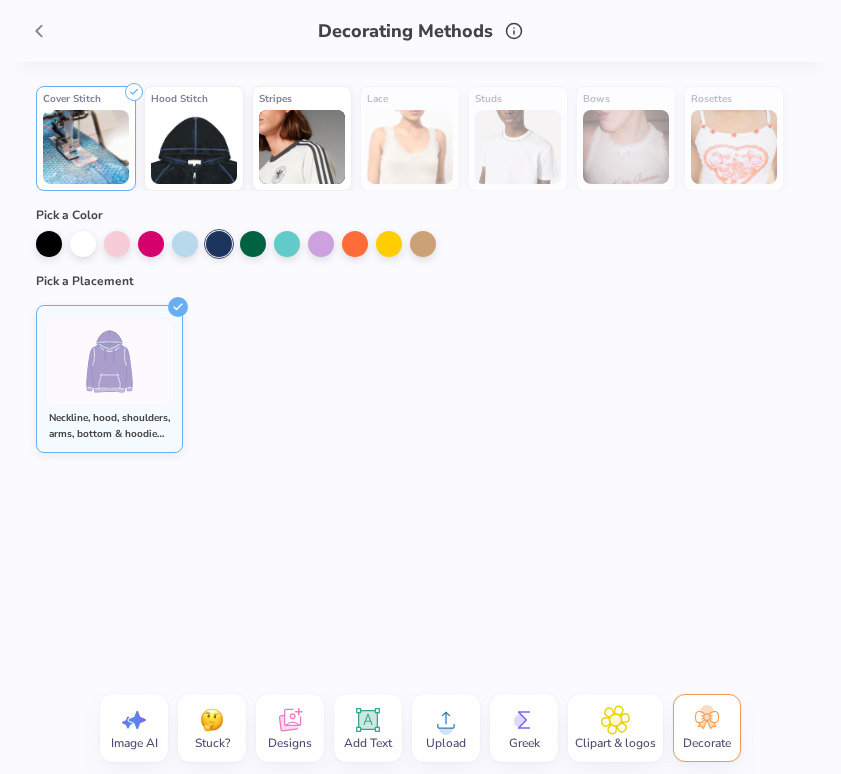 click at bounding box center (219, 244) 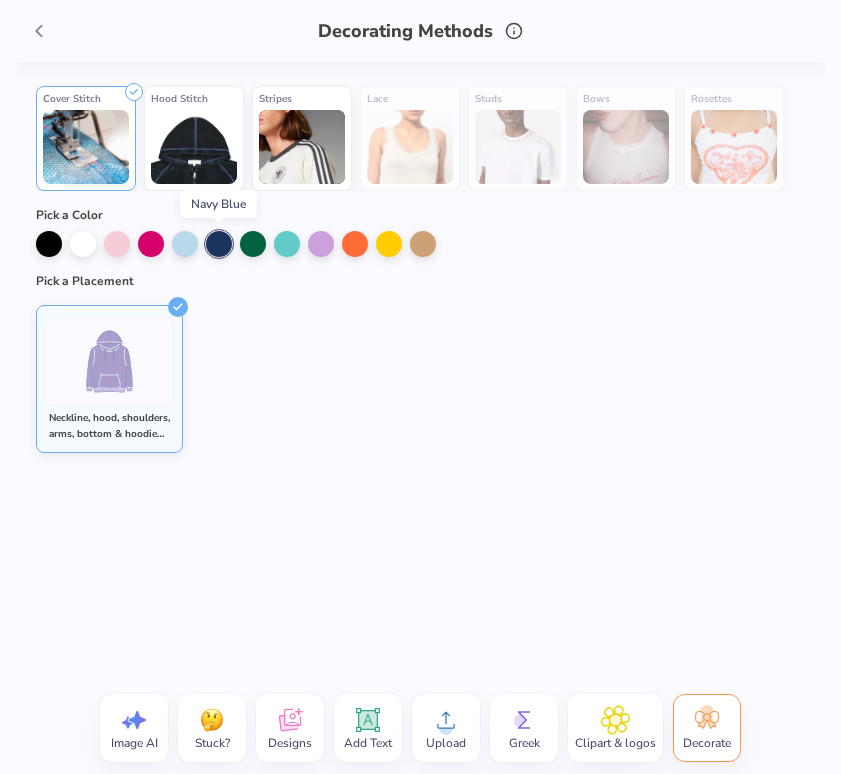click at bounding box center [219, 244] 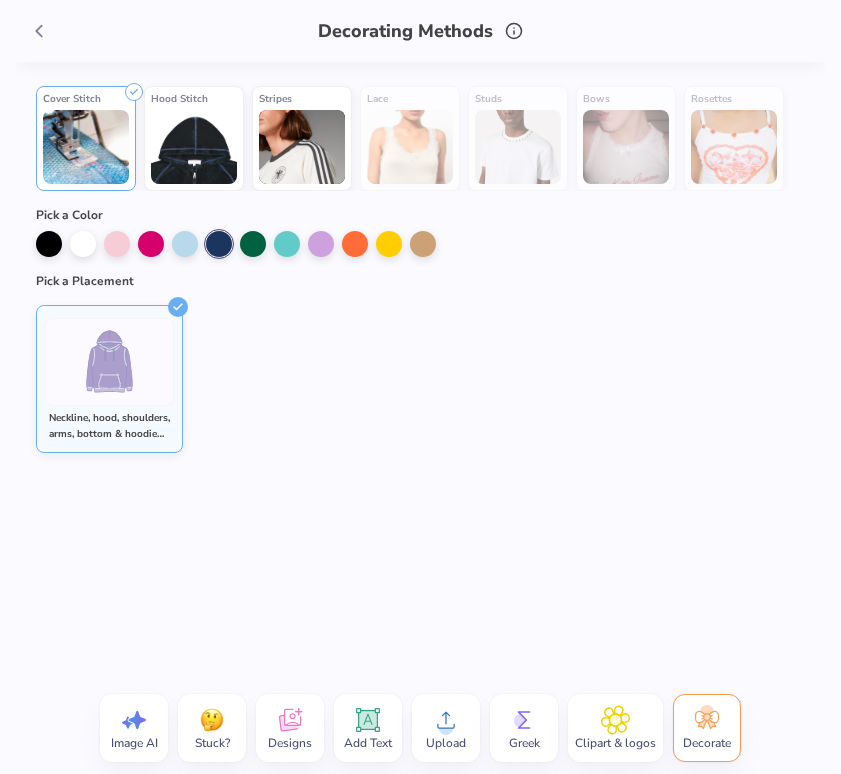 click at bounding box center (219, 244) 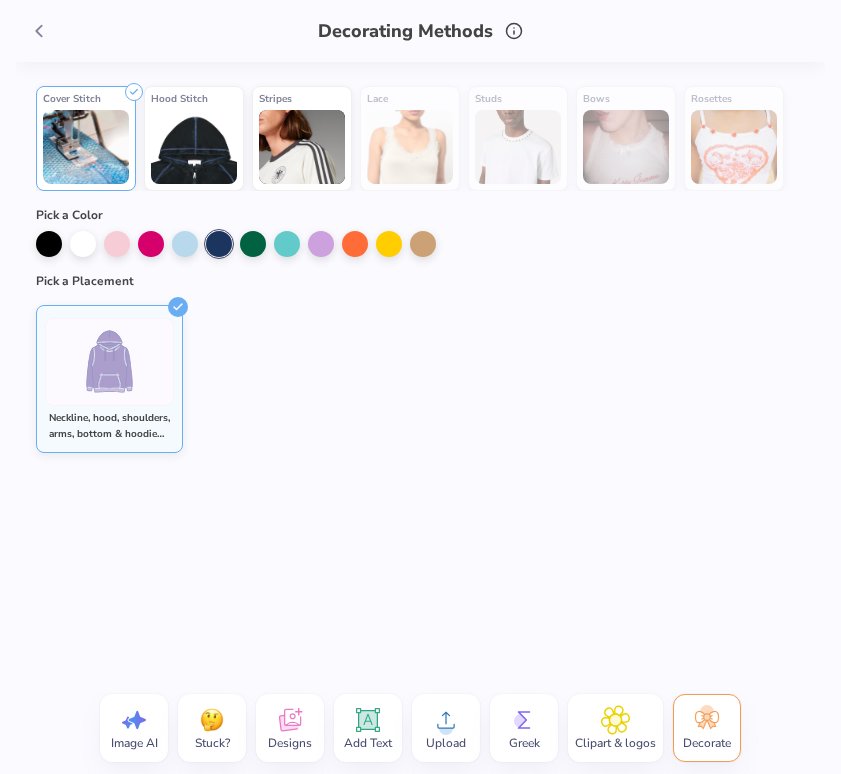 click 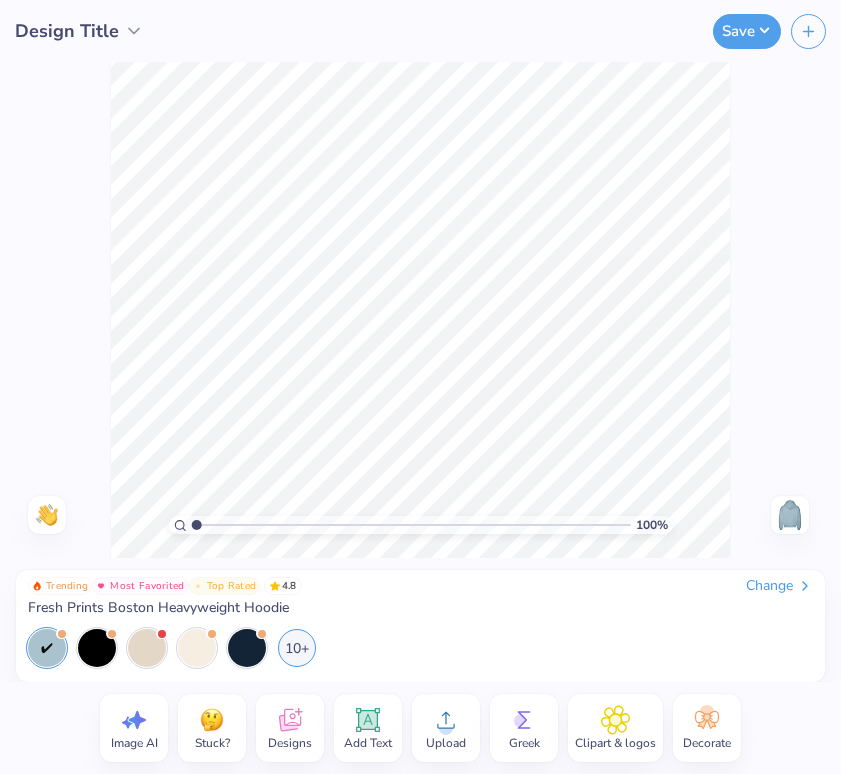 click on "Clipart & logos" at bounding box center (615, 728) 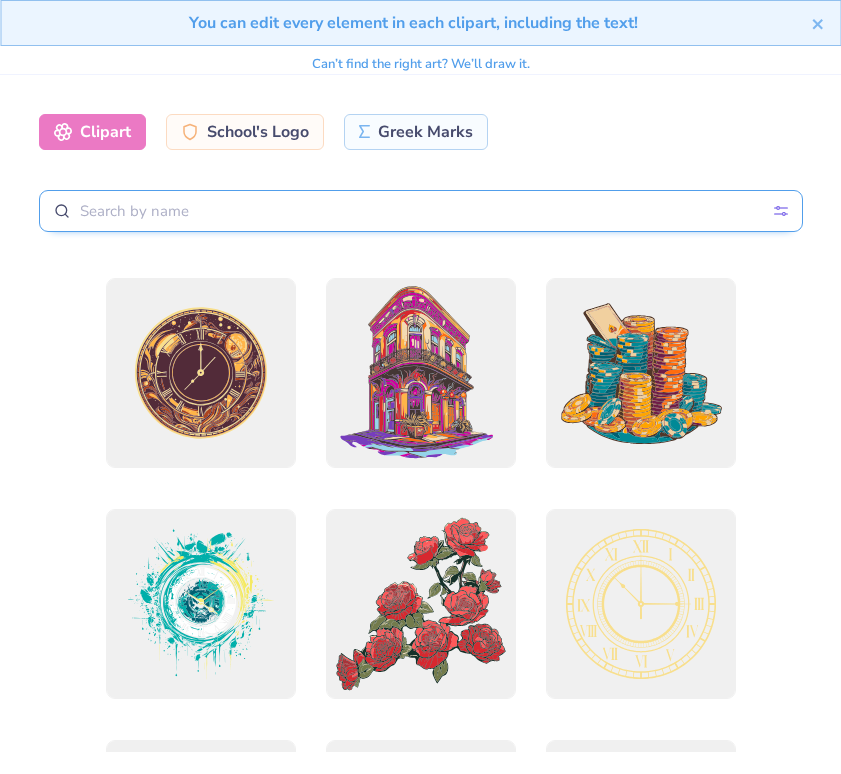 click at bounding box center (421, 211) 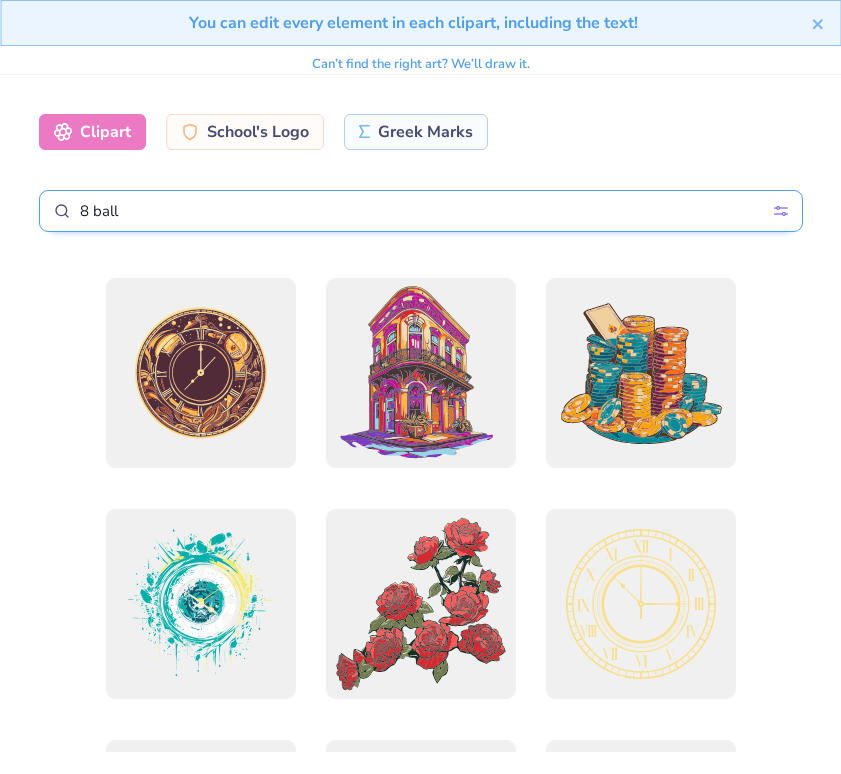 type on "8 ball" 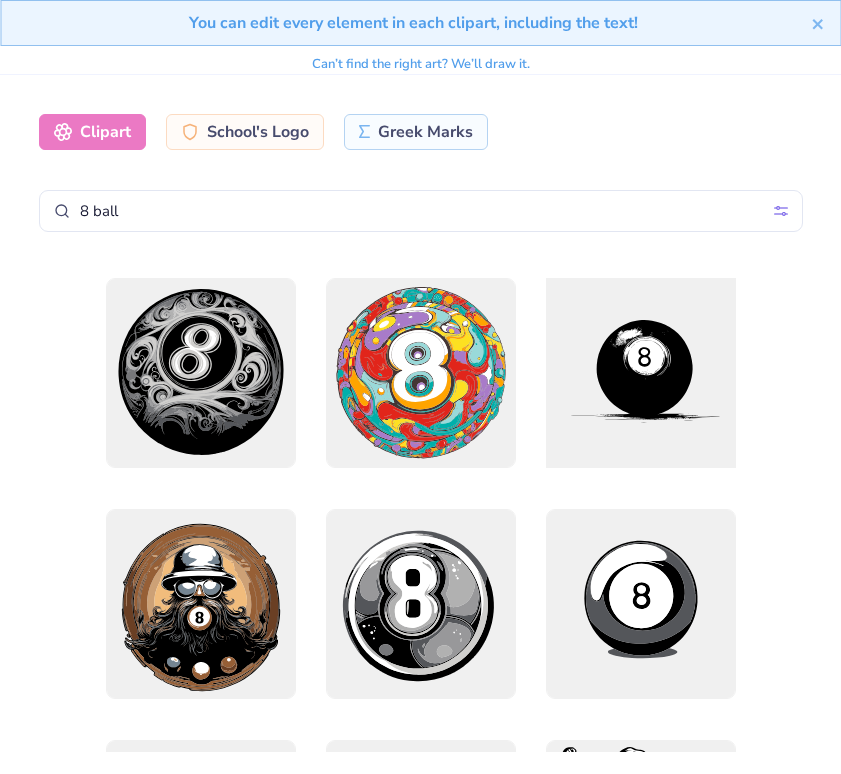 click at bounding box center (640, 372) 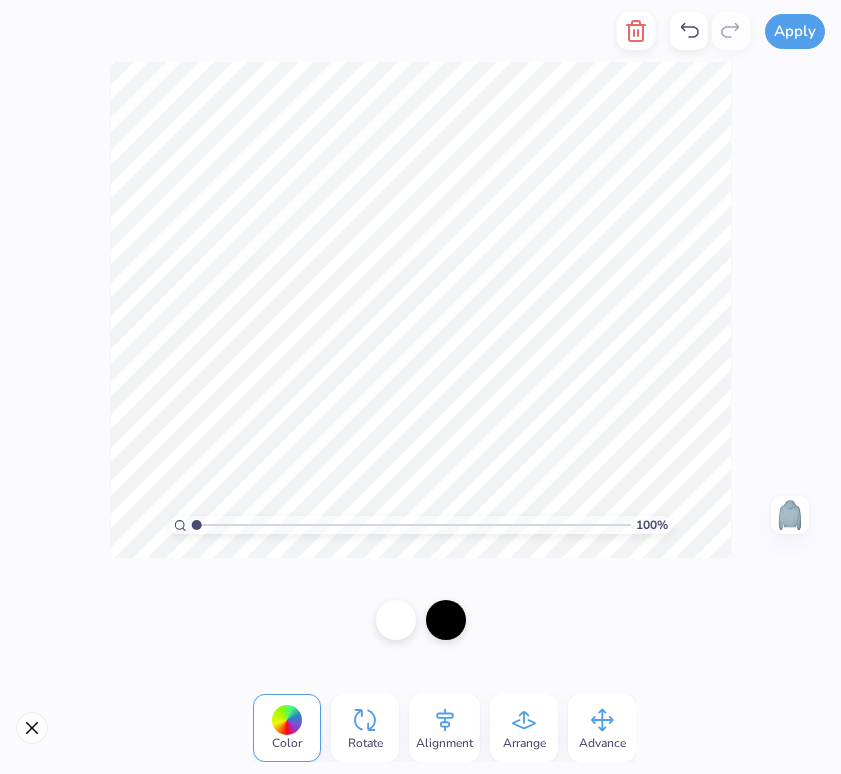 click on "100  % Need help?  Chat with us. Back" at bounding box center (420, 310) 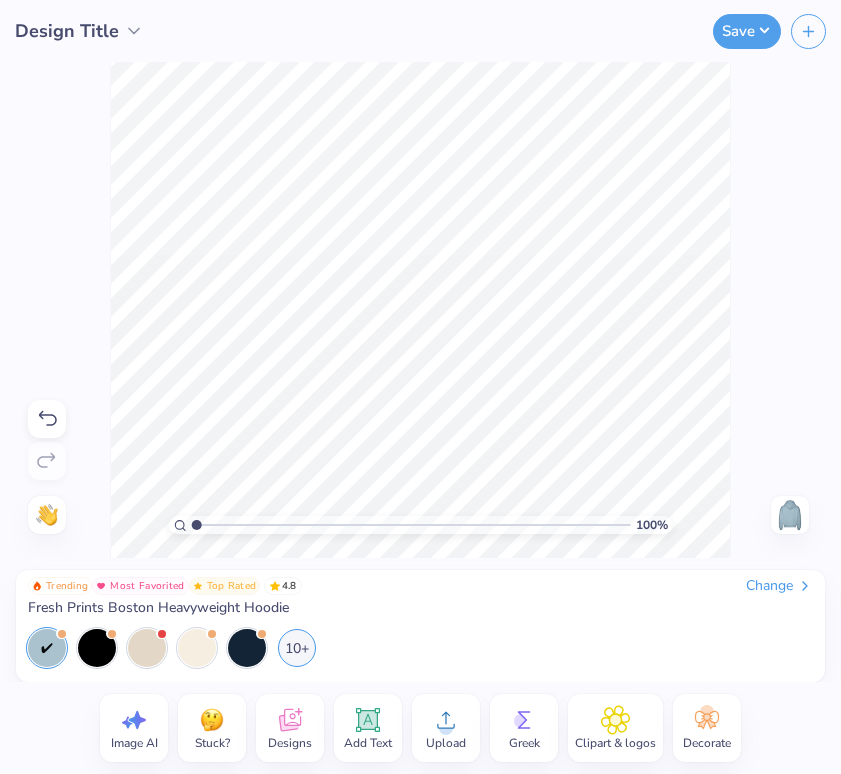 click 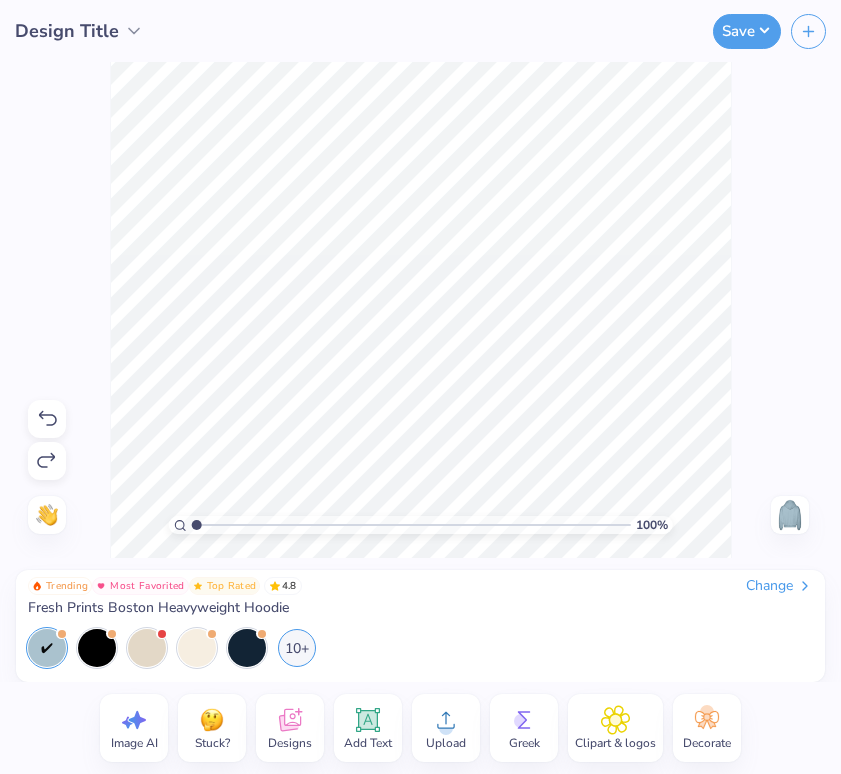click 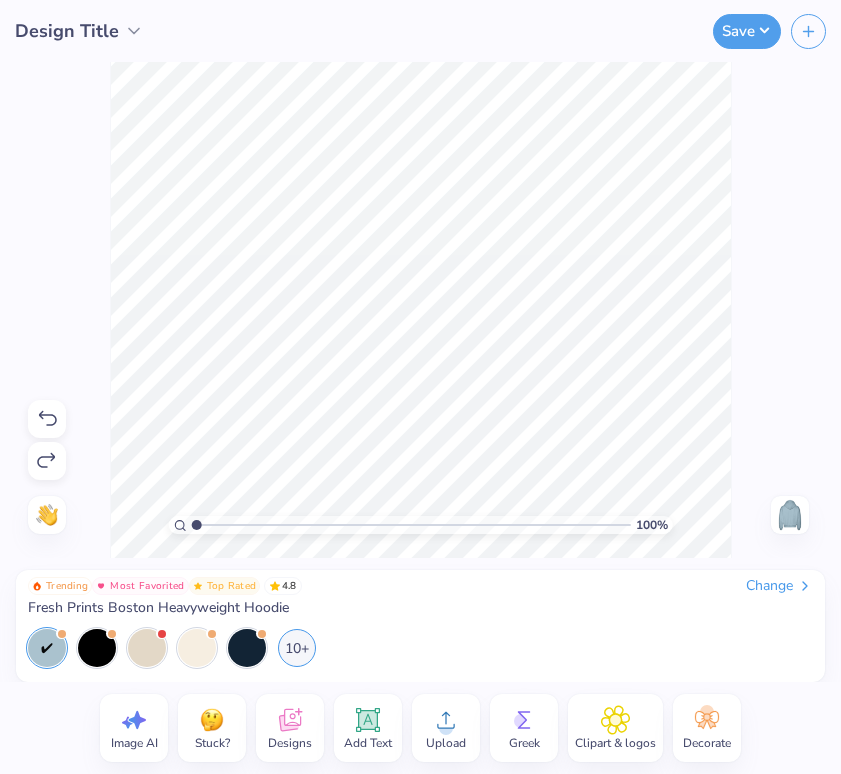 click 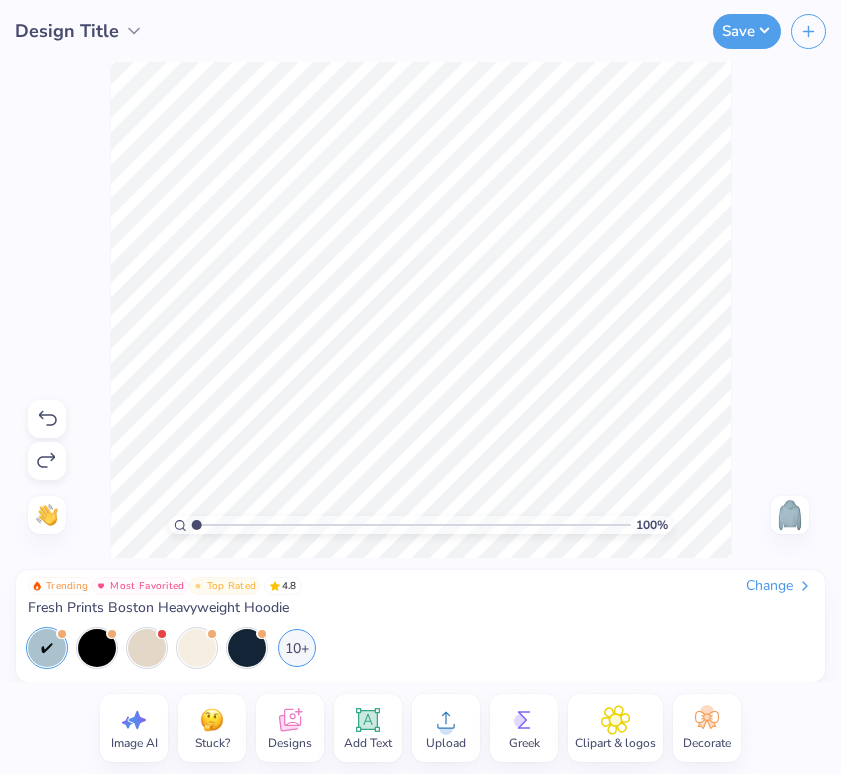 click 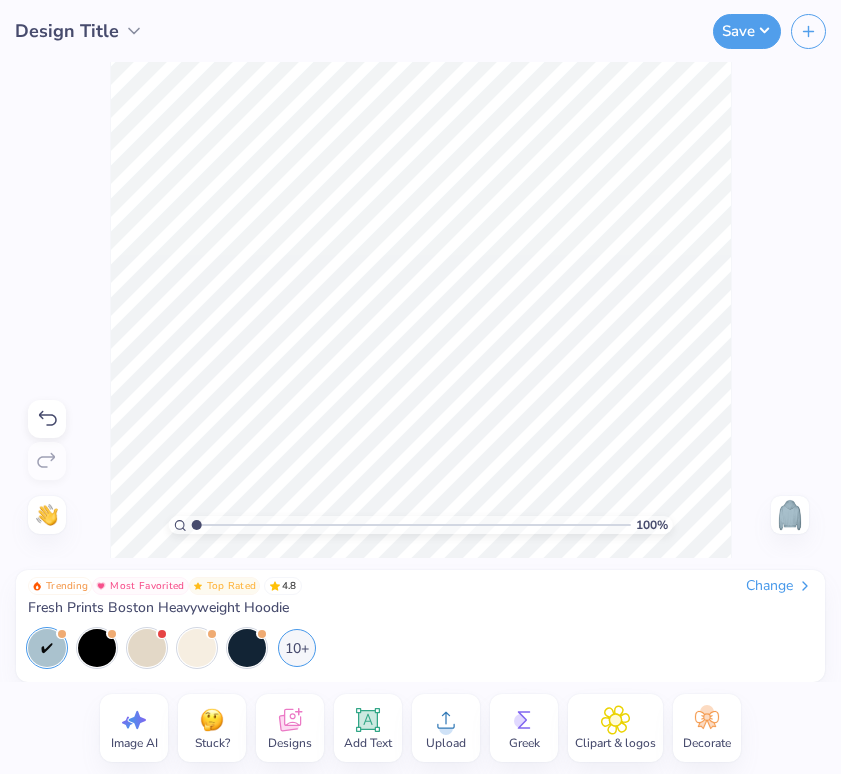 click 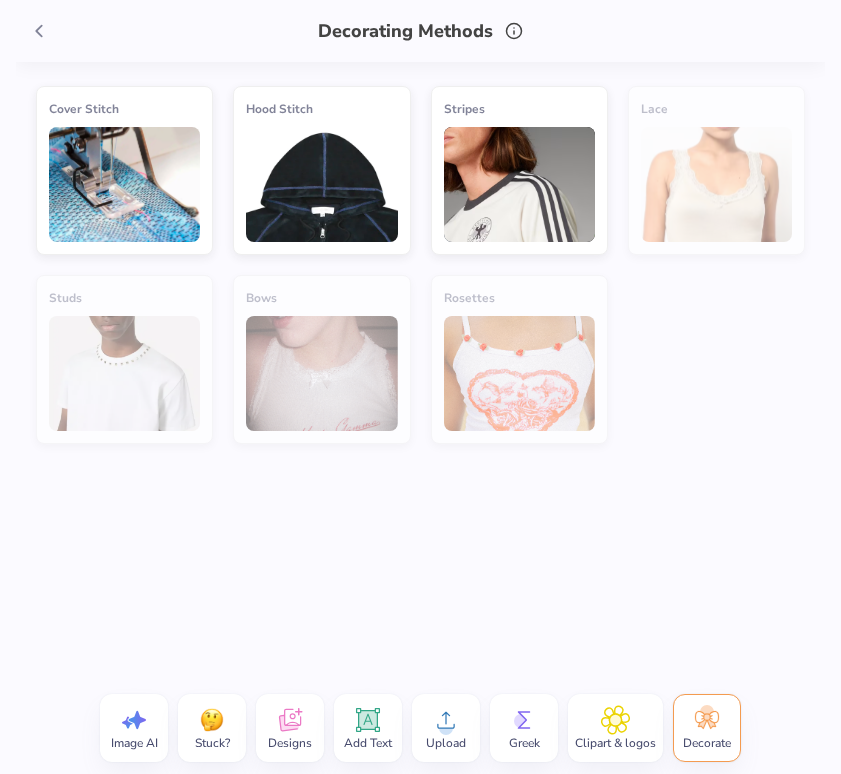 click at bounding box center [124, 184] 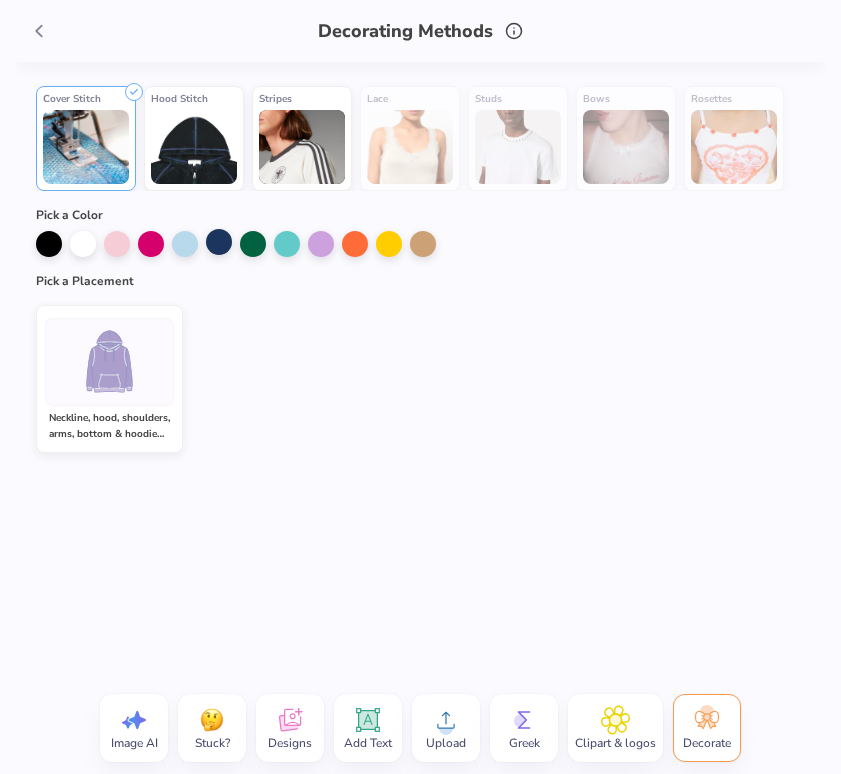click at bounding box center [219, 242] 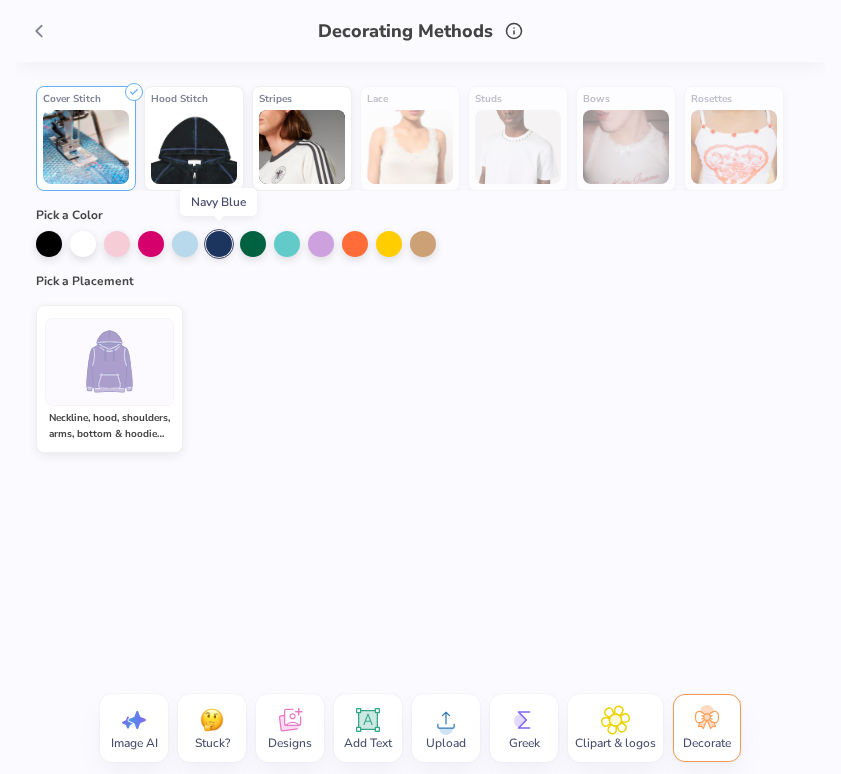 click at bounding box center (109, 361) 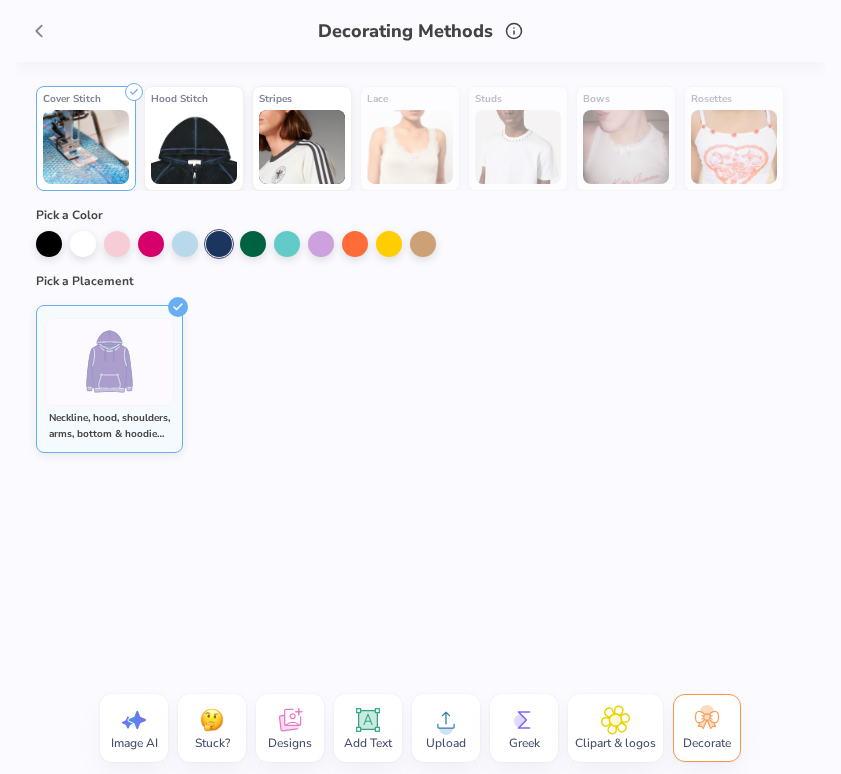 type 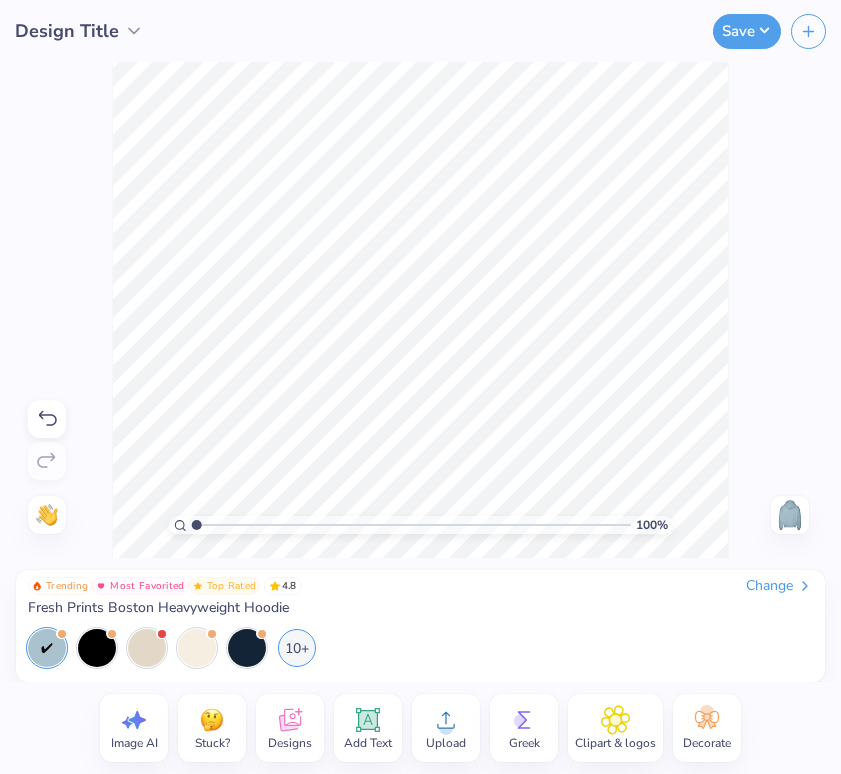 click at bounding box center [47, 515] 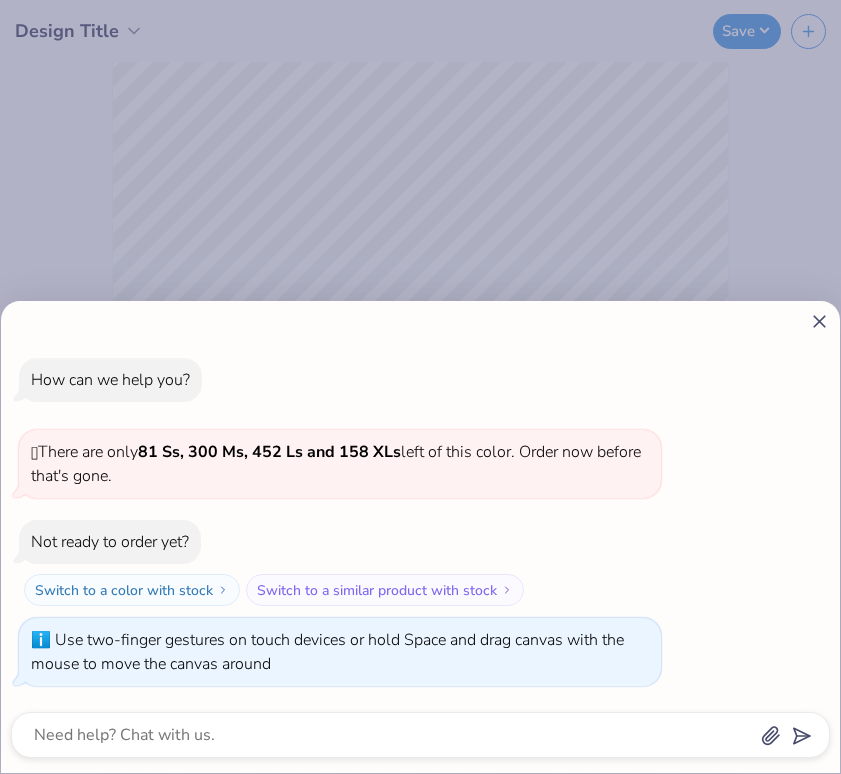 click on "How can we help you? 🫣 There are only  81 Ss, 300 Ms, 452 Ls and 158 XLs  left of this color. Order now before that's gone. Not ready to order yet? Switch to a color with stock Switch to a similar product with stock Use two-finger gestures on touch devices or hold Space and drag canvas with the mouse to move the canvas around" at bounding box center [420, 387] 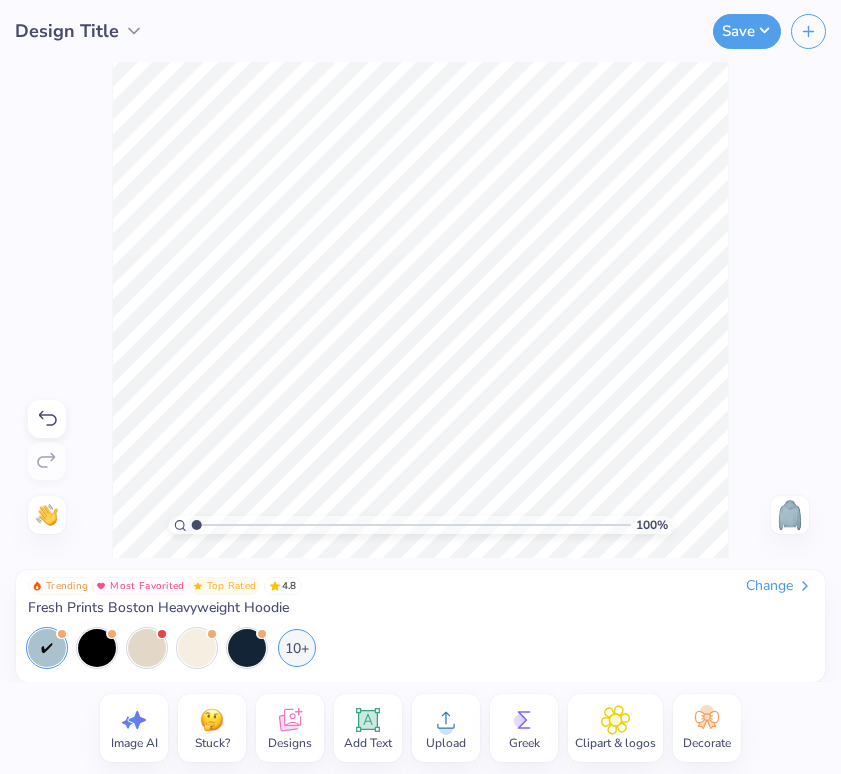 click at bounding box center (212, 720) 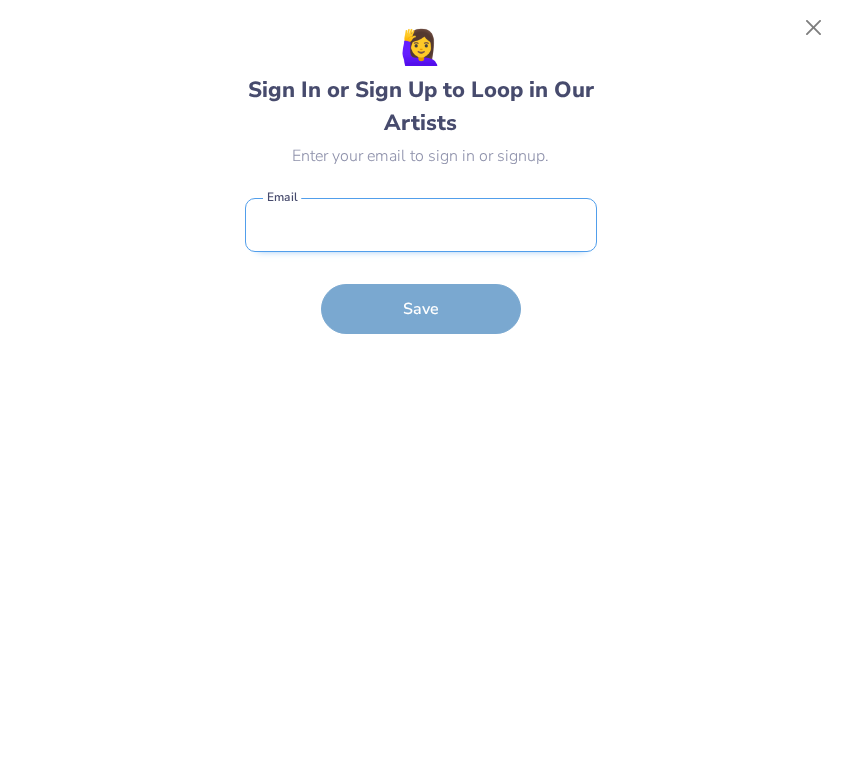 click at bounding box center [421, 225] 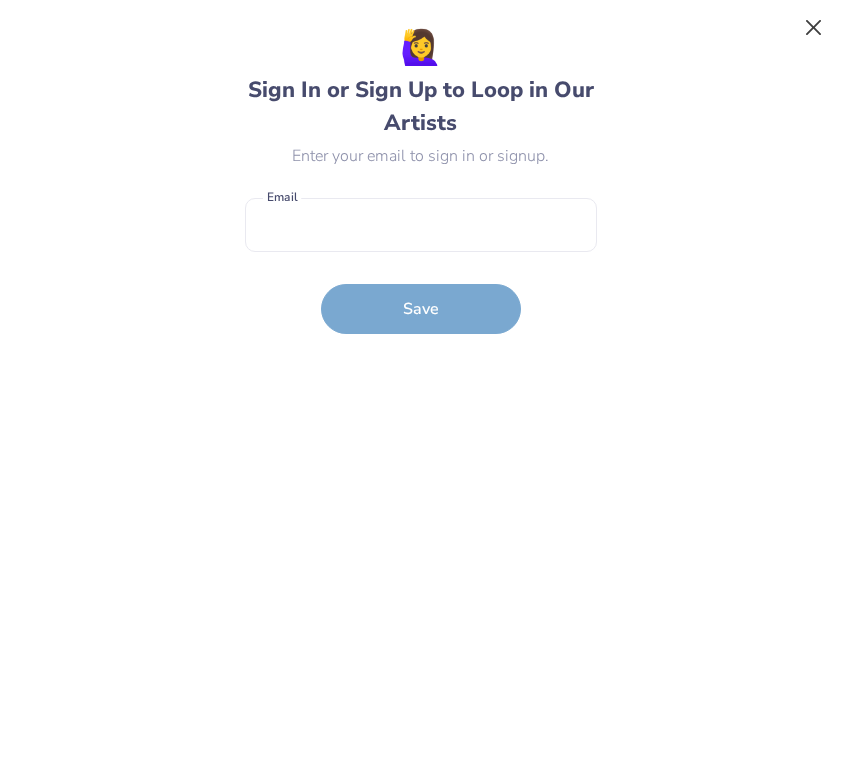 click at bounding box center [814, 28] 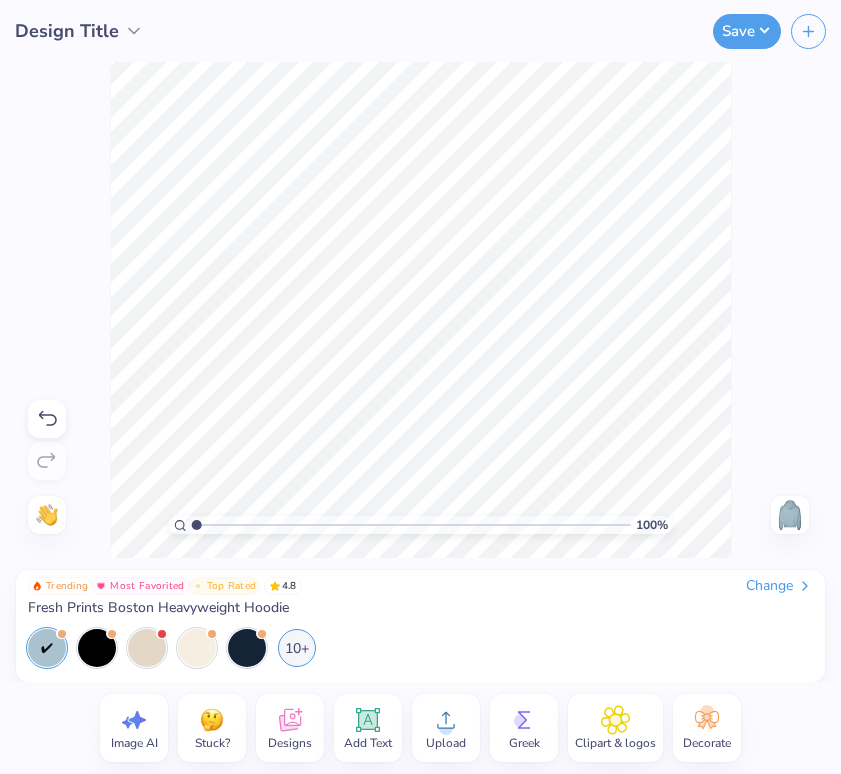 click at bounding box center [790, 515] 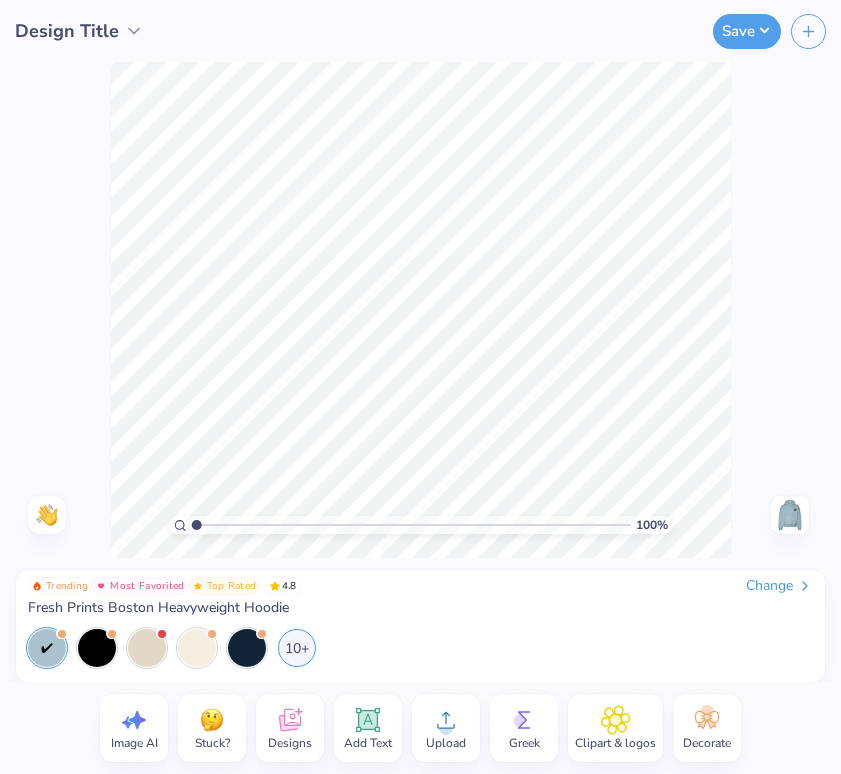 click 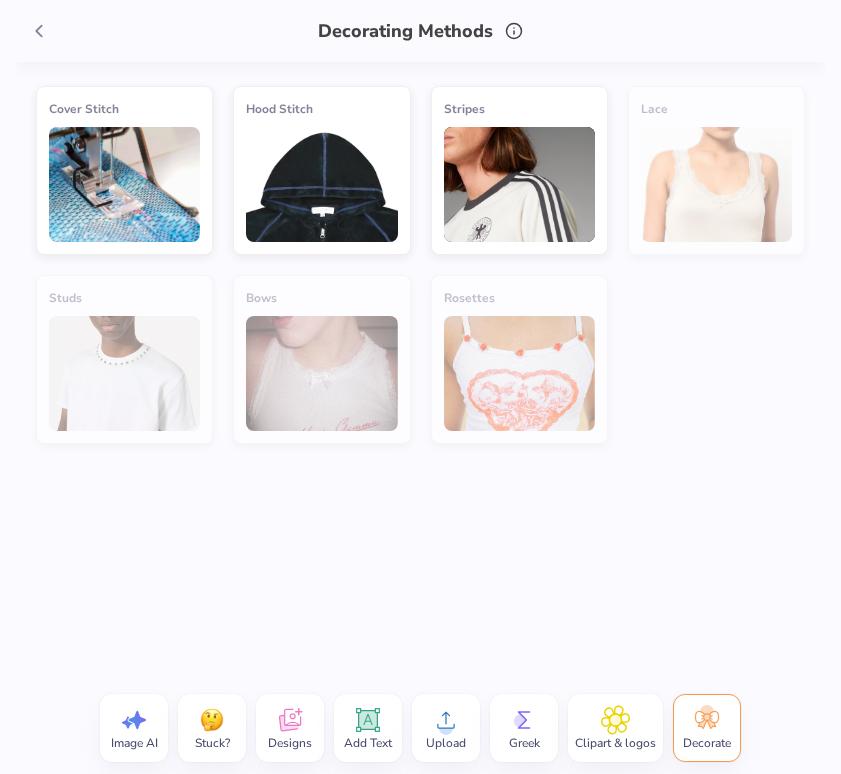 click 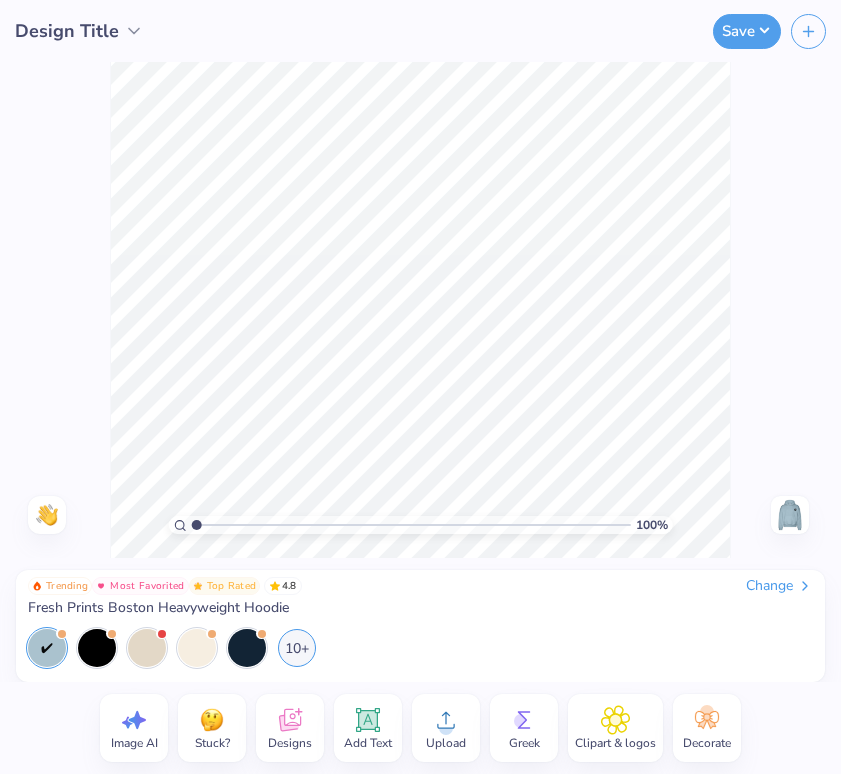 click 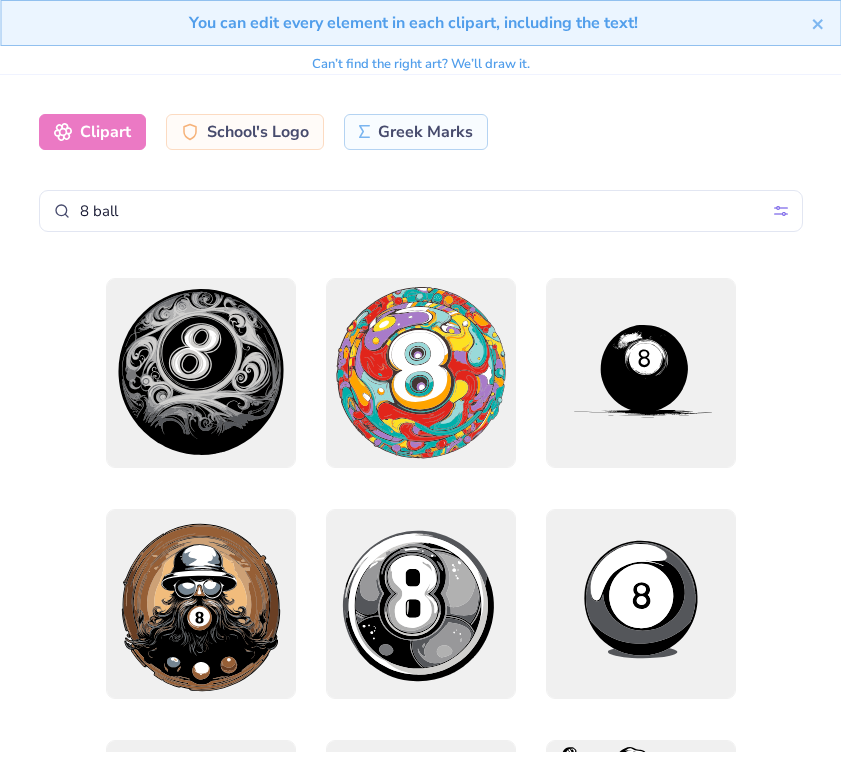 scroll, scrollTop: 0, scrollLeft: 0, axis: both 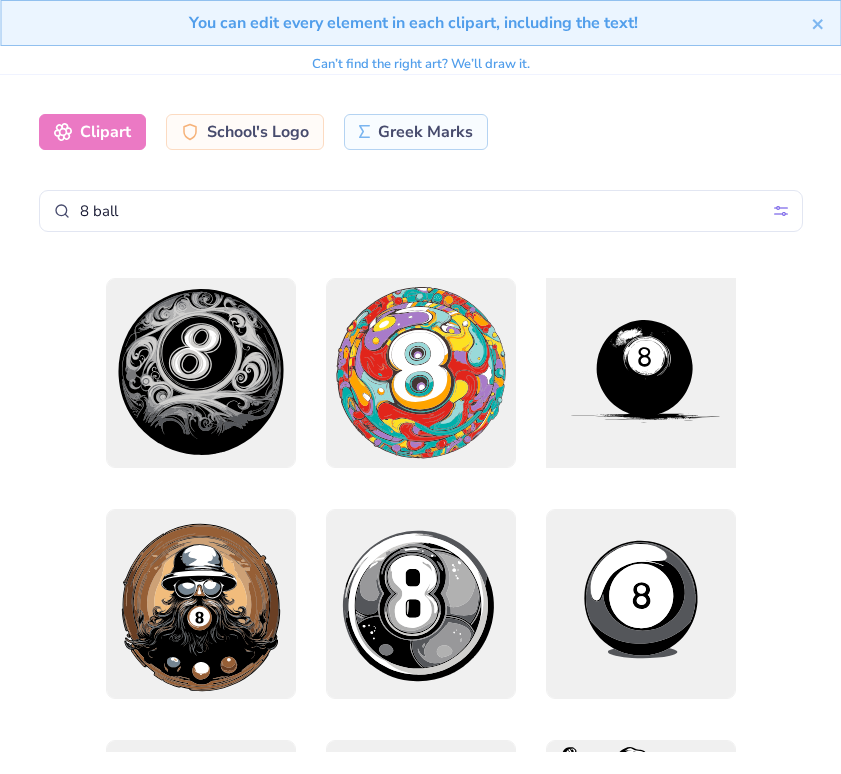 click at bounding box center [640, 372] 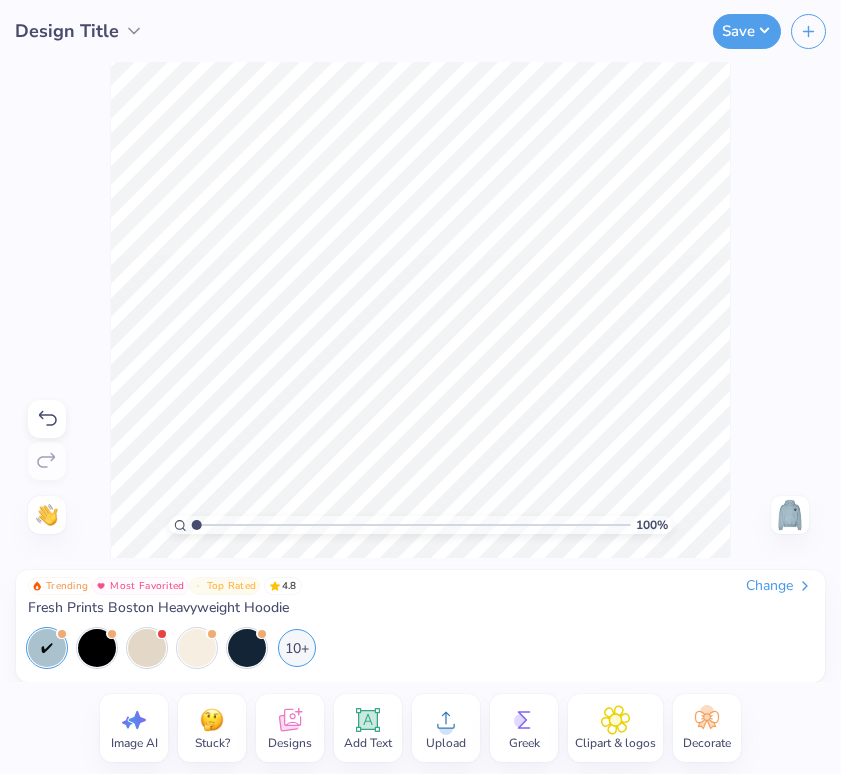 click on "Add Text" at bounding box center [368, 728] 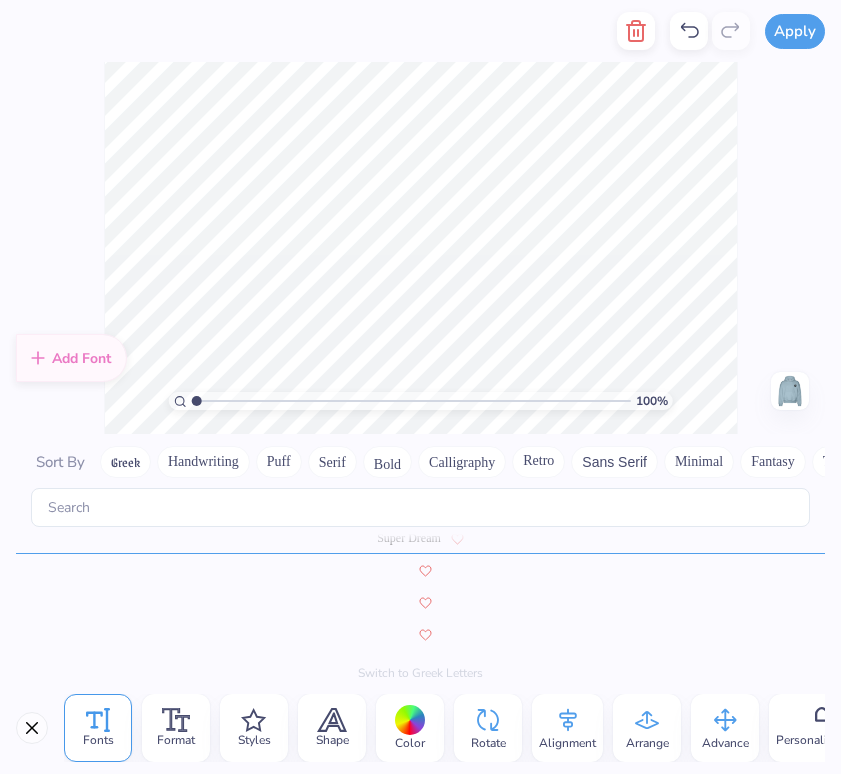 scroll, scrollTop: 8694, scrollLeft: 0, axis: vertical 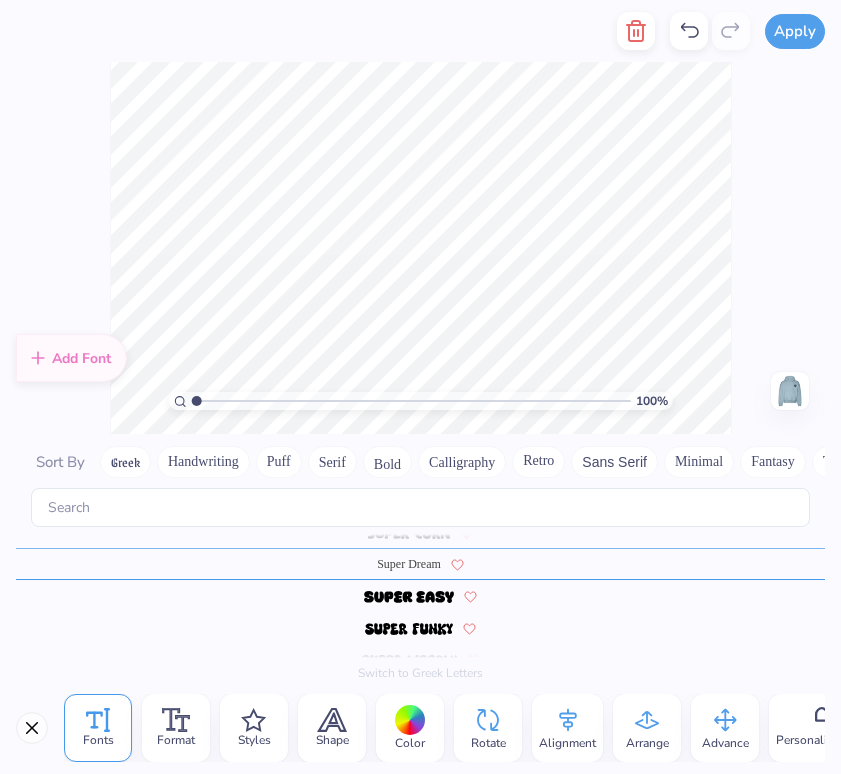 type on "X" 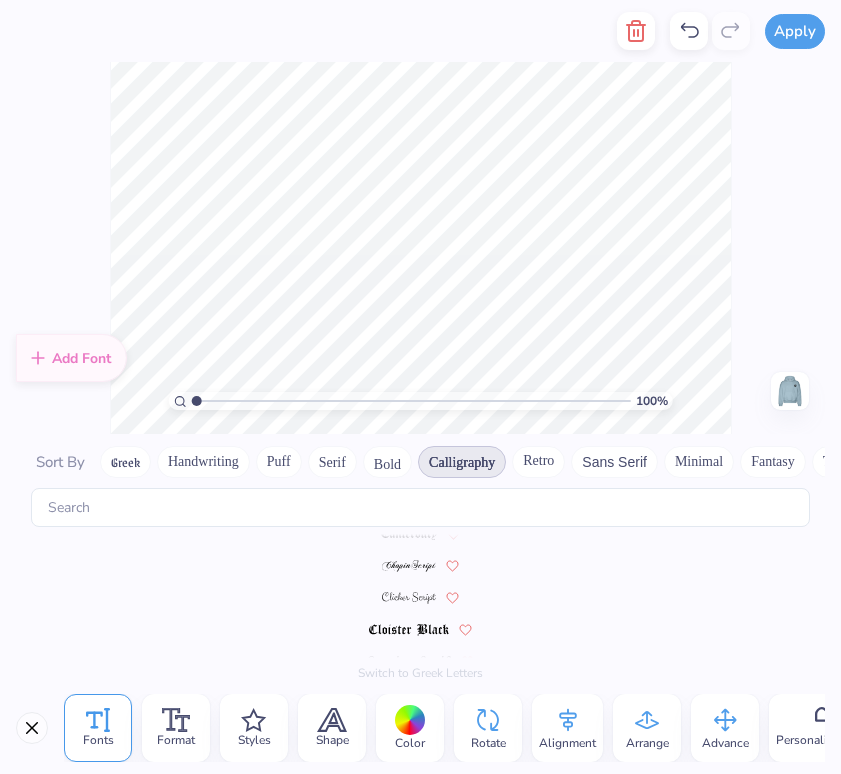 scroll, scrollTop: 0, scrollLeft: 0, axis: both 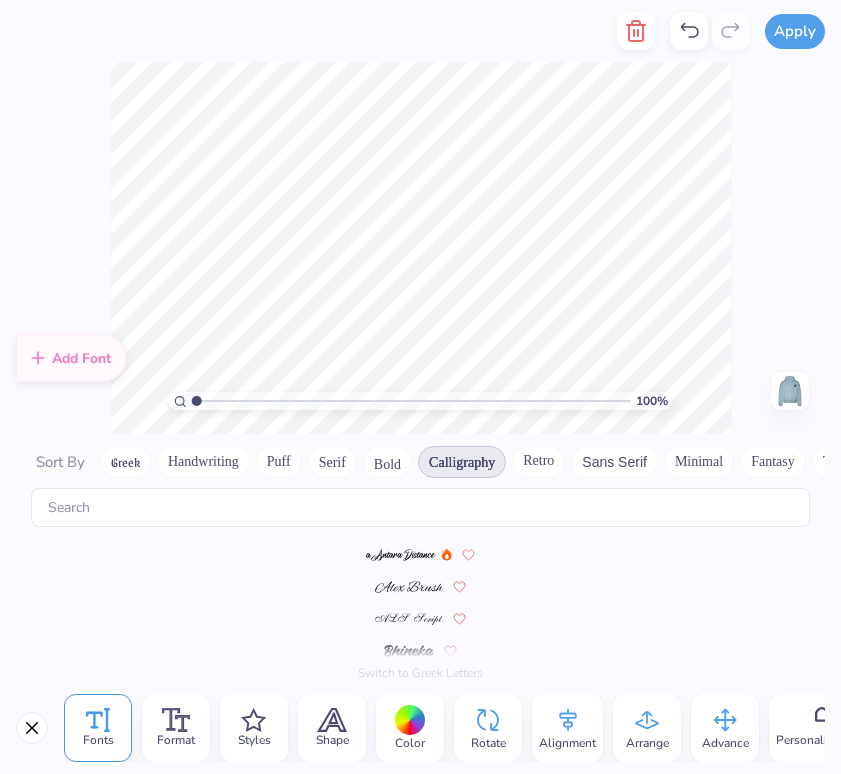 click on "Bold" at bounding box center (387, 462) 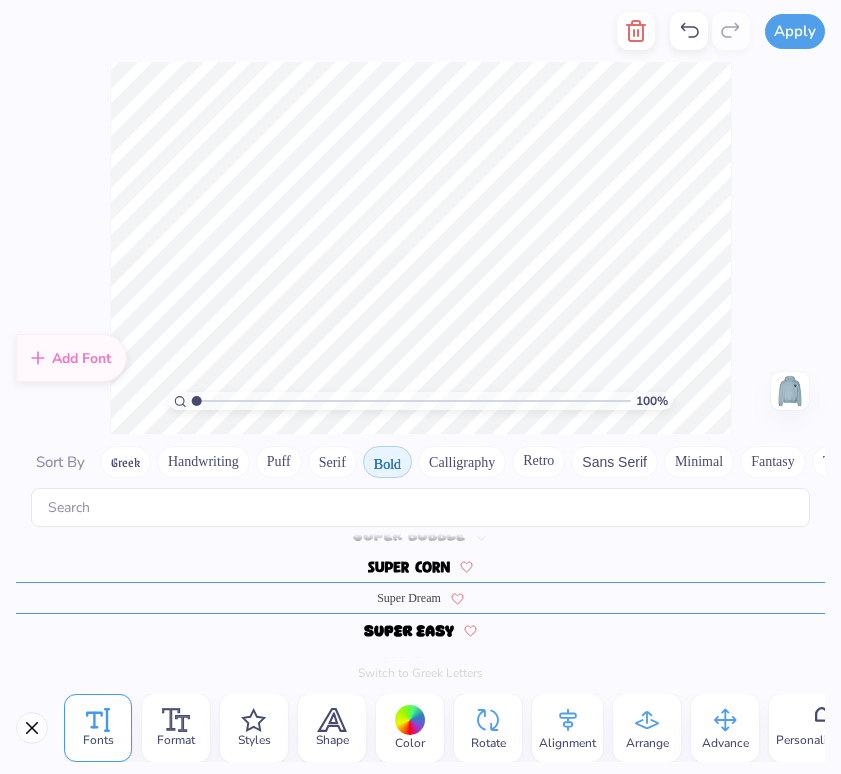 scroll, scrollTop: 1942, scrollLeft: 0, axis: vertical 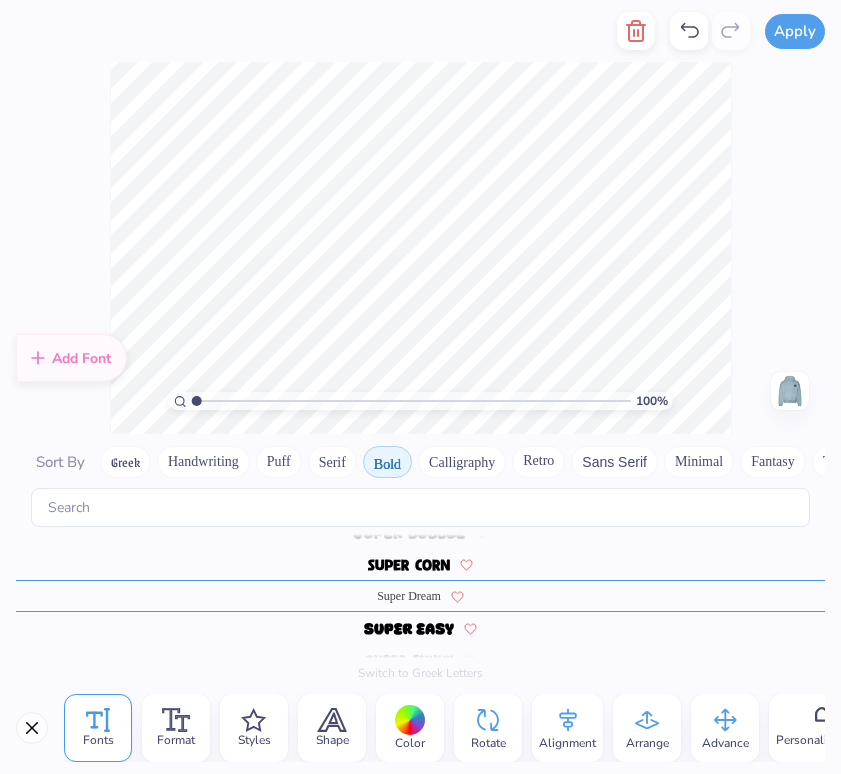 click on "Super Dream" at bounding box center [409, 596] 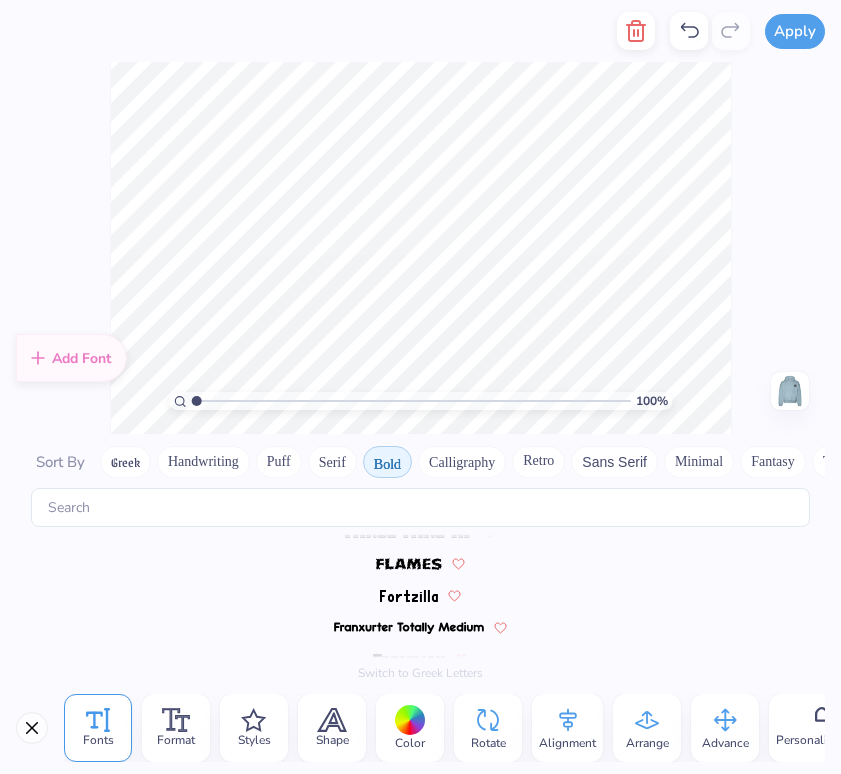 scroll, scrollTop: 534, scrollLeft: 0, axis: vertical 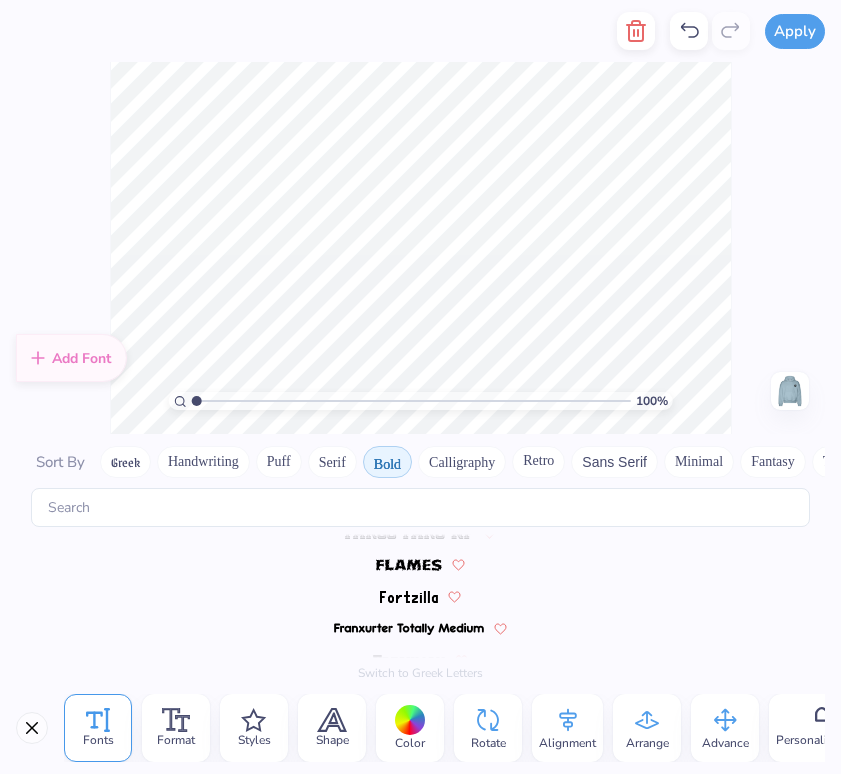 click at bounding box center [409, 628] 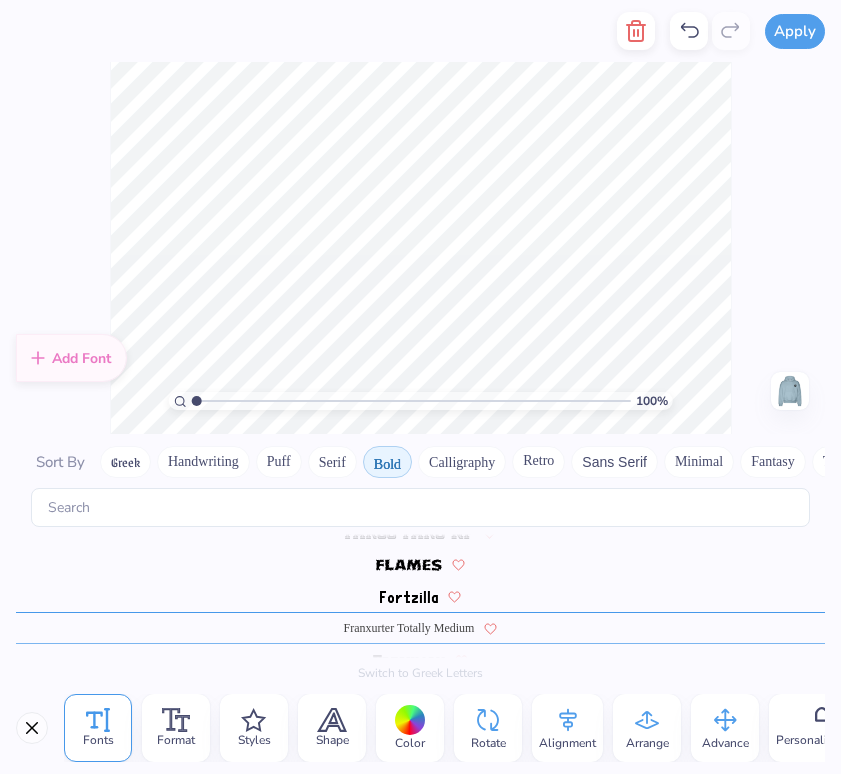 scroll, scrollTop: 566, scrollLeft: 0, axis: vertical 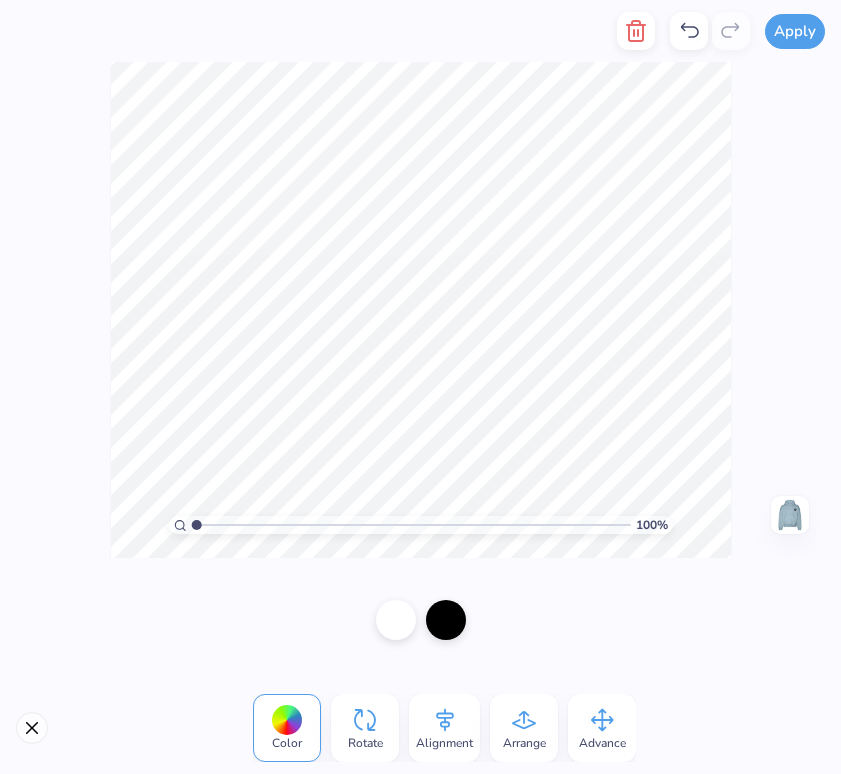 click 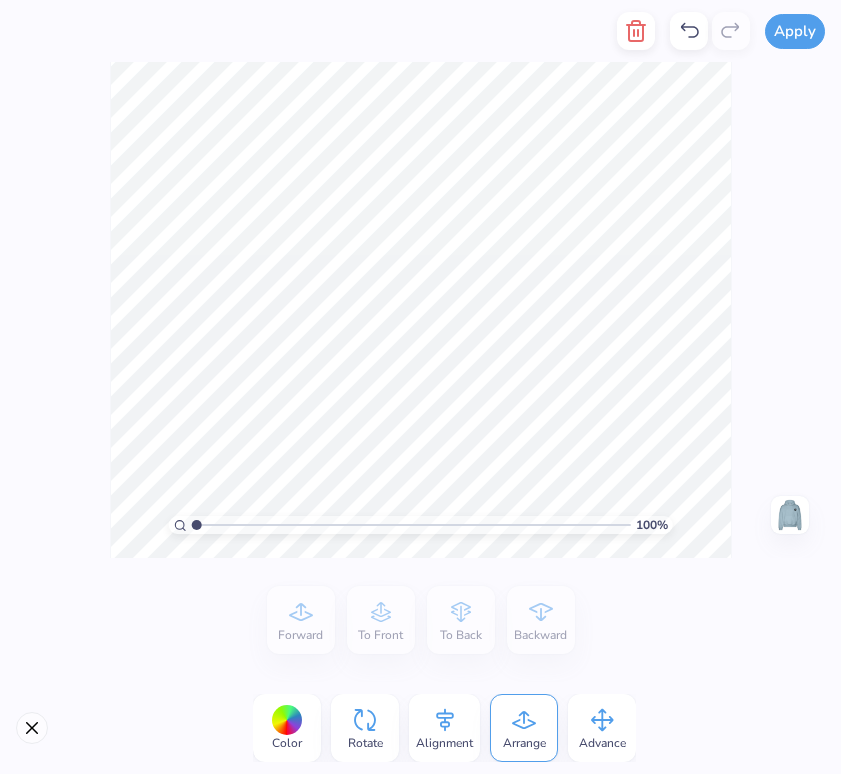click 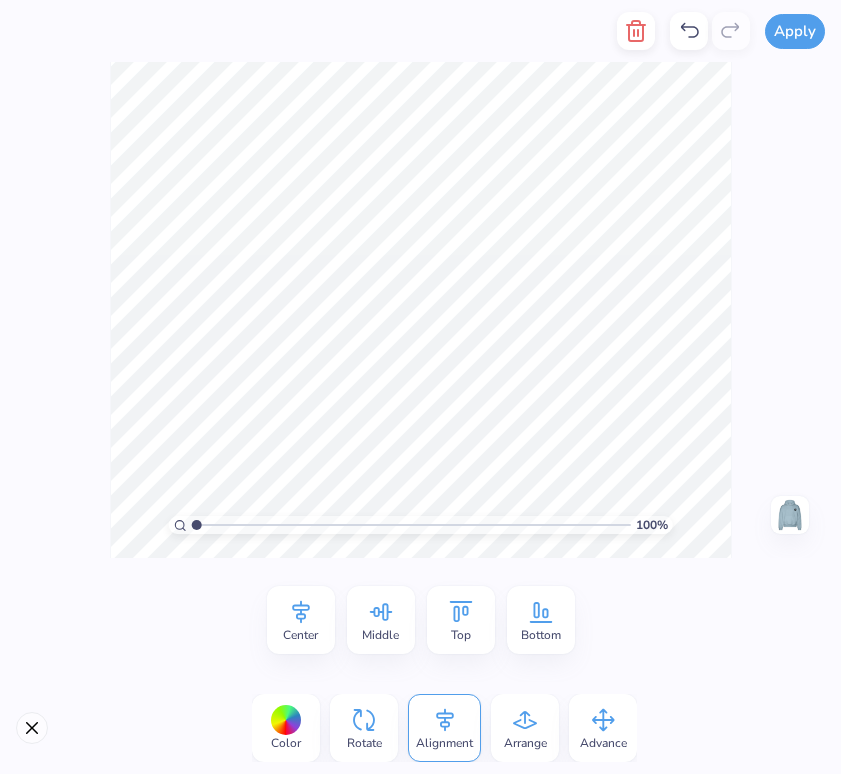 click 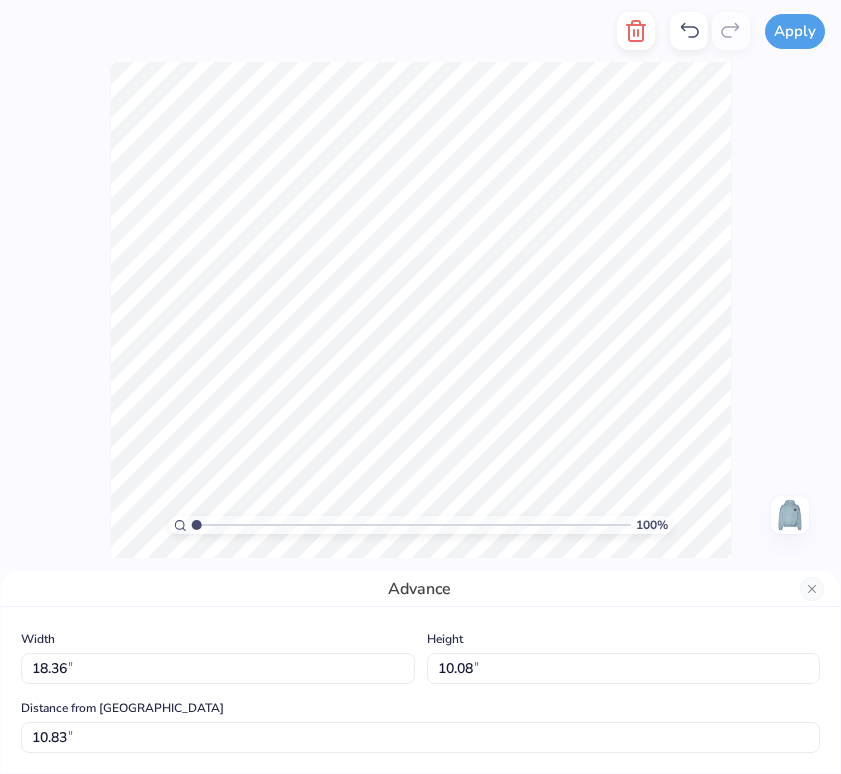 click on "Advance" at bounding box center (420, 589) 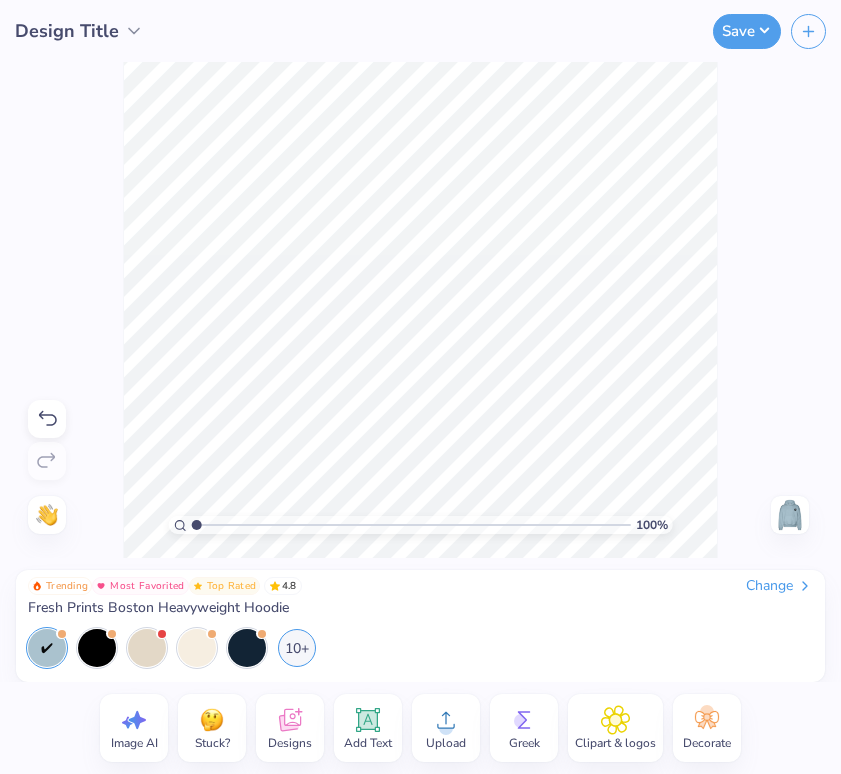 click 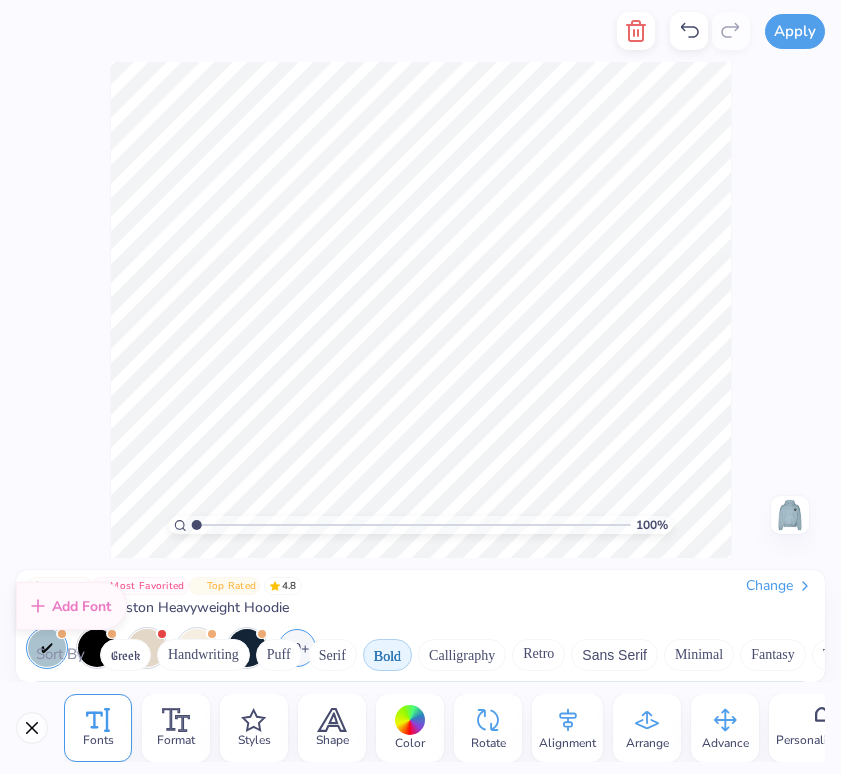 scroll, scrollTop: 2000, scrollLeft: 0, axis: vertical 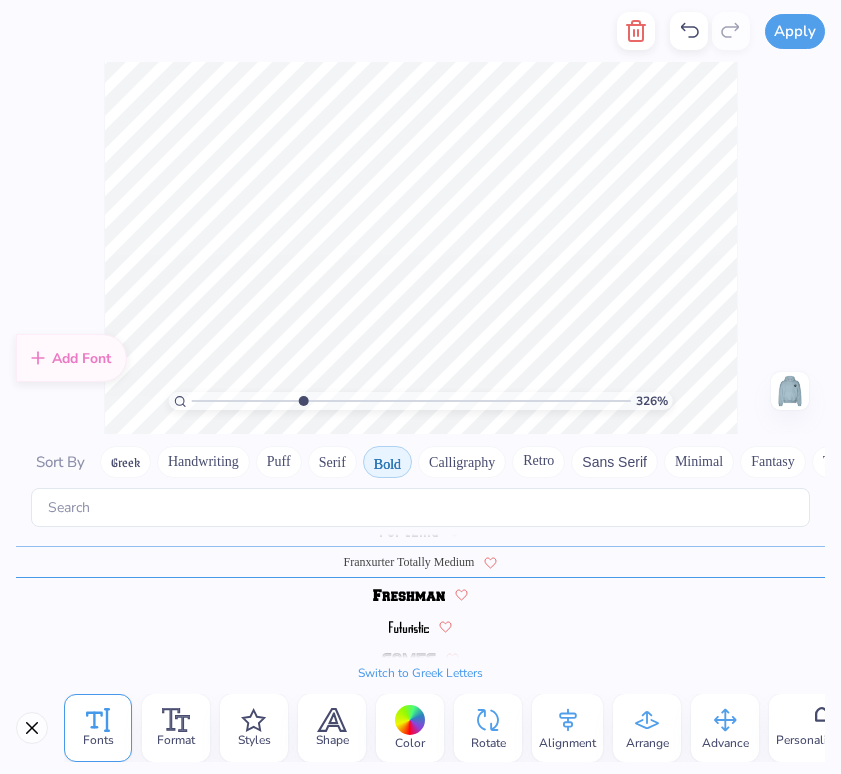 click on "Apply Fonts Format Styles Shape Color Rotate Alignment Arrange Advance Personalized Names Personalized Numbers  Add Font Sort By Greek Handwriting Puff Serif Bold Calligraphy Retro Sans Serif Minimal Fantasy Techno Others Franxurter Totally Medium Super Dream Super Easy Varsity Team Switch to Greek Letters 326  % Need help?  Chat with us. Front Trending Most Favorited Top Rated 4.8 Change Fresh Prints Boston Heavyweight Hoodie   10+" at bounding box center (420, 387) 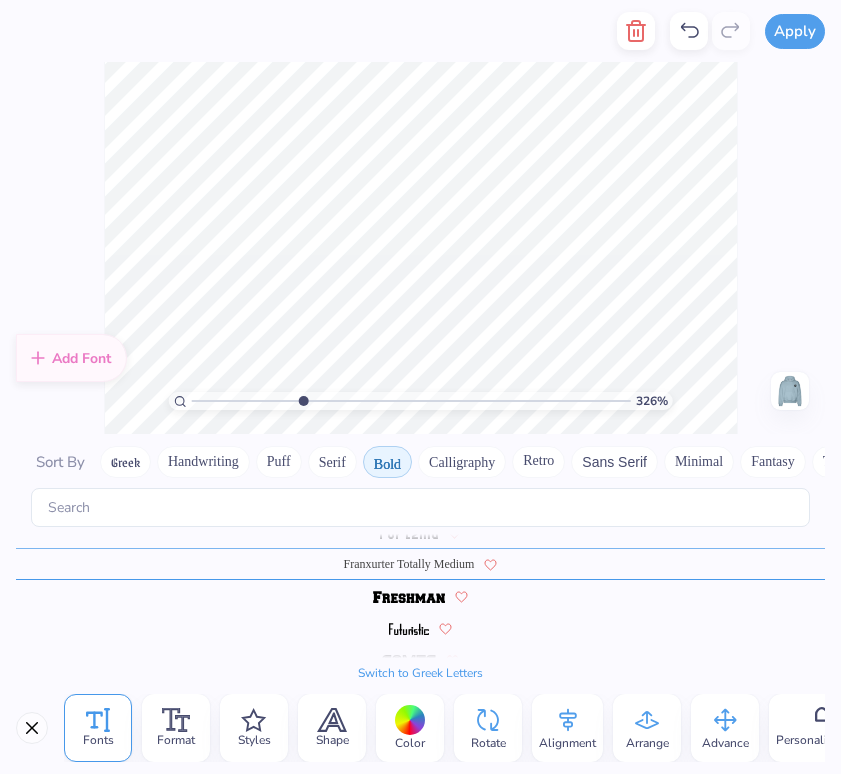 type on "1" 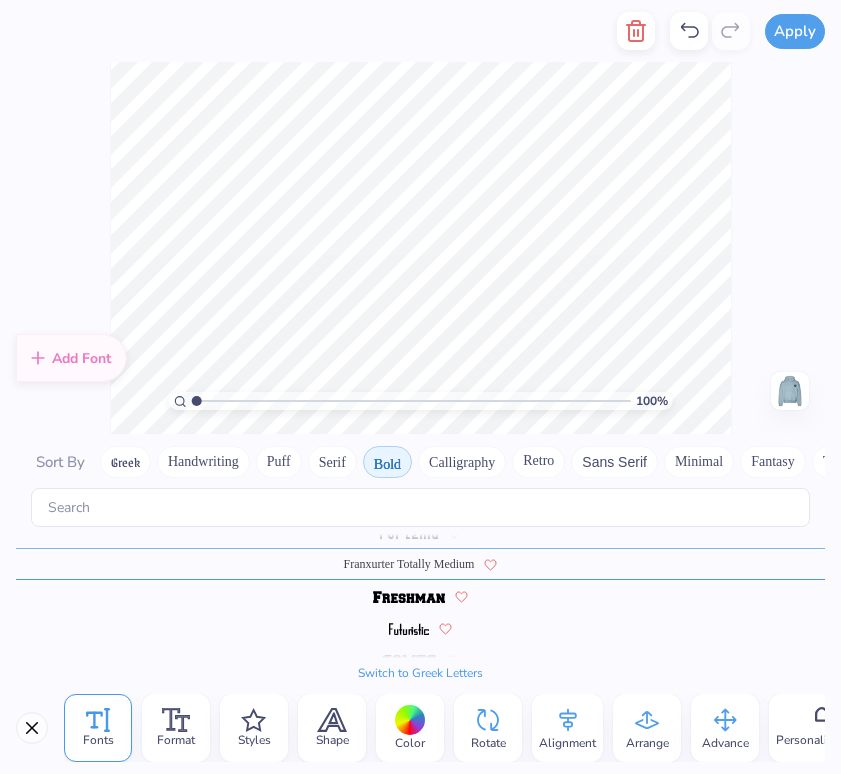 scroll, scrollTop: 0, scrollLeft: 6, axis: horizontal 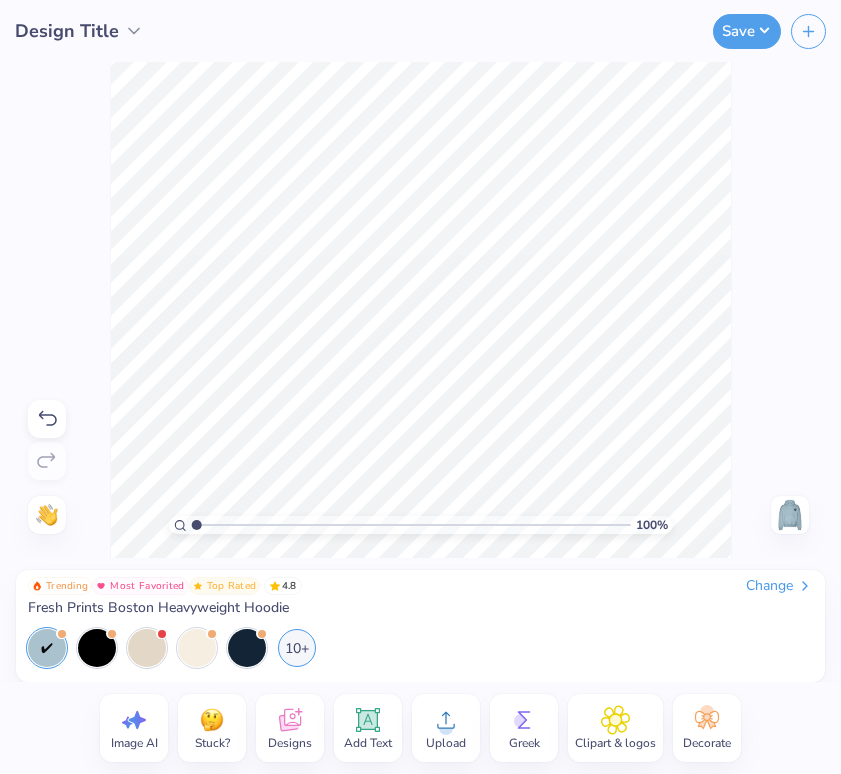 click 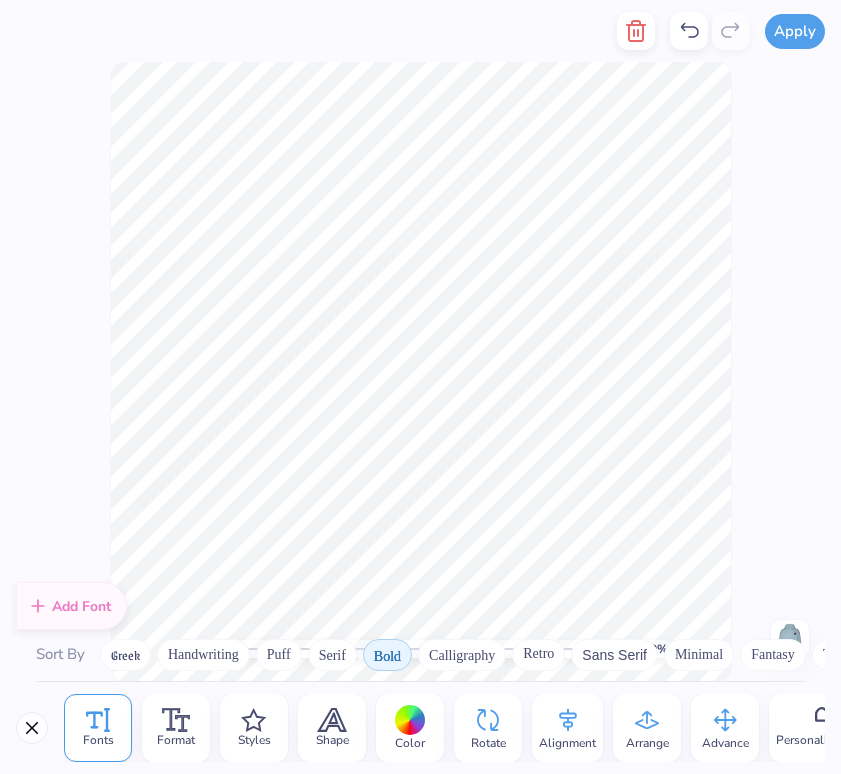 scroll, scrollTop: 2000, scrollLeft: 0, axis: vertical 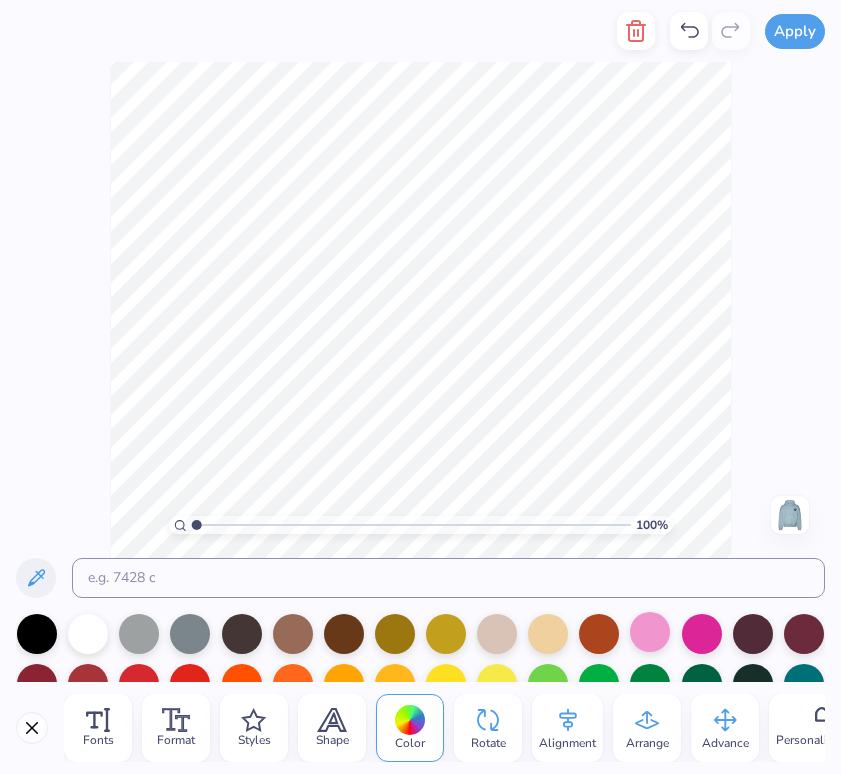 type on "Lucky me, I'm in KD" 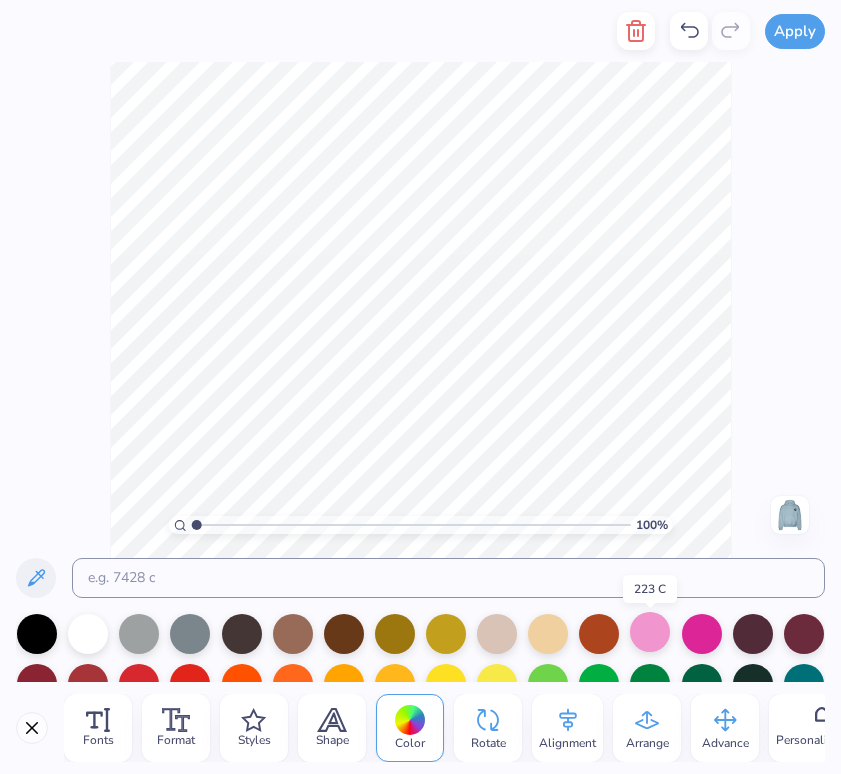 click at bounding box center (650, 632) 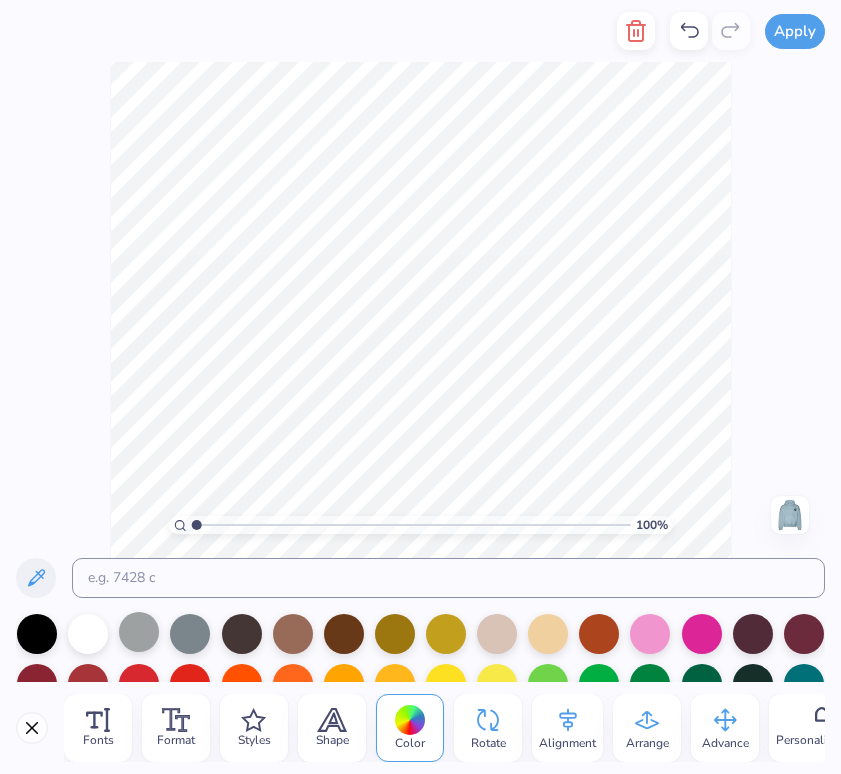 click at bounding box center [139, 632] 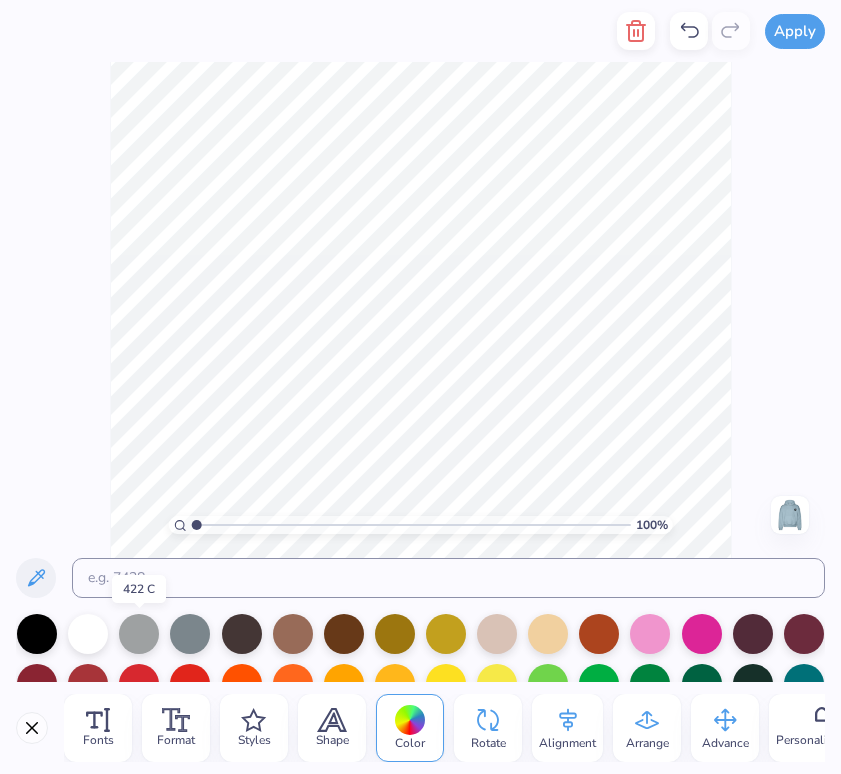 click at bounding box center [420, 784] 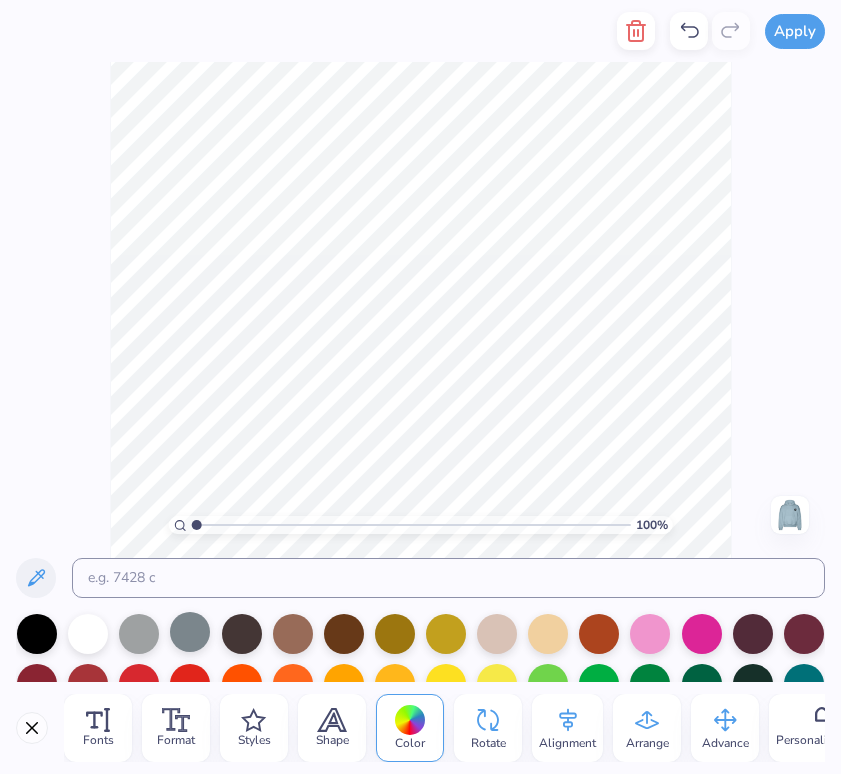 click at bounding box center (190, 632) 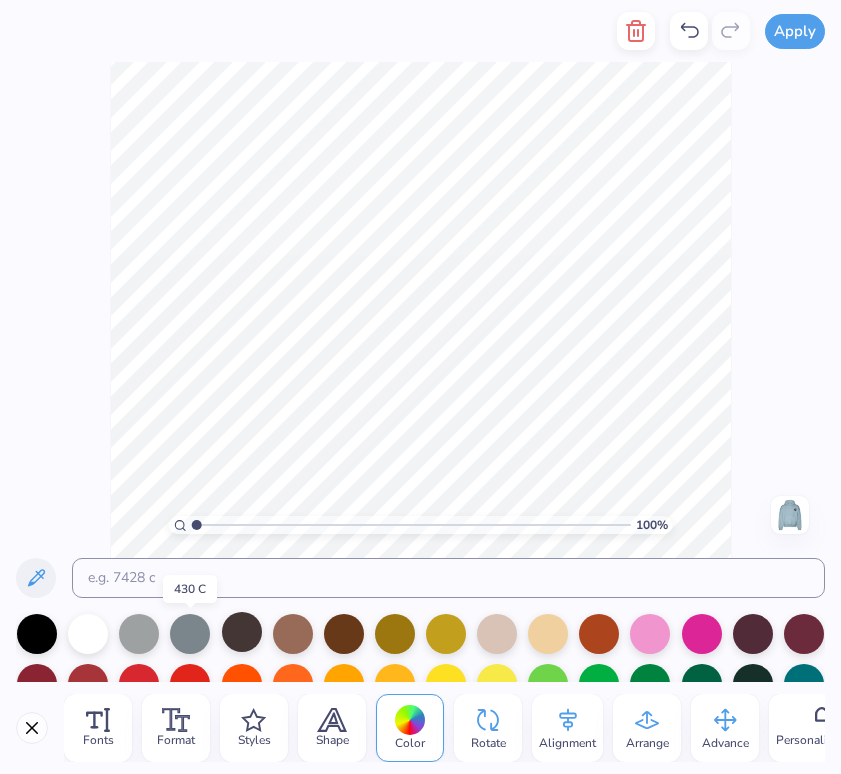 click at bounding box center [242, 632] 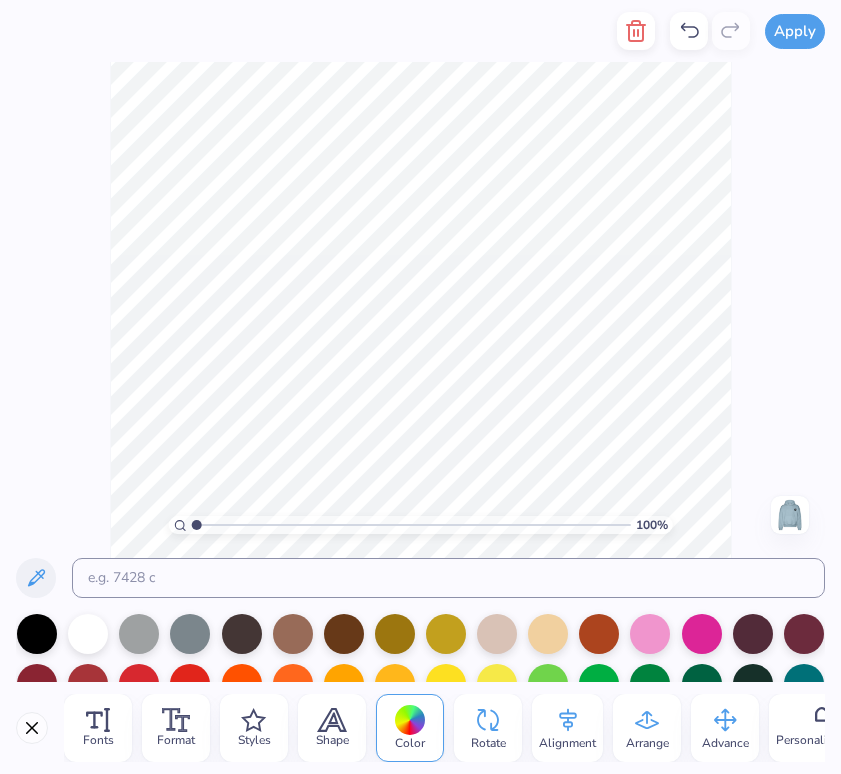click at bounding box center (420, 784) 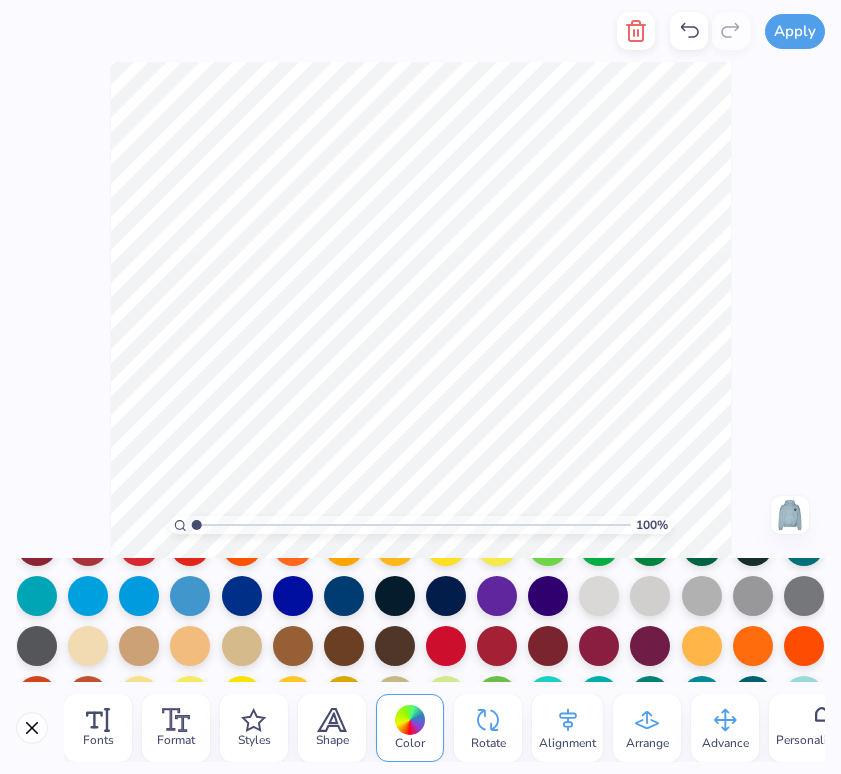 scroll, scrollTop: 139, scrollLeft: 0, axis: vertical 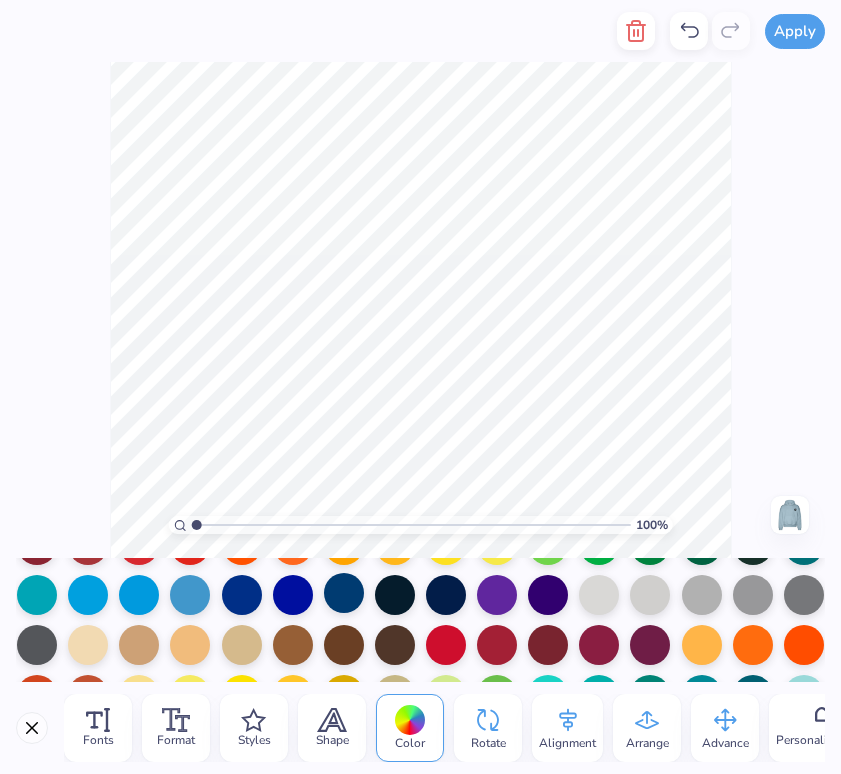 click at bounding box center (344, 593) 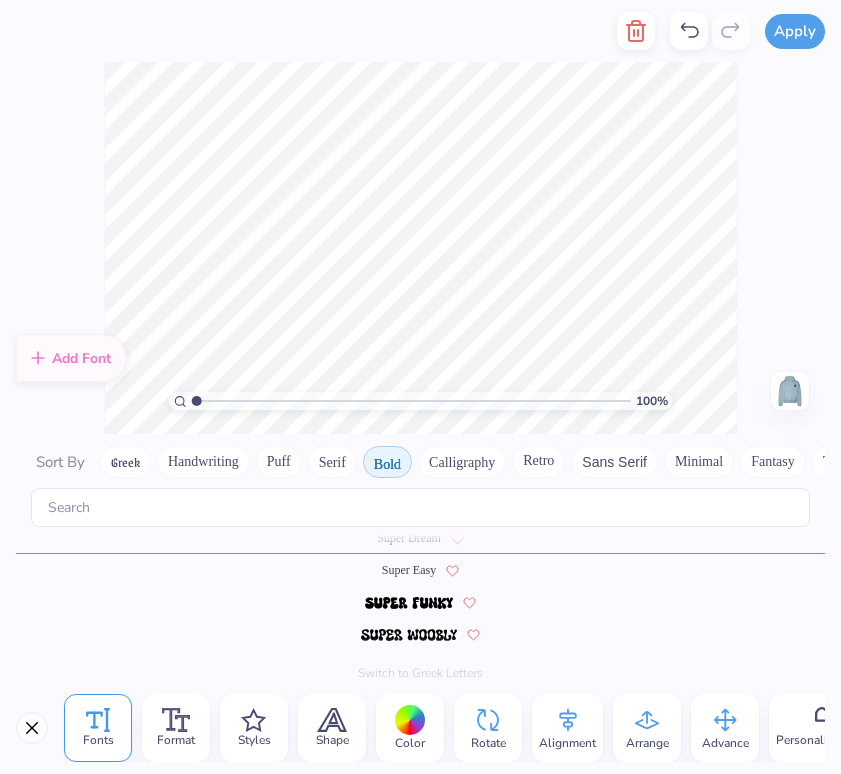 scroll, scrollTop: 1974, scrollLeft: 0, axis: vertical 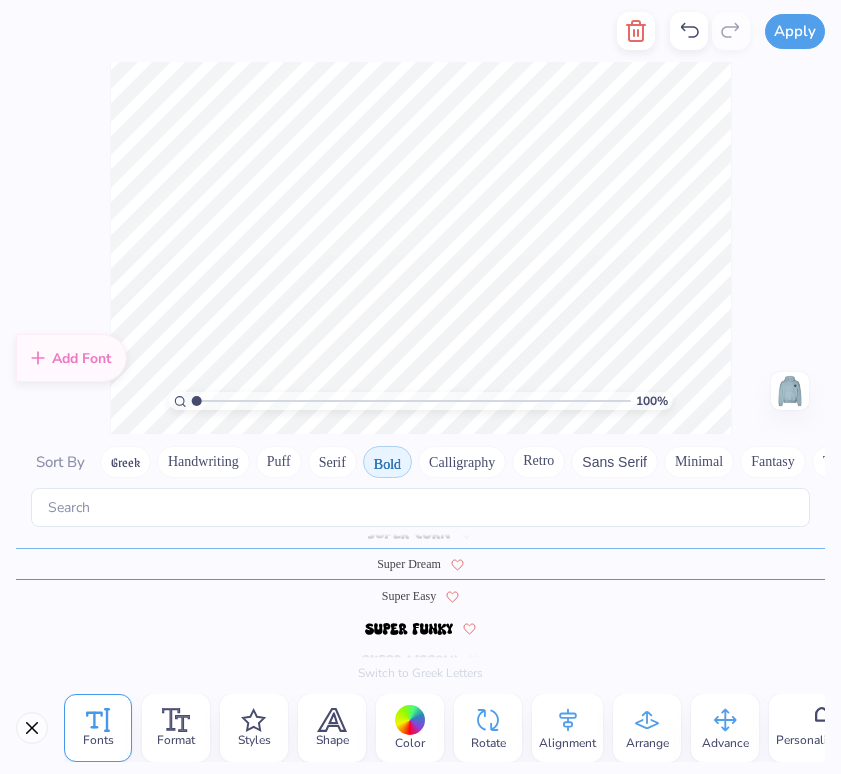 click on "Calligraphy" at bounding box center [462, 462] 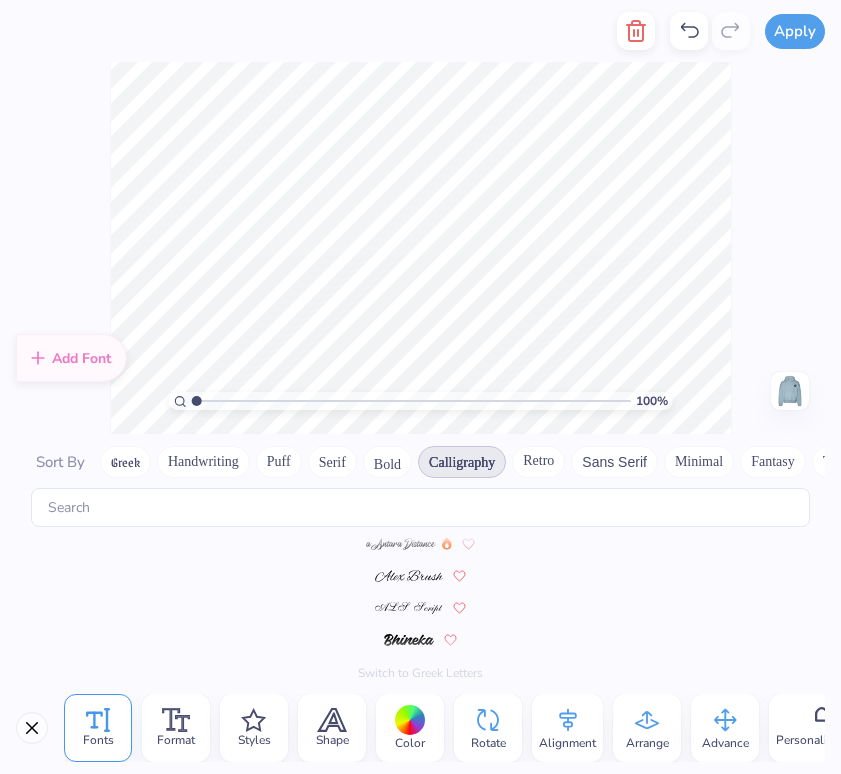 scroll, scrollTop: 0, scrollLeft: 0, axis: both 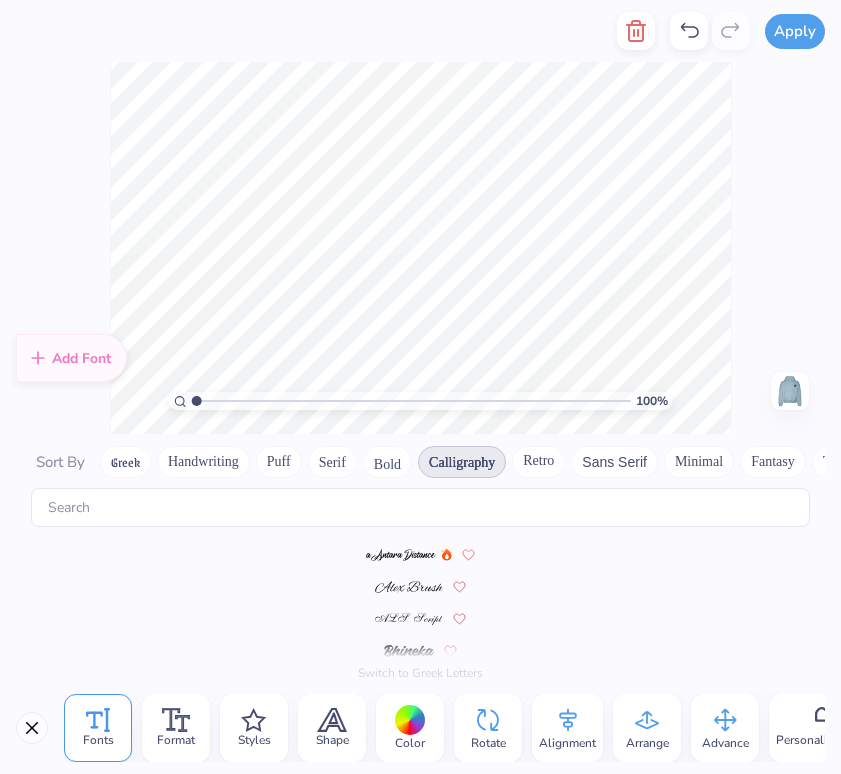 click on "Retro" at bounding box center (538, 462) 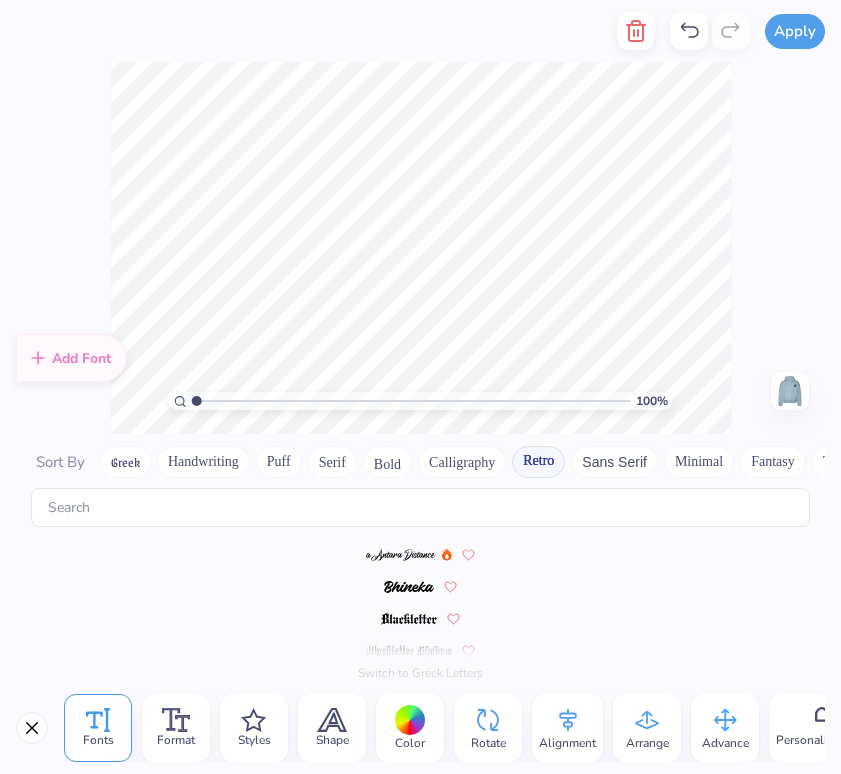 click on "Sans Serif" at bounding box center [614, 462] 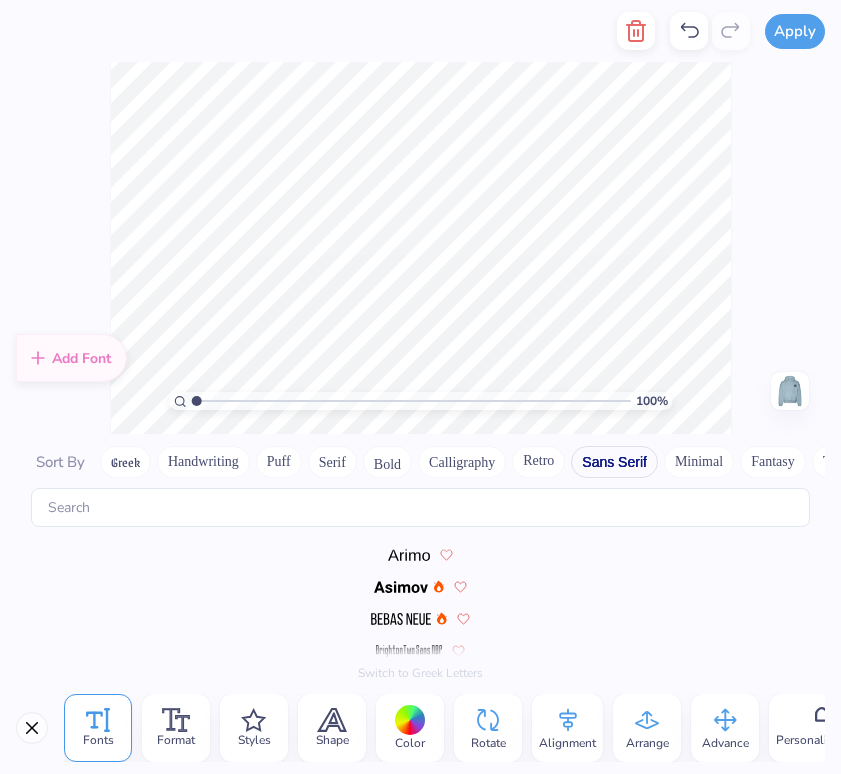 scroll, scrollTop: 2102, scrollLeft: 0, axis: vertical 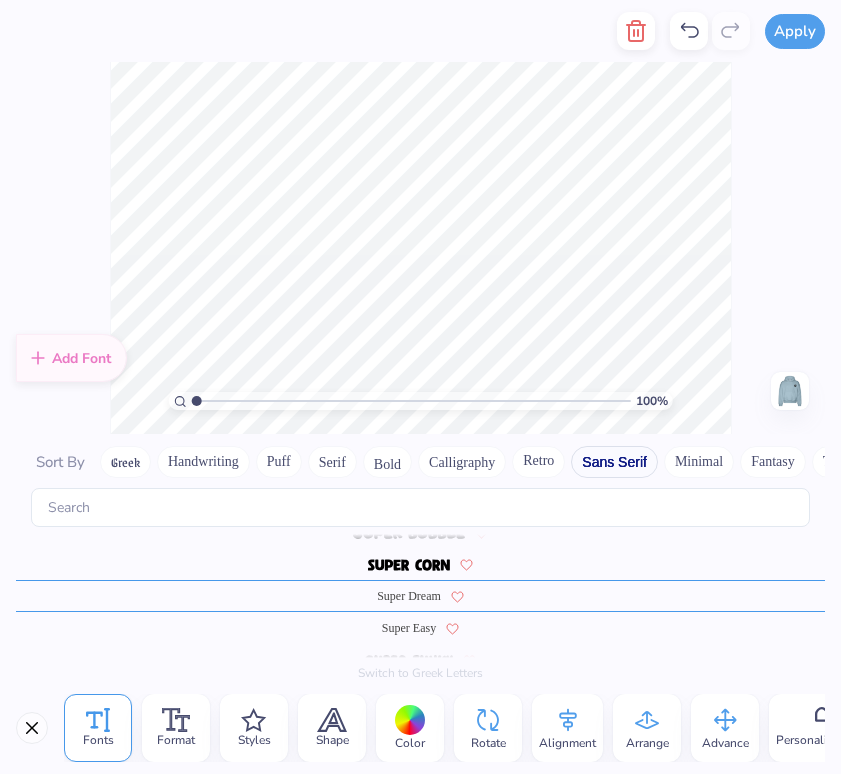 click on "Minimal" at bounding box center [699, 462] 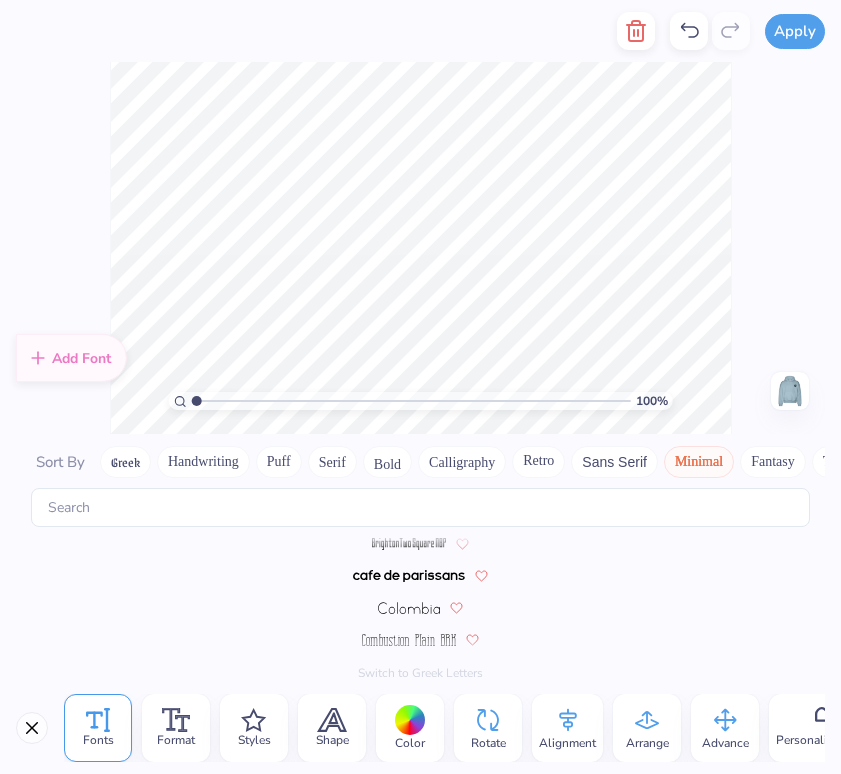 scroll, scrollTop: 0, scrollLeft: 0, axis: both 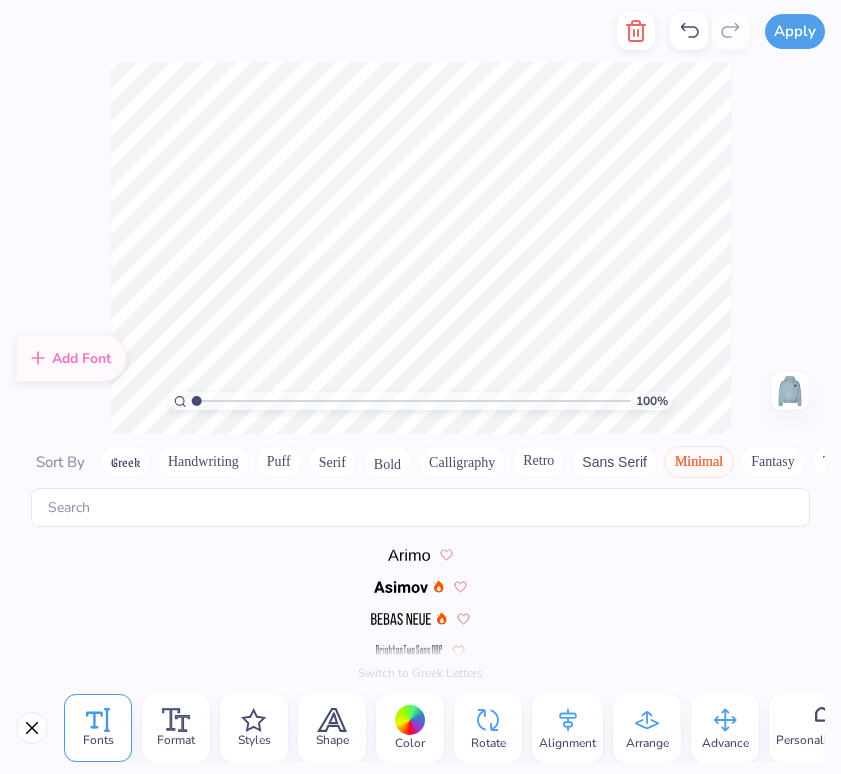 click at bounding box center (400, 587) 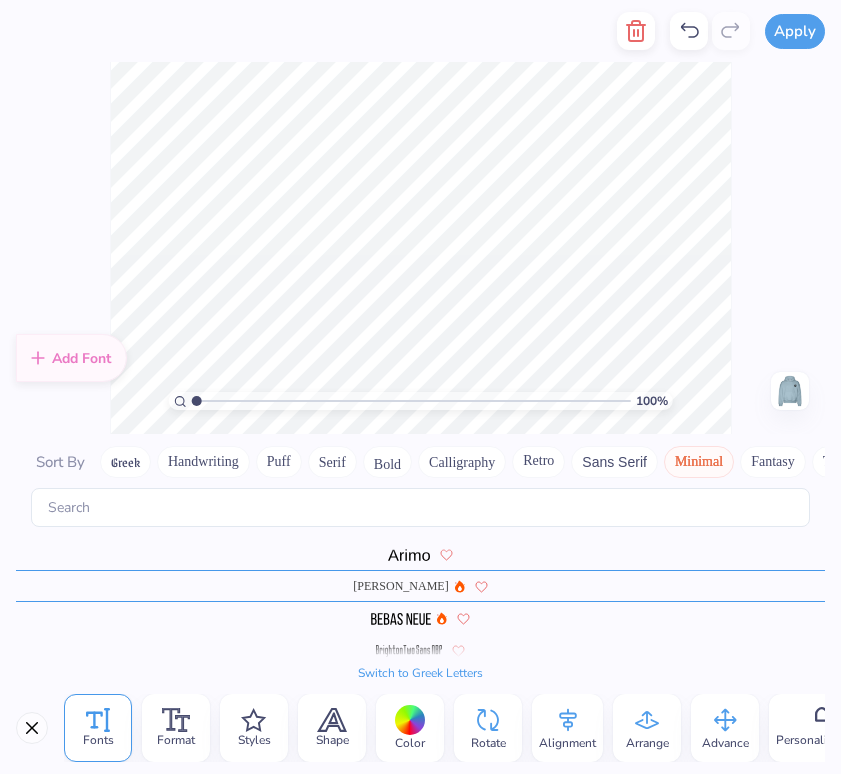 click at bounding box center (400, 619) 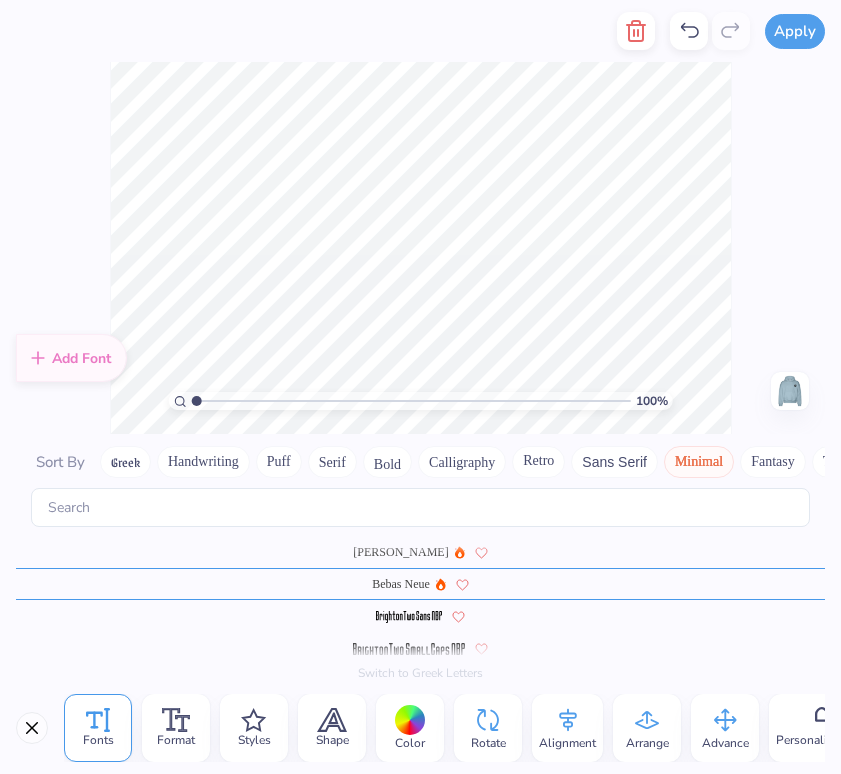 scroll, scrollTop: 22, scrollLeft: 0, axis: vertical 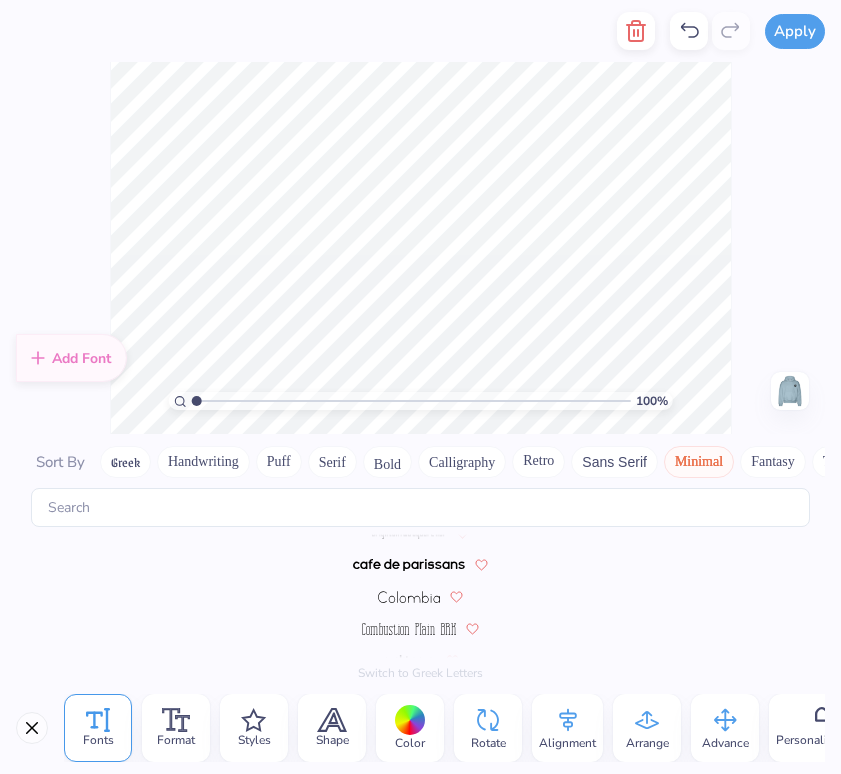 click at bounding box center [409, 565] 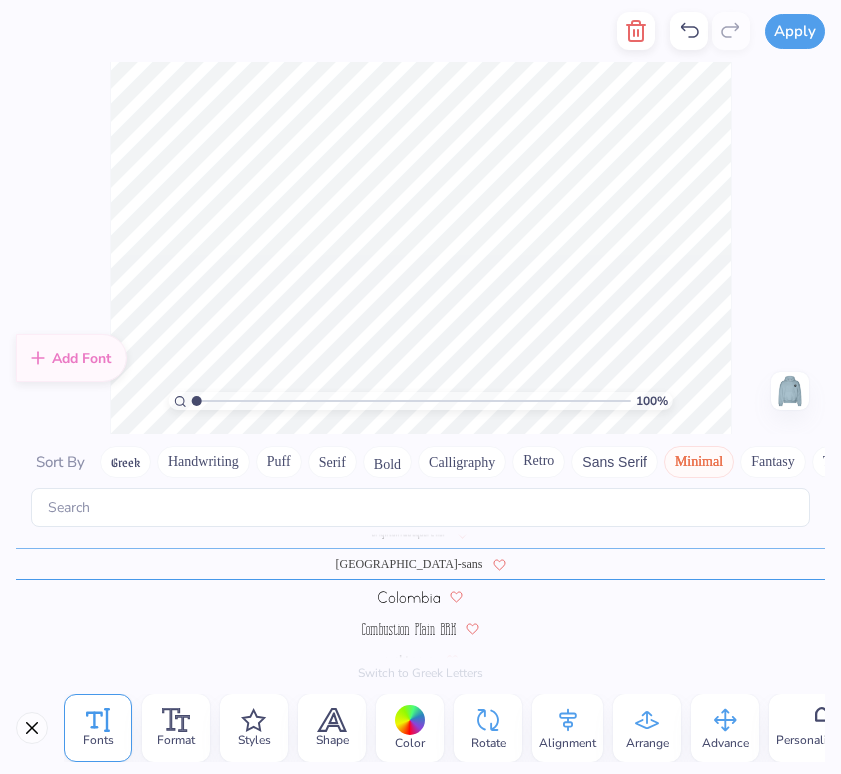 scroll, scrollTop: 150, scrollLeft: 0, axis: vertical 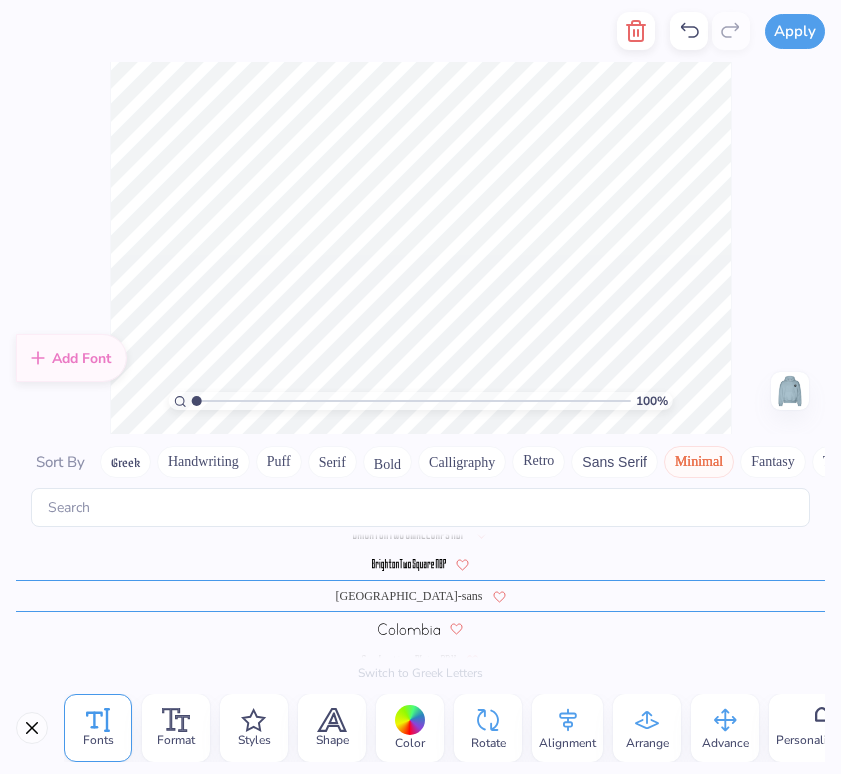 click on "Fantasy" at bounding box center (773, 462) 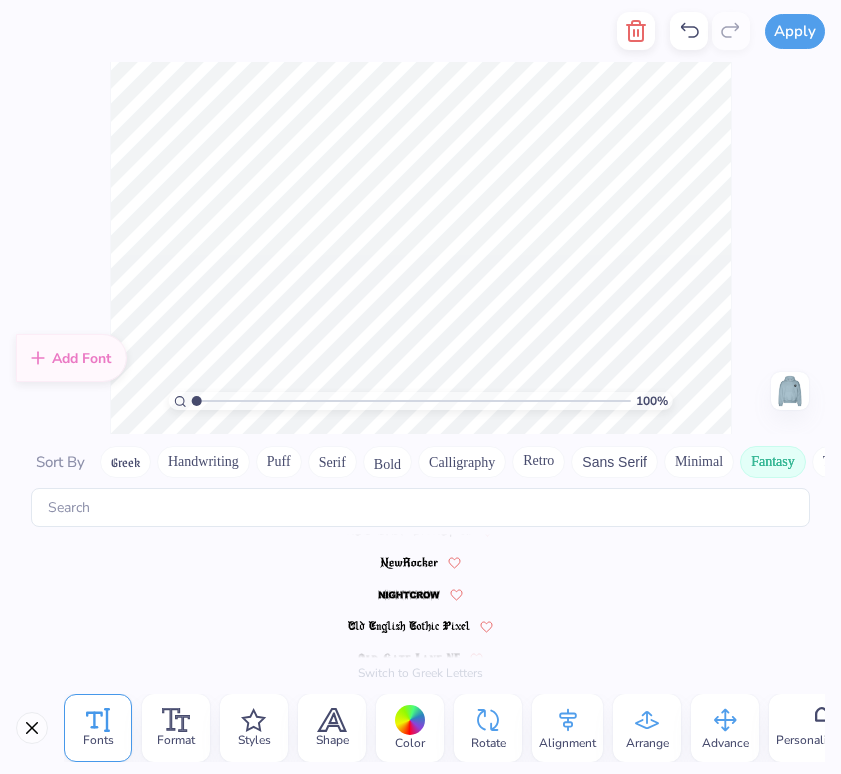 scroll, scrollTop: 470, scrollLeft: 0, axis: vertical 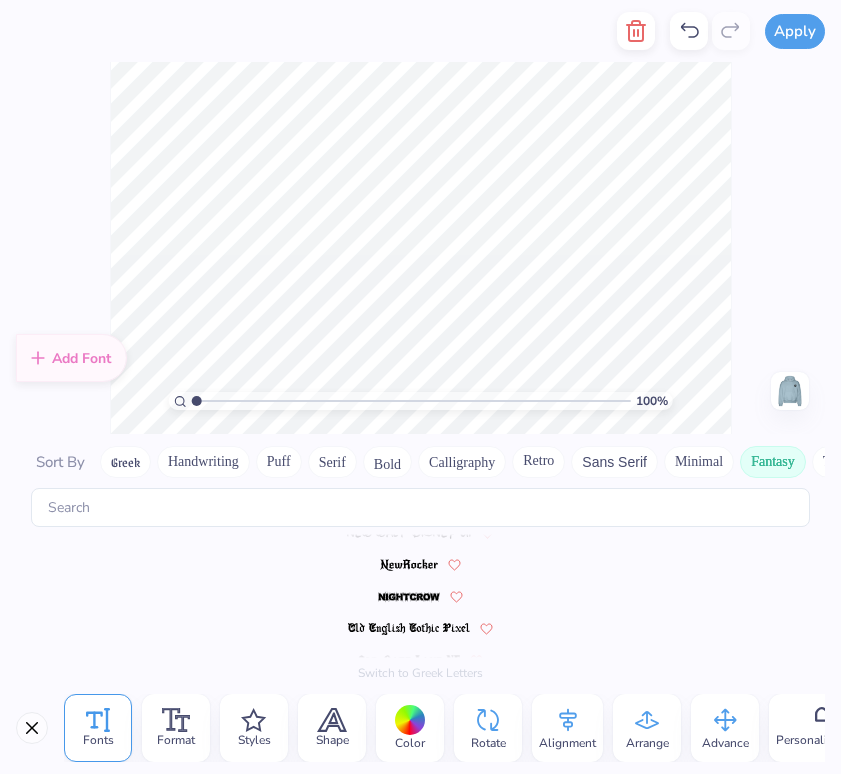 click on "Handwriting" at bounding box center [203, 462] 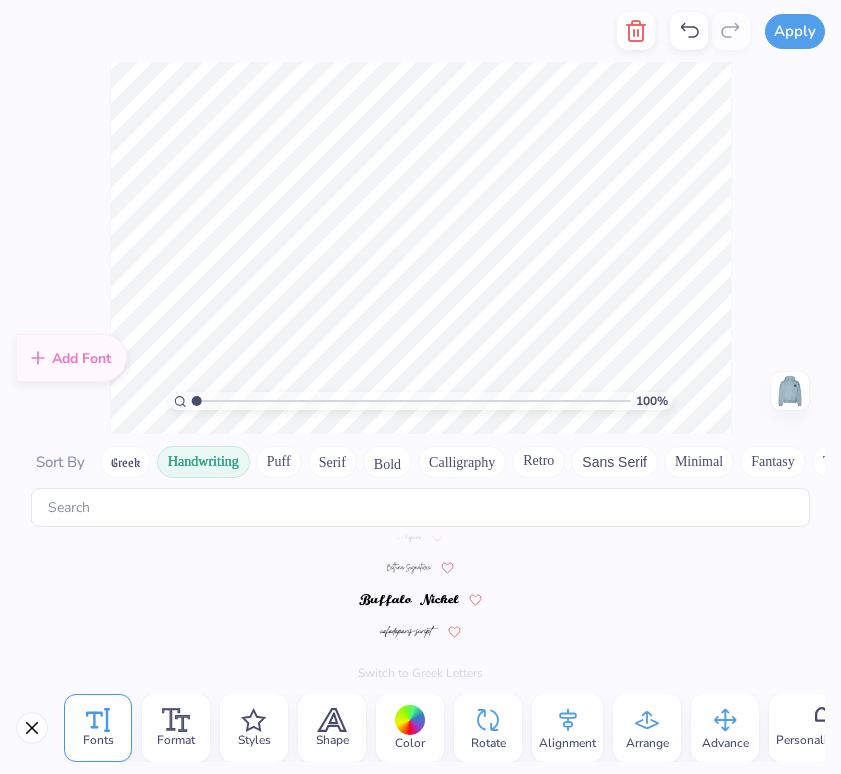 scroll, scrollTop: 86, scrollLeft: 0, axis: vertical 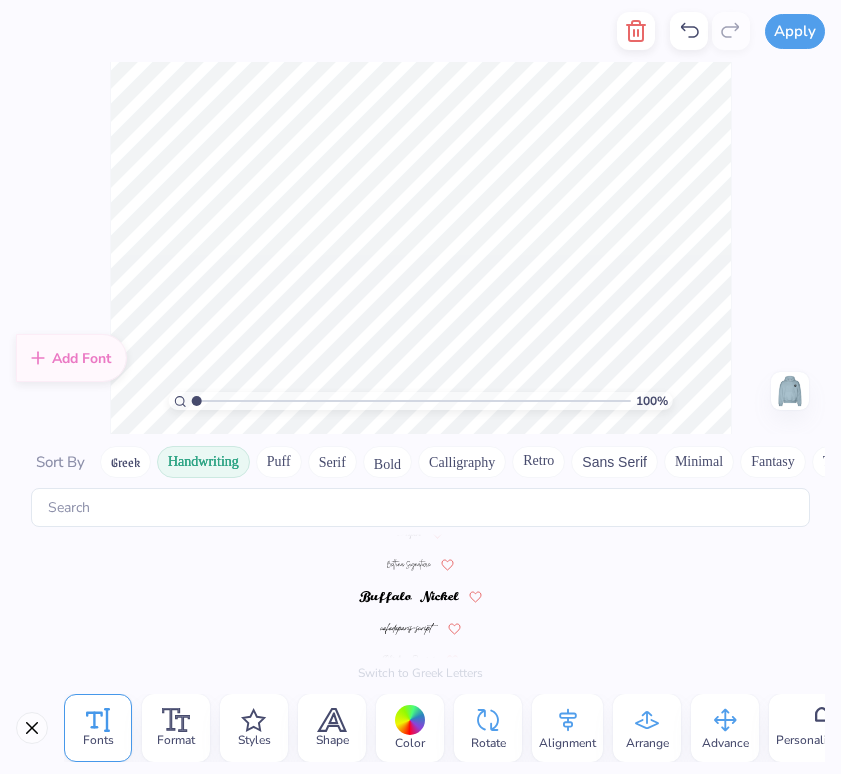 click at bounding box center [408, 597] 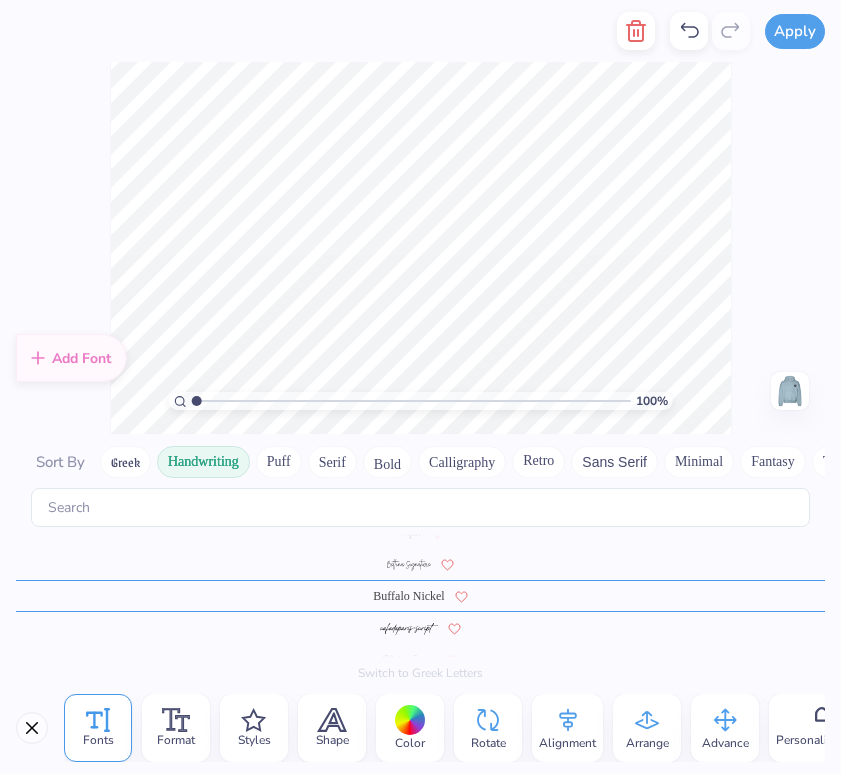 click at bounding box center [409, 565] 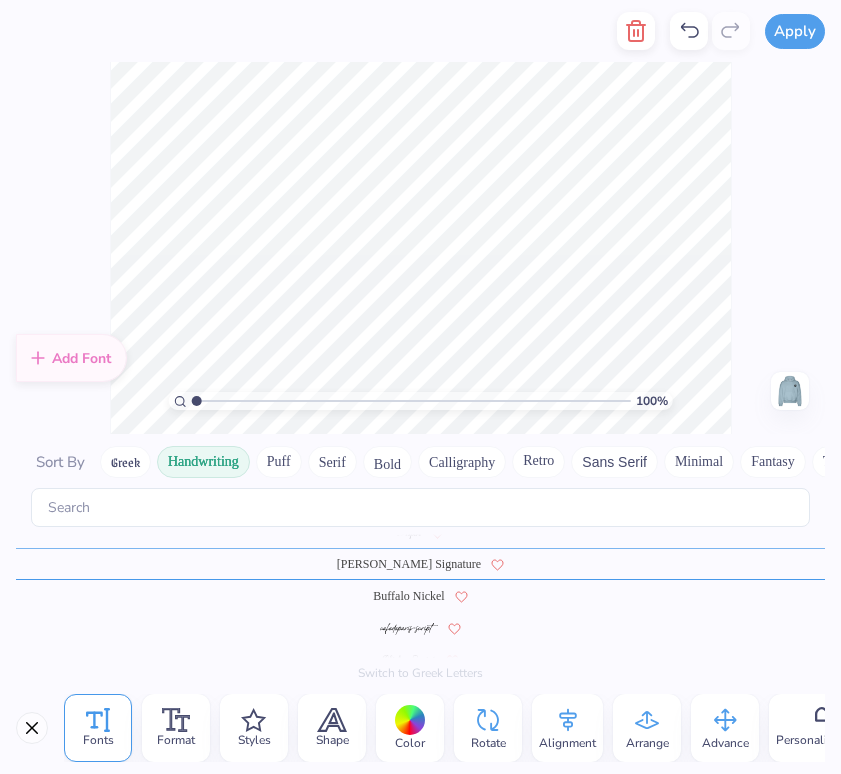 scroll, scrollTop: 54, scrollLeft: 0, axis: vertical 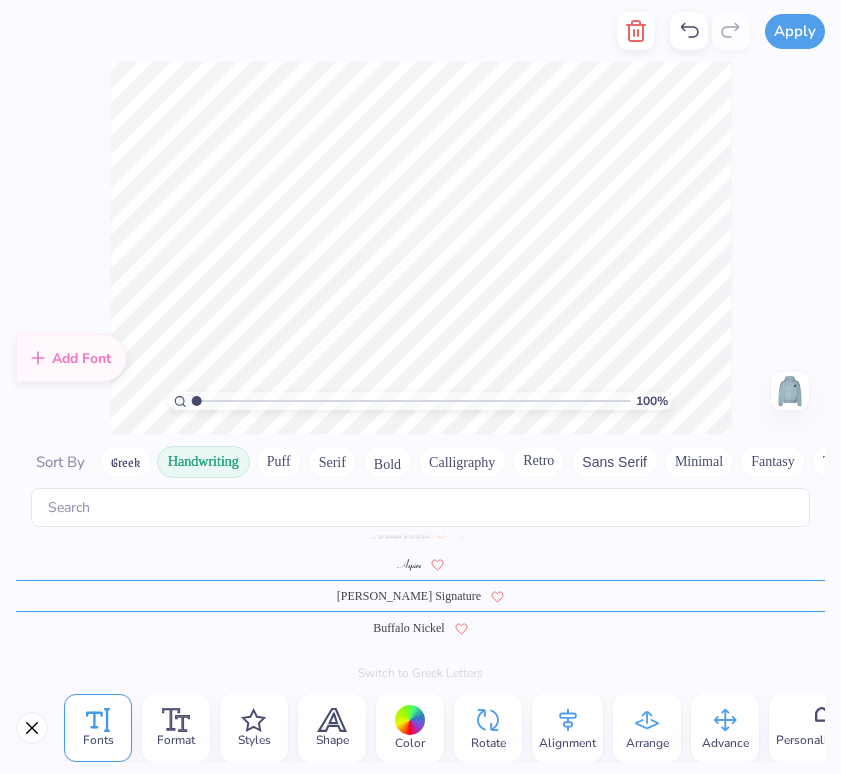 click on "[PERSON_NAME] Signature" at bounding box center (409, 596) 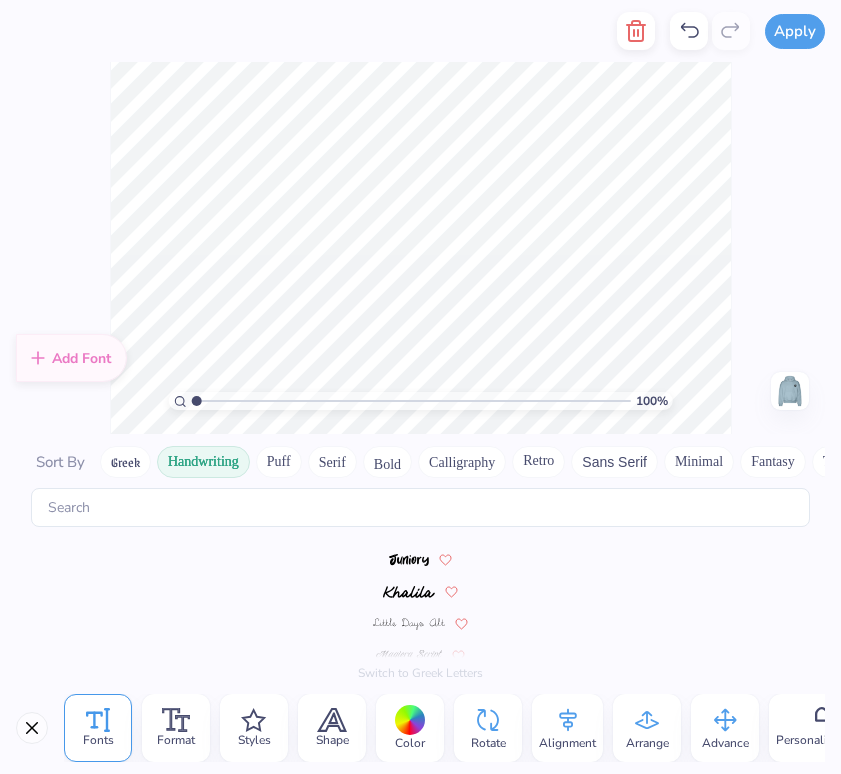 scroll, scrollTop: 310, scrollLeft: 0, axis: vertical 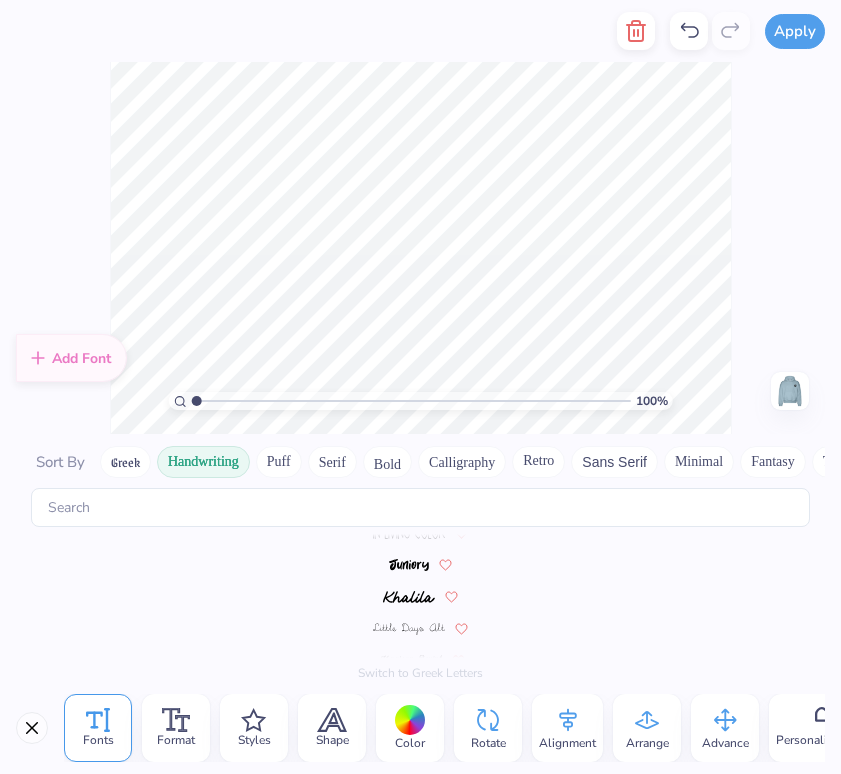 click at bounding box center [409, 597] 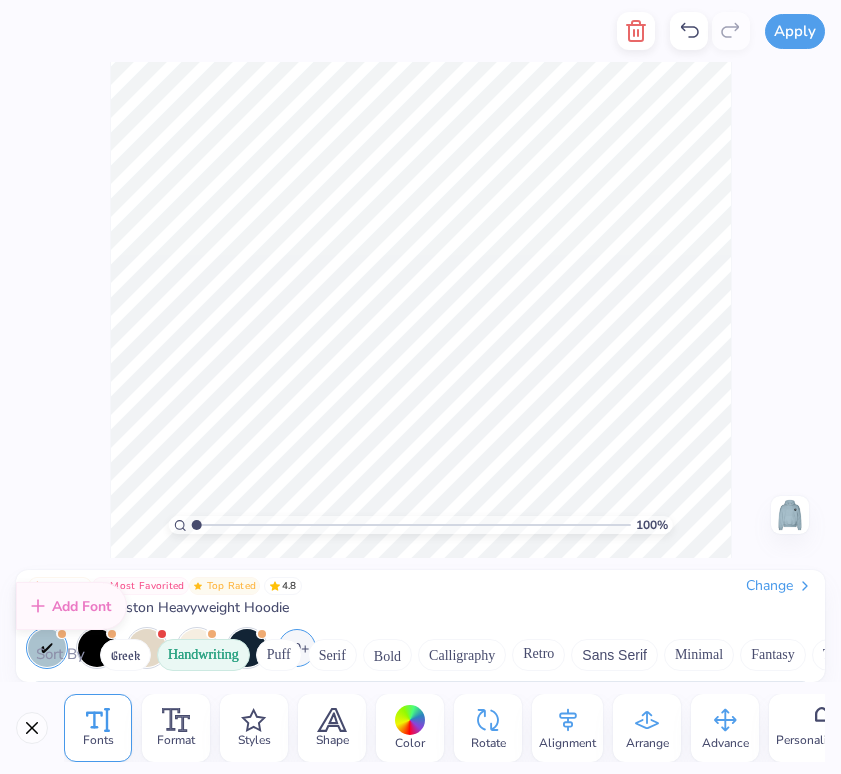 scroll, scrollTop: 336, scrollLeft: 0, axis: vertical 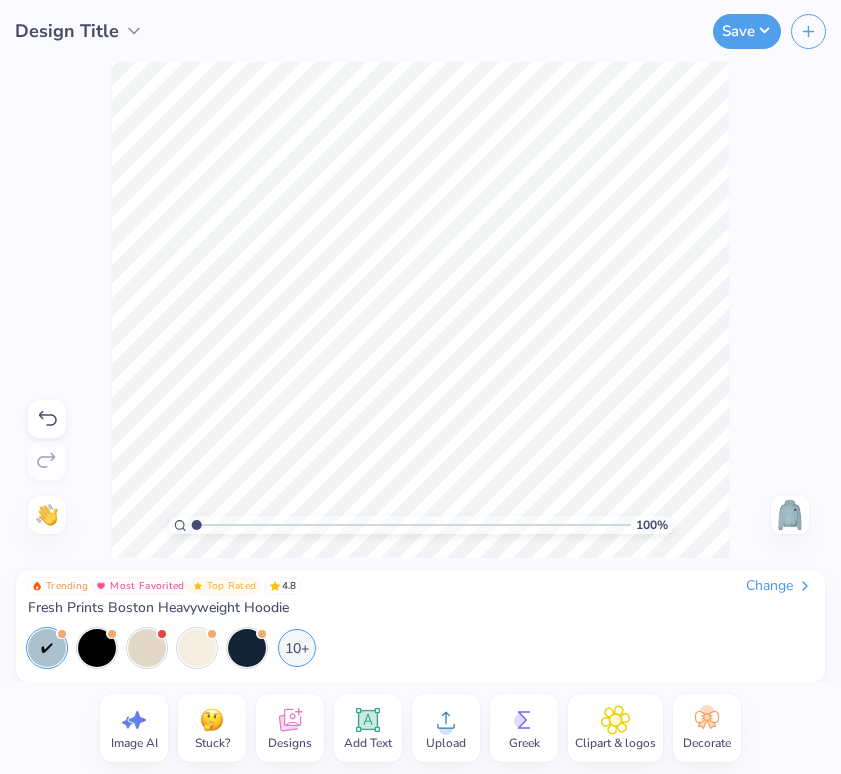 click 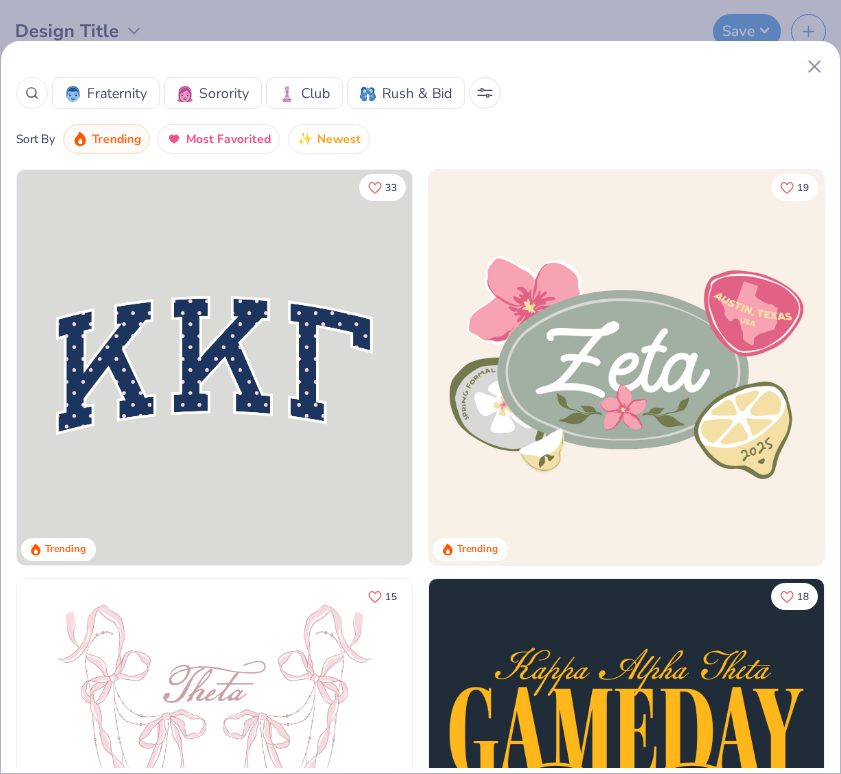 click at bounding box center [214, 367] 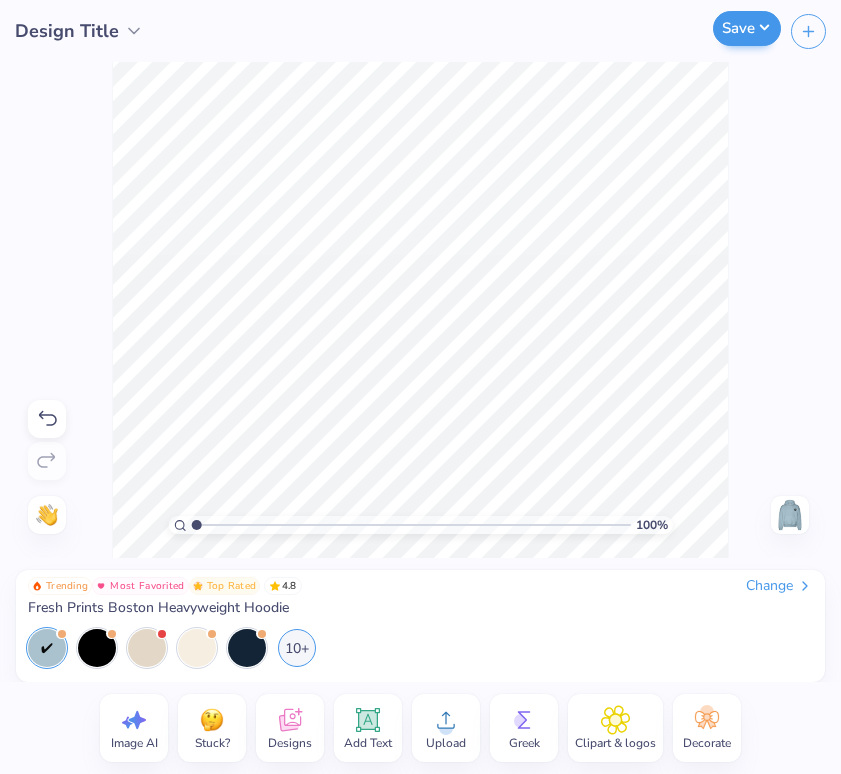 click on "Save" at bounding box center (747, 28) 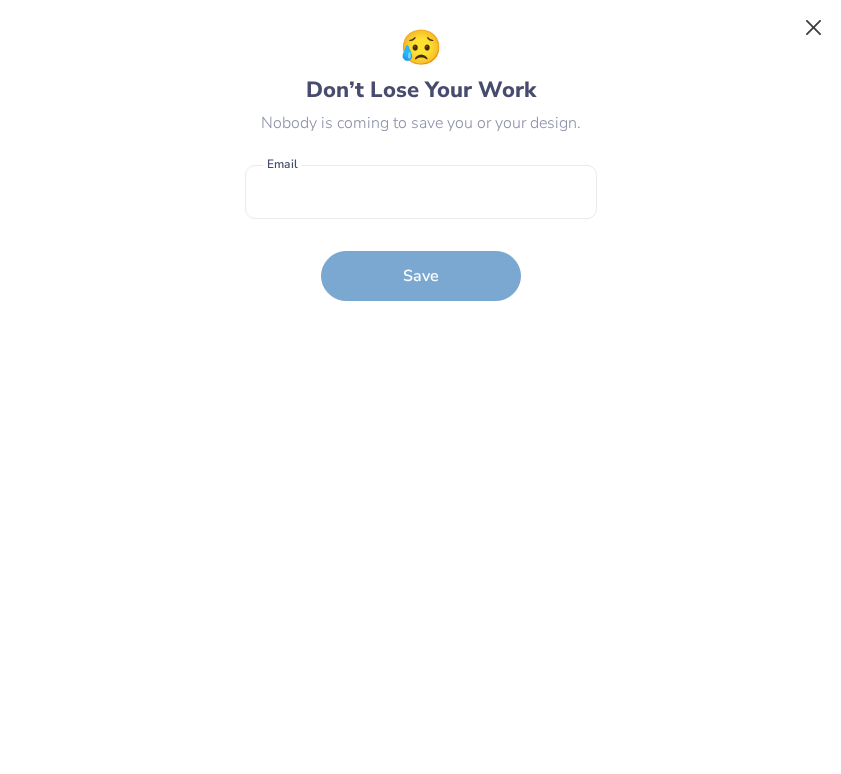 click at bounding box center [814, 28] 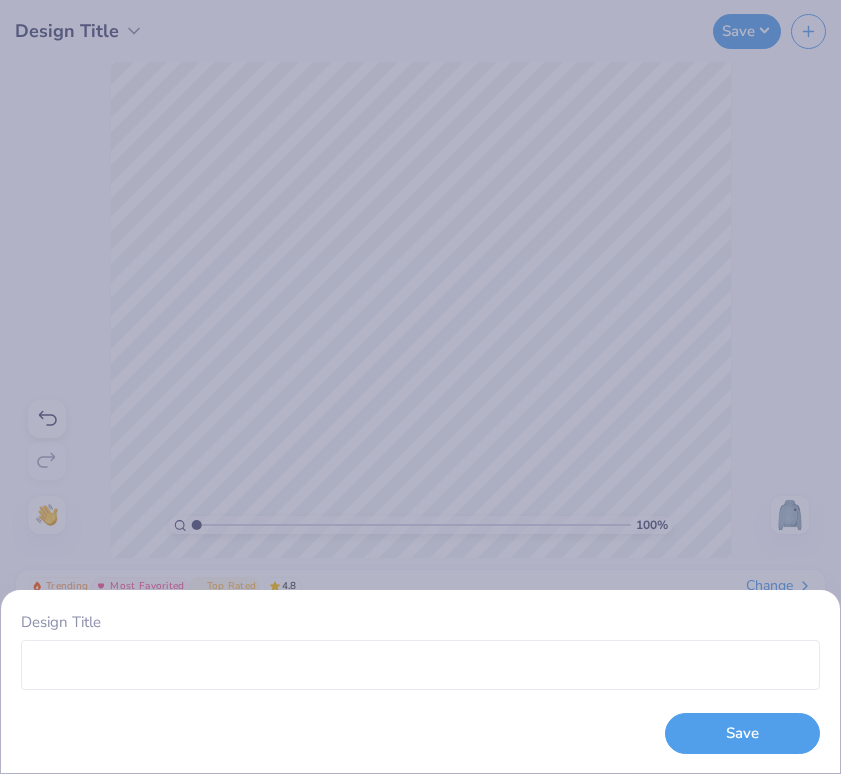 click on "Design Title Save" at bounding box center (420, 387) 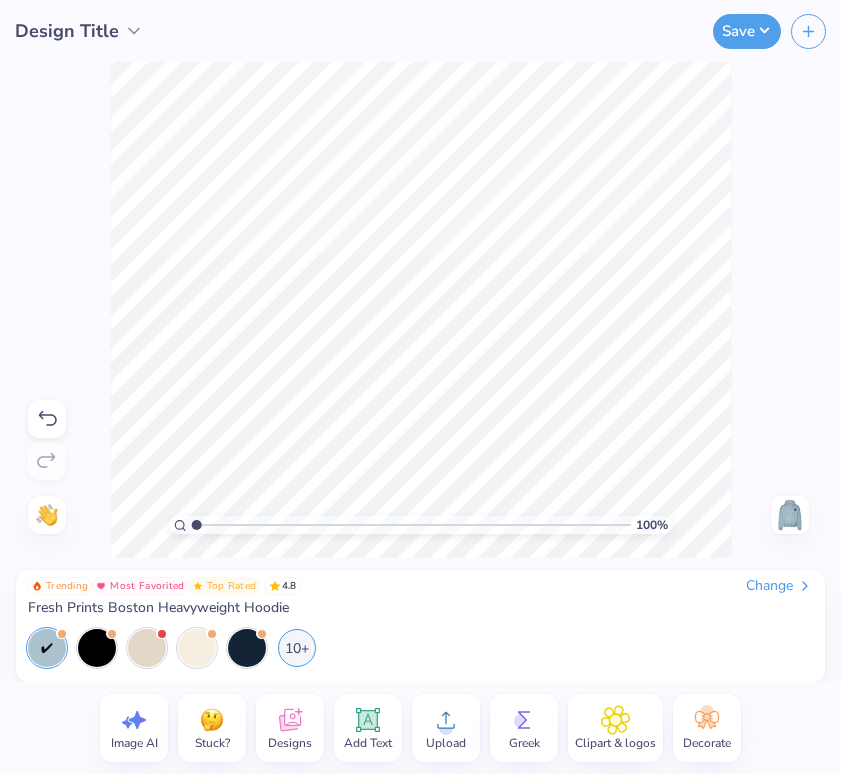click on "Save" at bounding box center [747, 31] 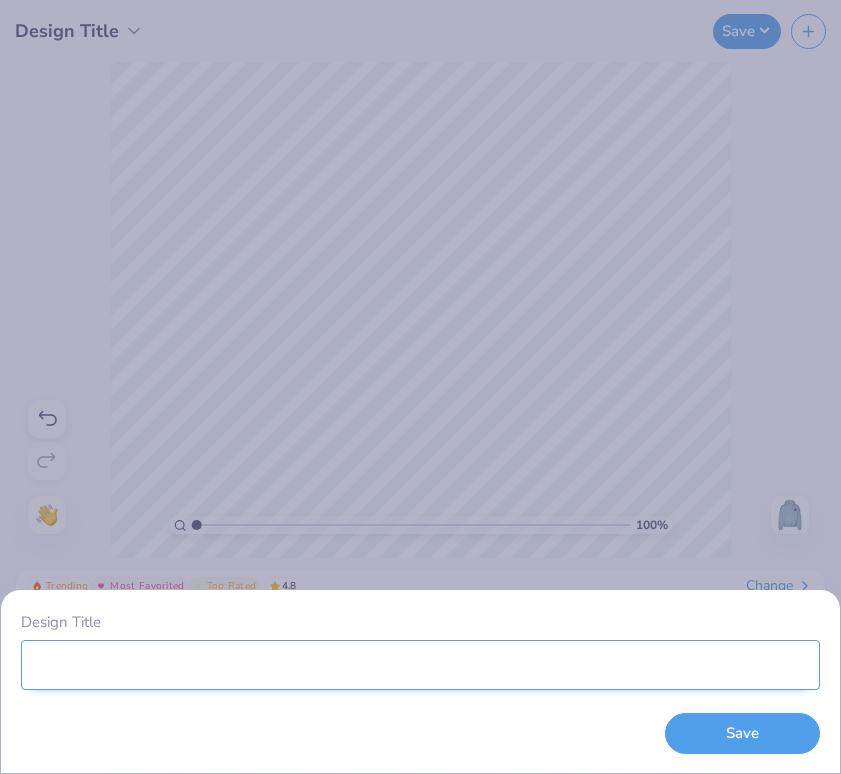 click on "Design Title" at bounding box center [420, 665] 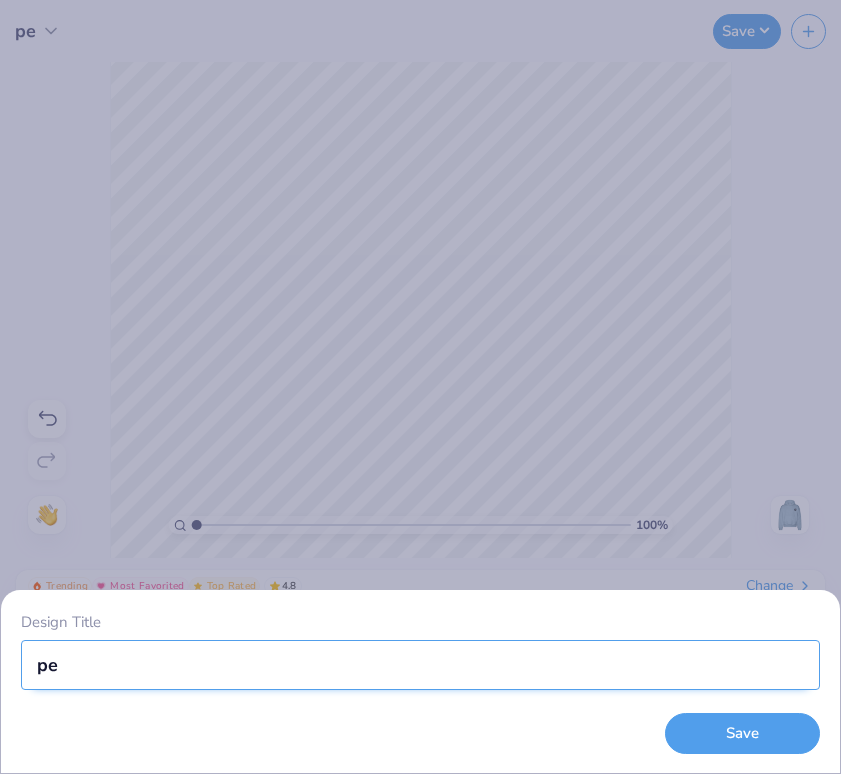 type on "p" 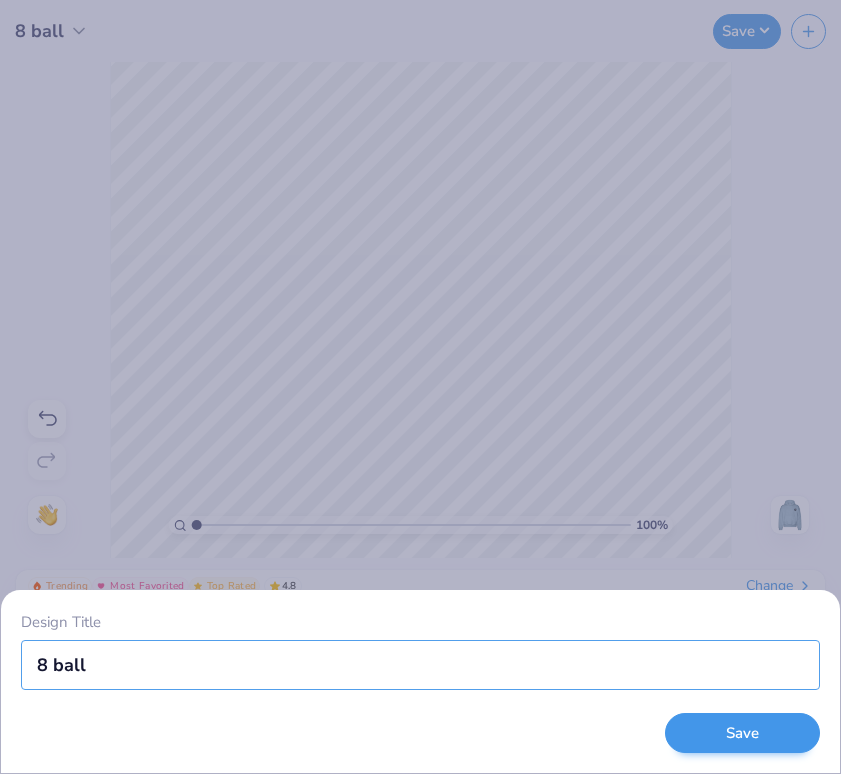type on "8 ball" 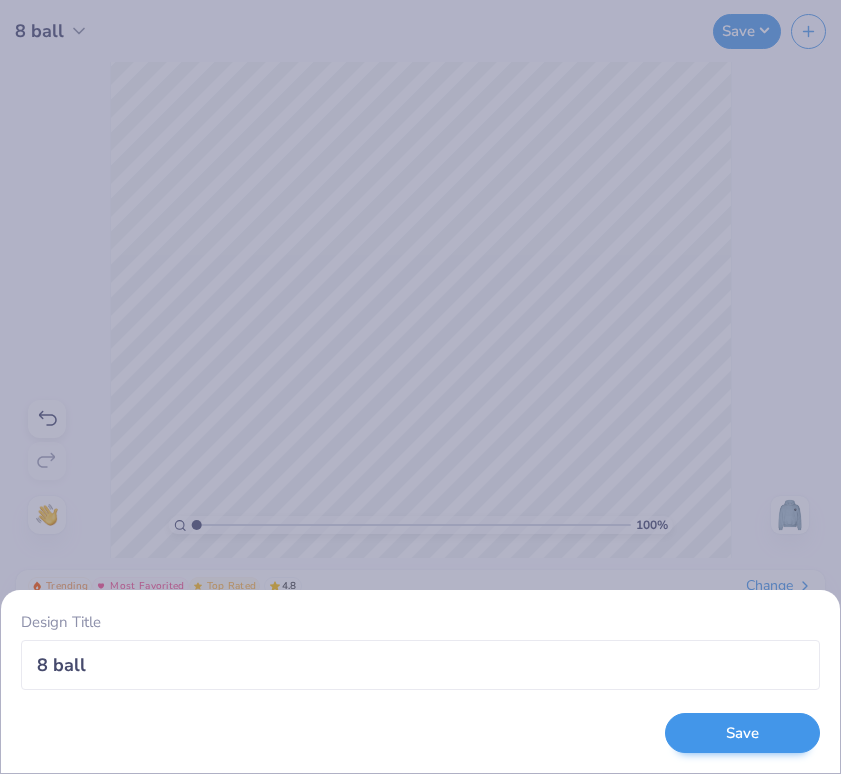 click on "Save" at bounding box center [742, 733] 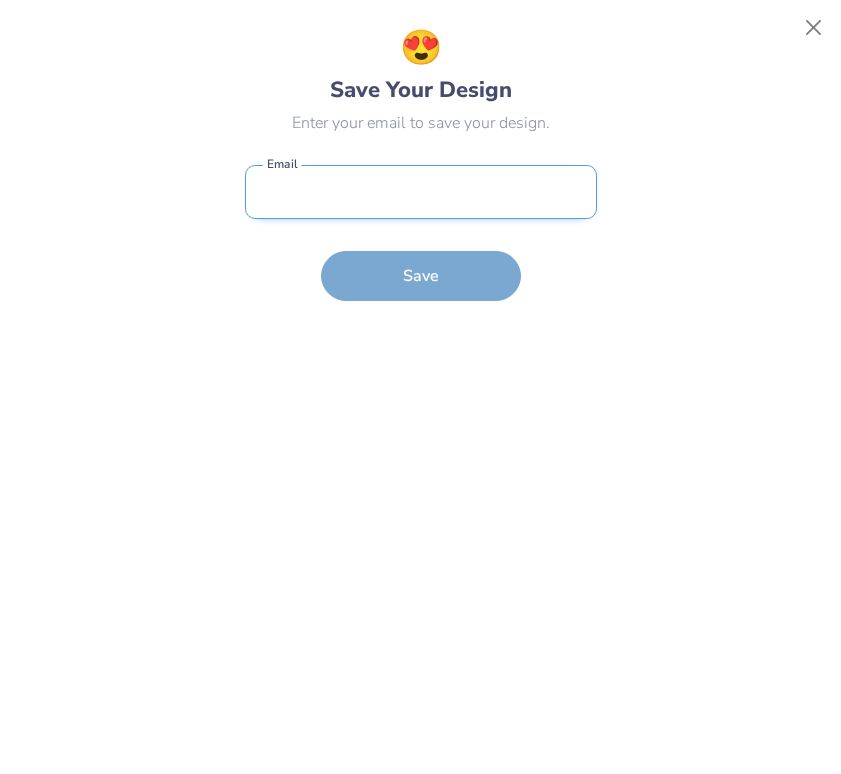 click at bounding box center (421, 192) 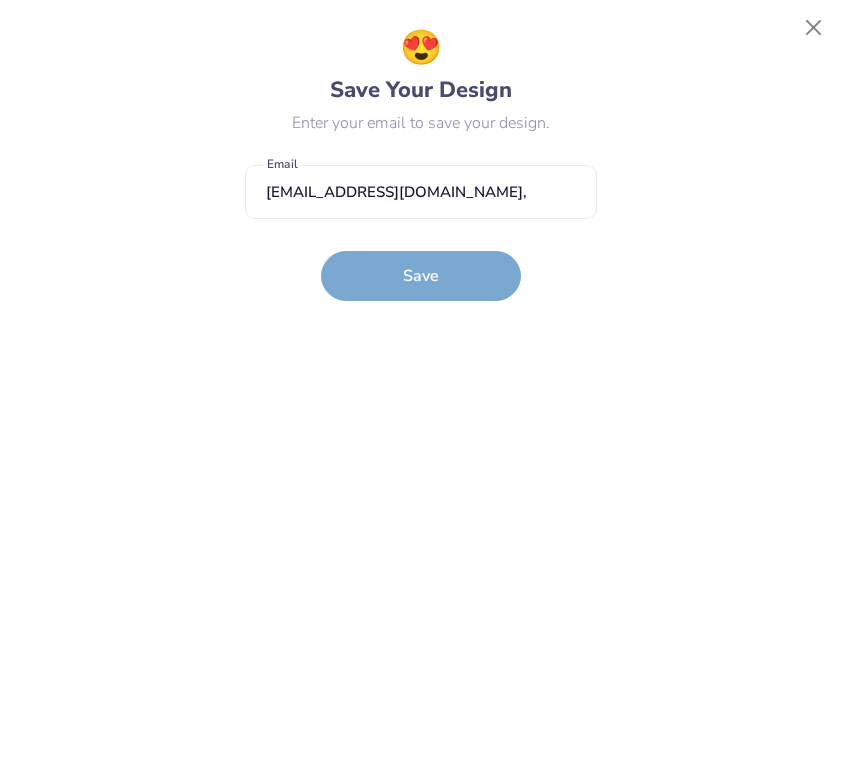 click on "[EMAIL_ADDRESS][DOMAIN_NAME], Email must be a valid email Email Save" at bounding box center [421, 228] 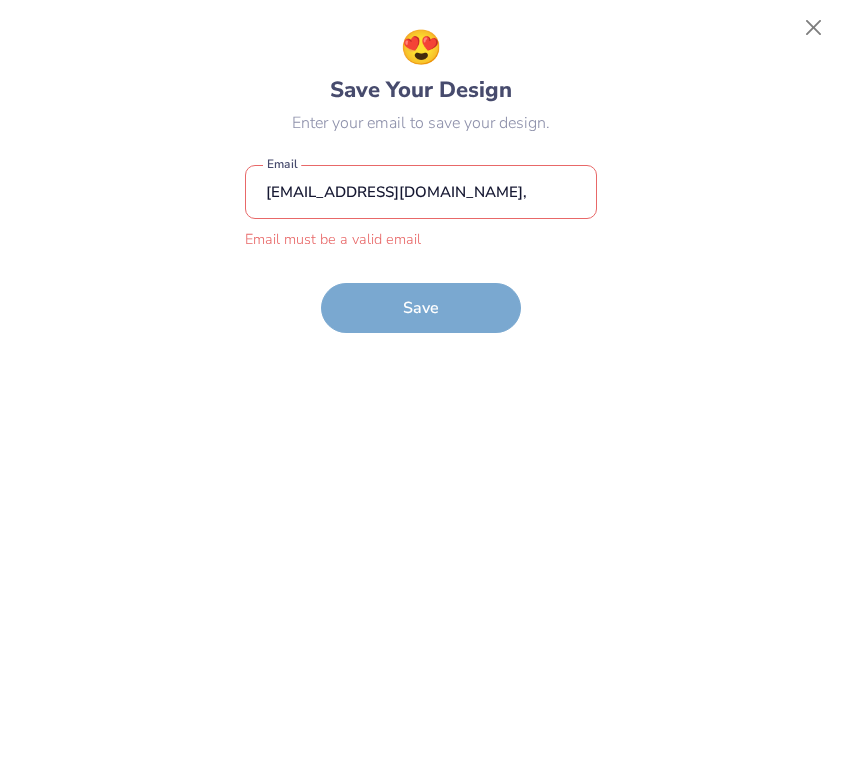click on "[EMAIL_ADDRESS][DOMAIN_NAME]," at bounding box center (421, 192) 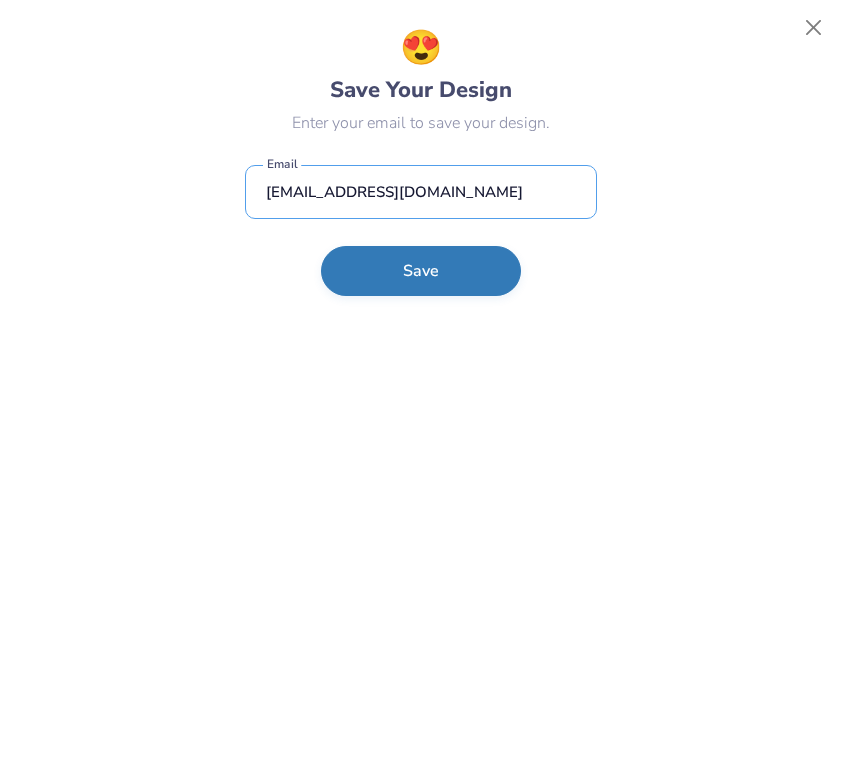 type on "[EMAIL_ADDRESS][DOMAIN_NAME]" 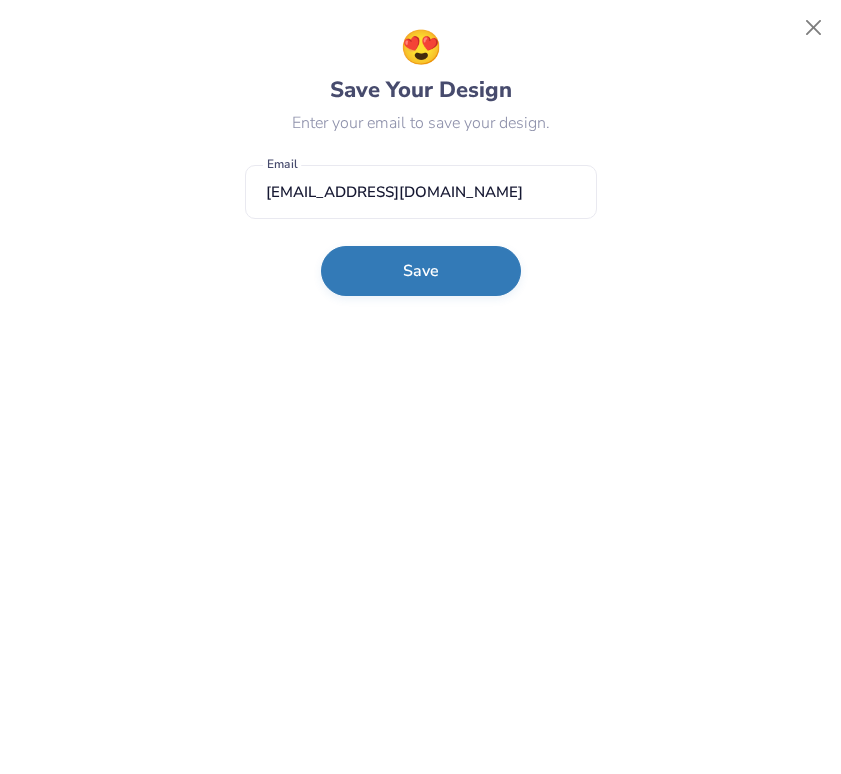 click on "Save" at bounding box center [421, 271] 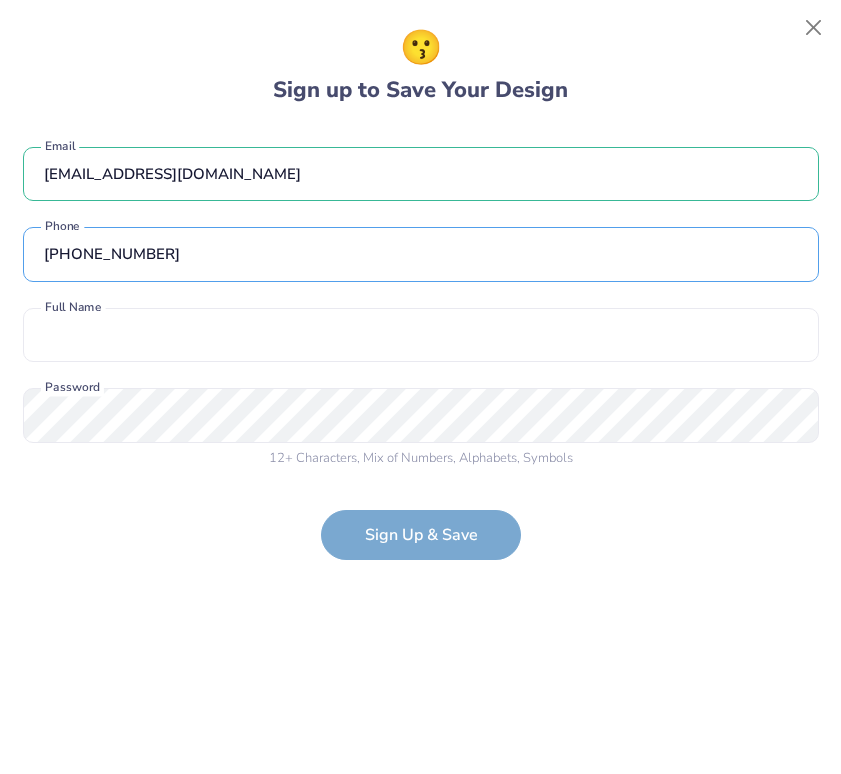 type on "[PHONE_NUMBER]" 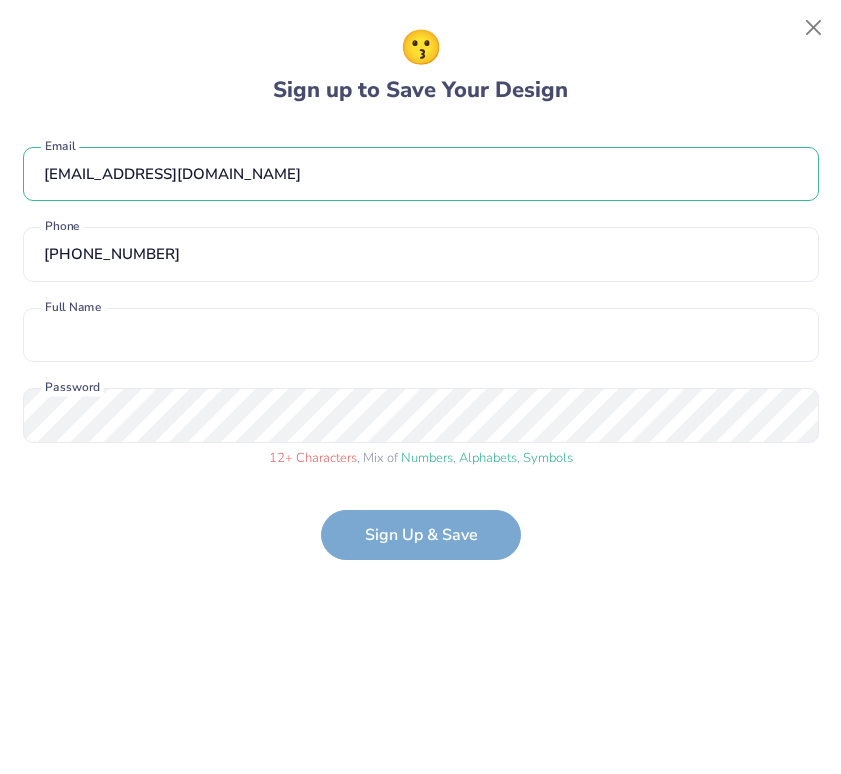 click on "[EMAIL_ADDRESS][DOMAIN_NAME] Email [PHONE_NUMBER] Phone Full Name is a required field Full Name 12 + Characters , Mix of   Numbers ,   Alphabets ,   Symbols Password Sign Up & Save" at bounding box center (421, 344) 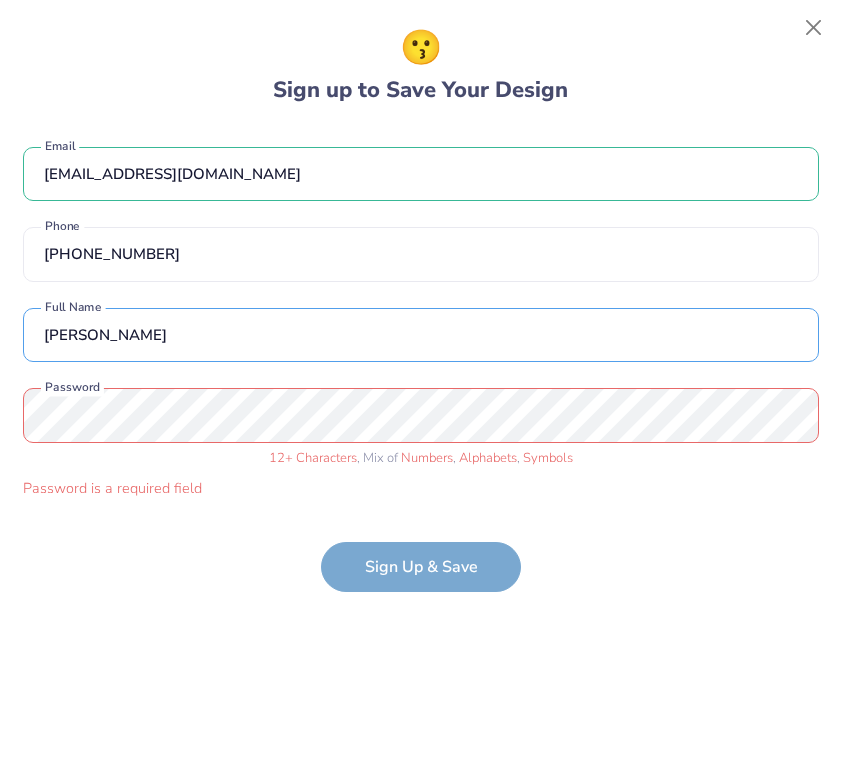type on "[PERSON_NAME]" 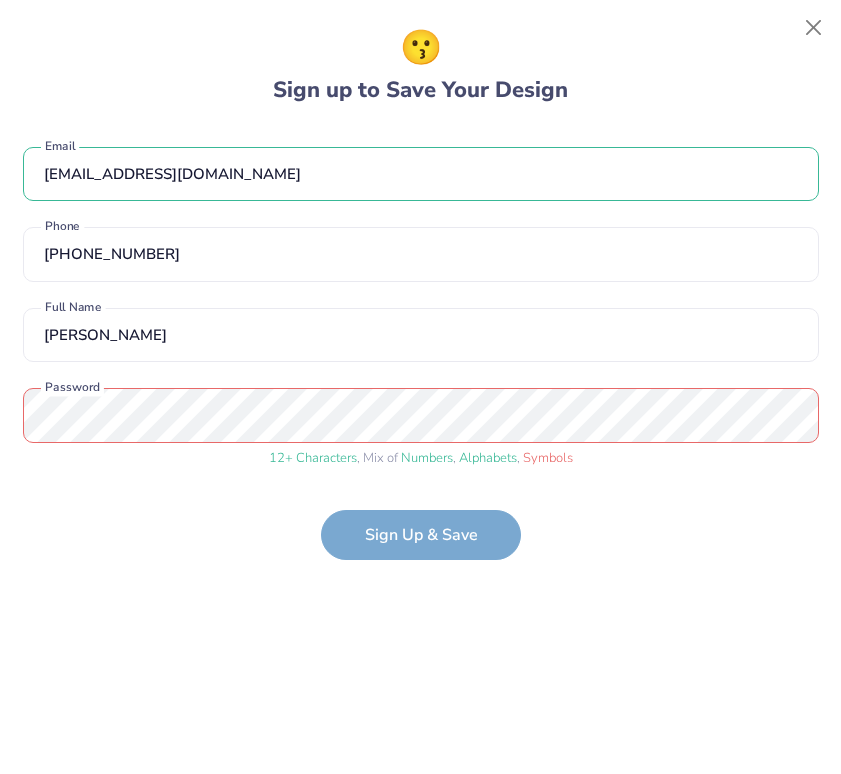 click on "[EMAIL_ADDRESS][DOMAIN_NAME] Email [PHONE_NUMBER] Phone [PERSON_NAME] Full Name 12 + Characters , Mix of   Numbers ,   Alphabets ,   Symbols Password Sign Up & Save" at bounding box center [421, 344] 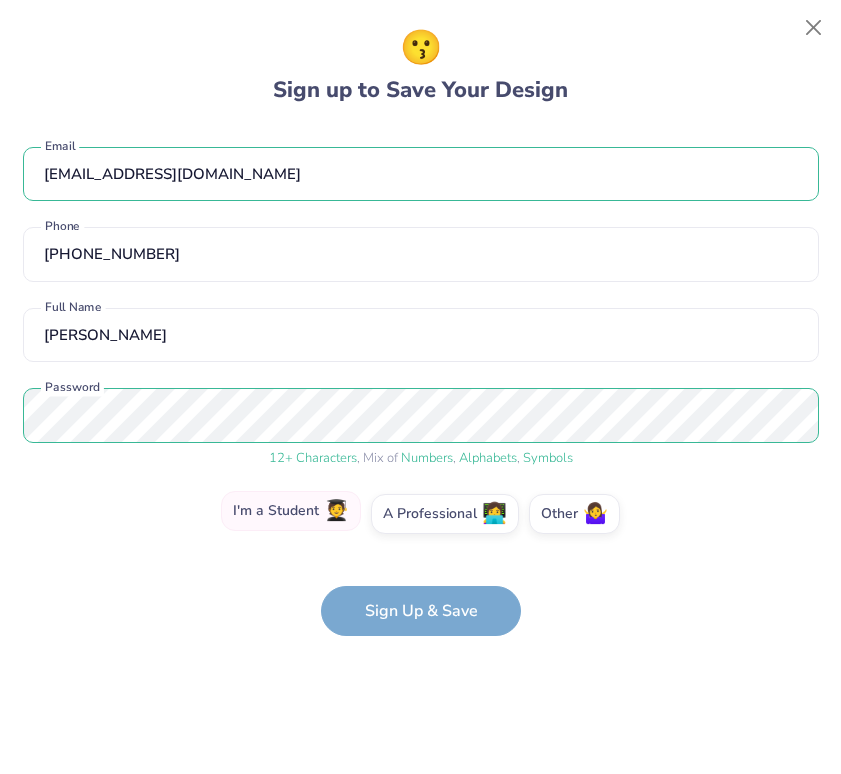 click on "I'm a Student 🧑‍🎓" at bounding box center (291, 511) 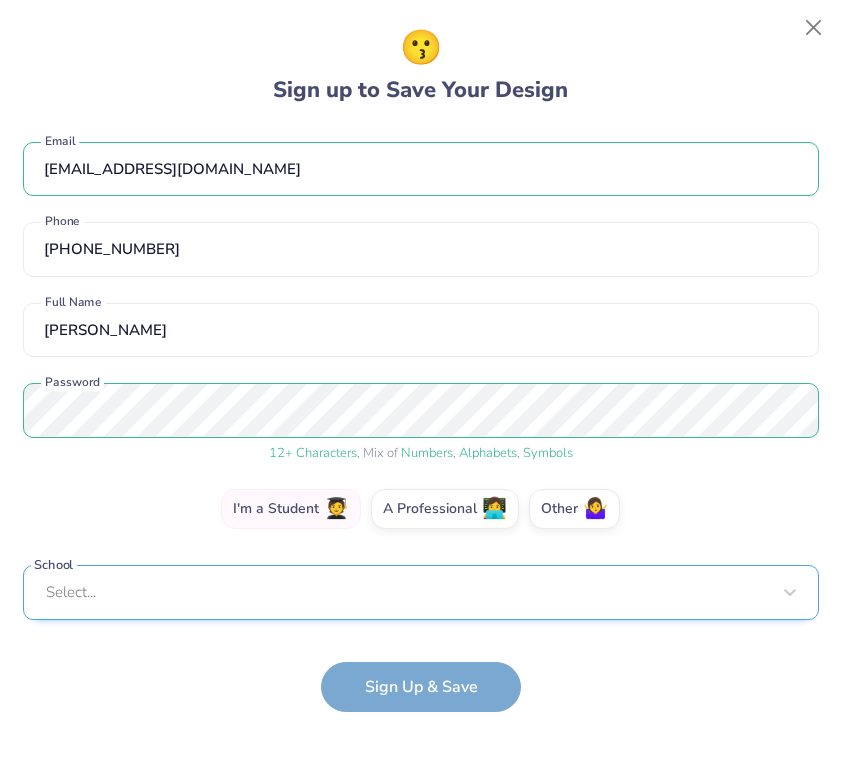 scroll, scrollTop: 0, scrollLeft: 0, axis: both 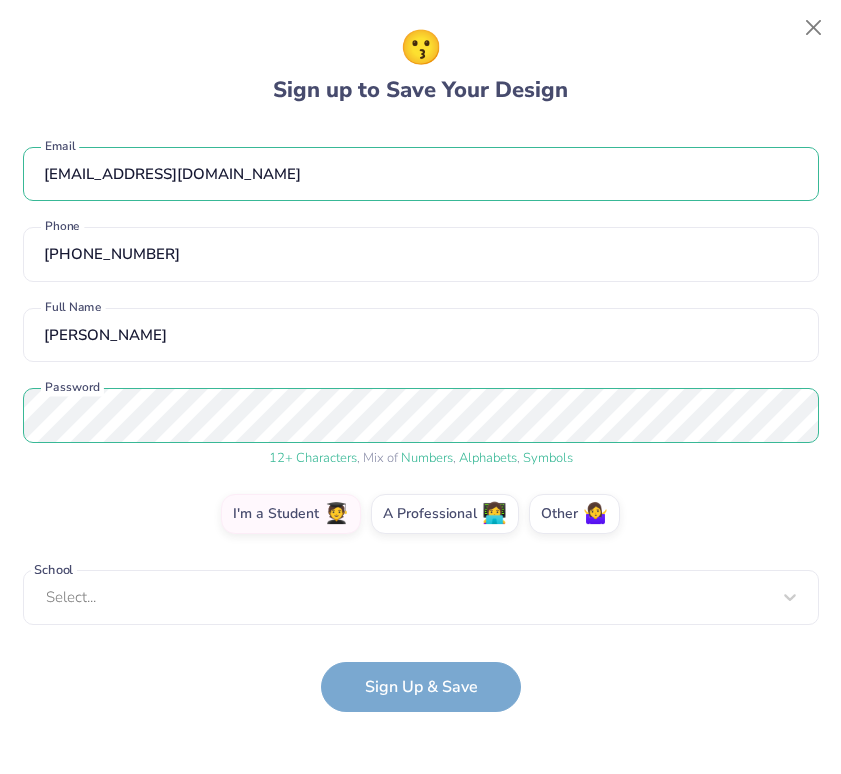 click on "[EMAIL_ADDRESS][DOMAIN_NAME] Email [PHONE_NUMBER] Phone [PERSON_NAME] Full Name 12 + Characters , Mix of   Numbers ,   Alphabets ,   Symbols Password I'm a Student 🧑‍🎓 A Professional 👩‍💻 Other 🤷‍♀️ School Select... School cannot be null" at bounding box center [421, 378] 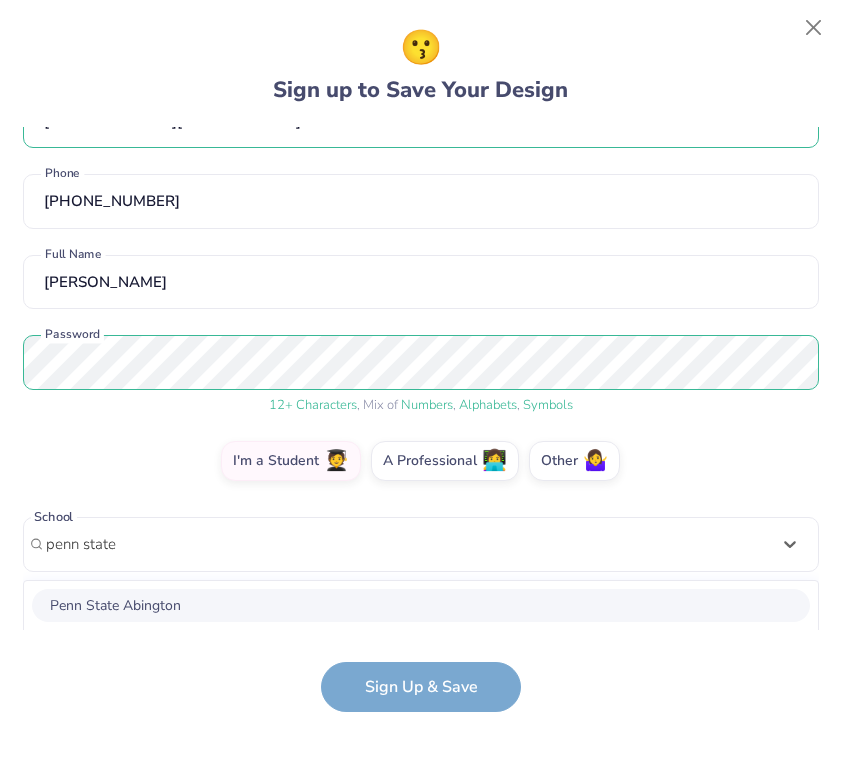 scroll, scrollTop: 304, scrollLeft: 0, axis: vertical 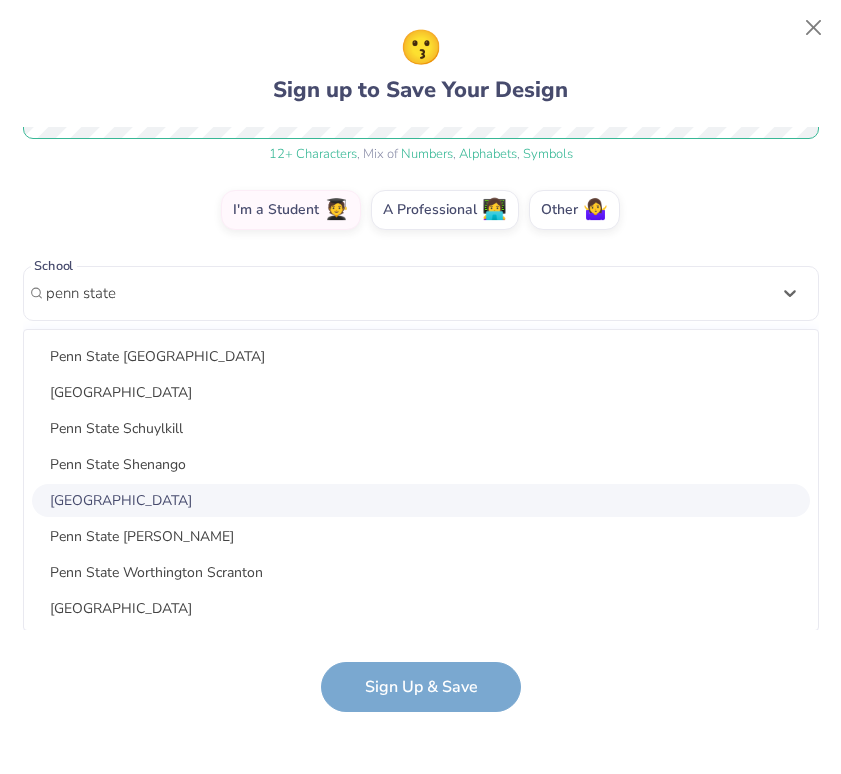 click on "[GEOGRAPHIC_DATA]" at bounding box center [421, 500] 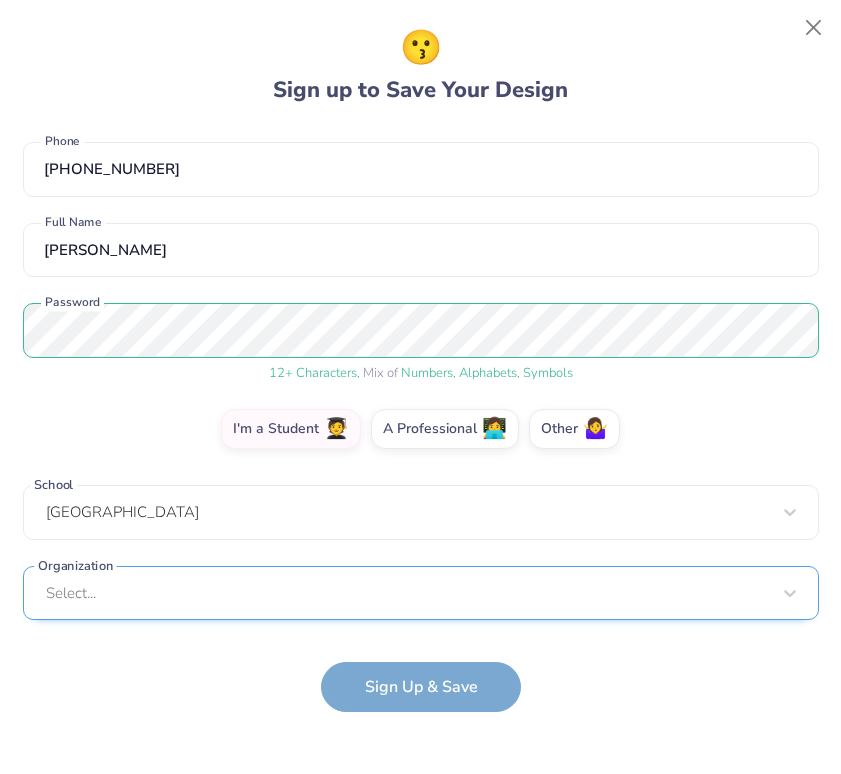 click on "Select..." at bounding box center [421, 593] 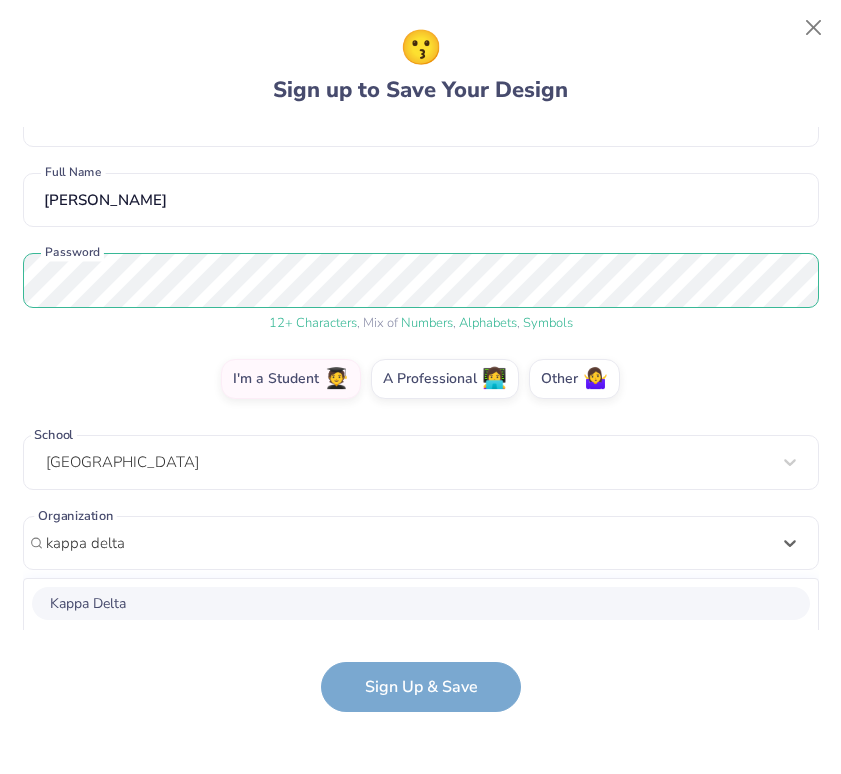 scroll, scrollTop: 385, scrollLeft: 0, axis: vertical 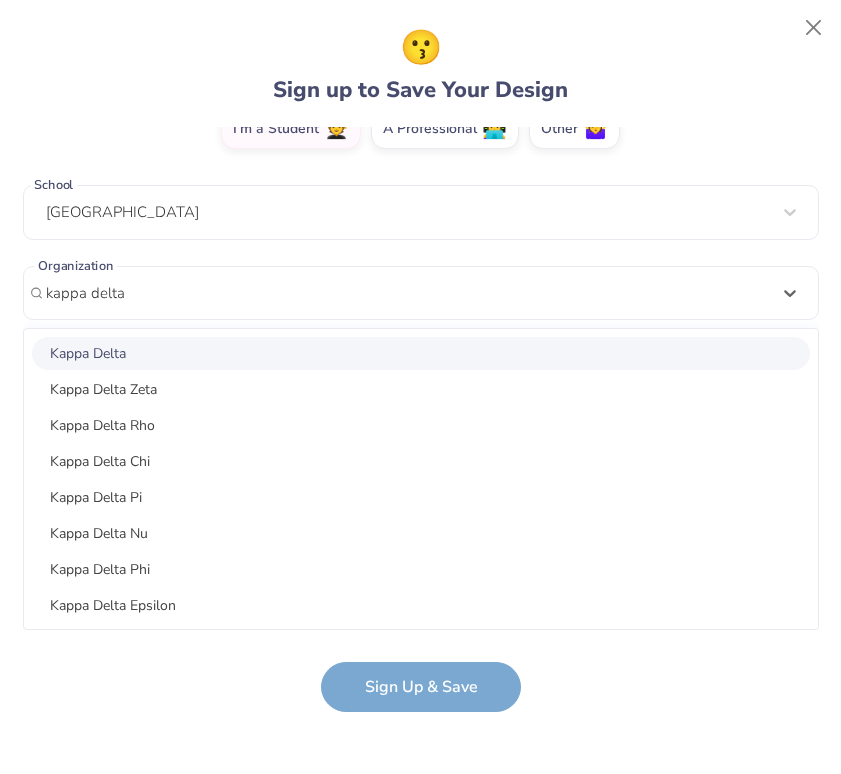 click on "Kappa Delta" at bounding box center [421, 353] 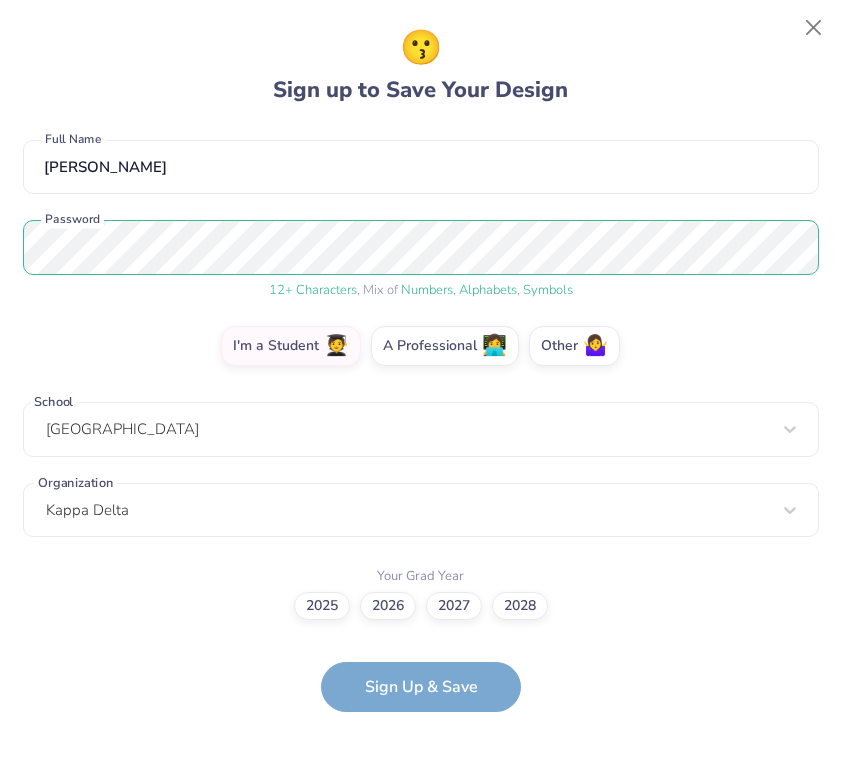 scroll, scrollTop: 167, scrollLeft: 0, axis: vertical 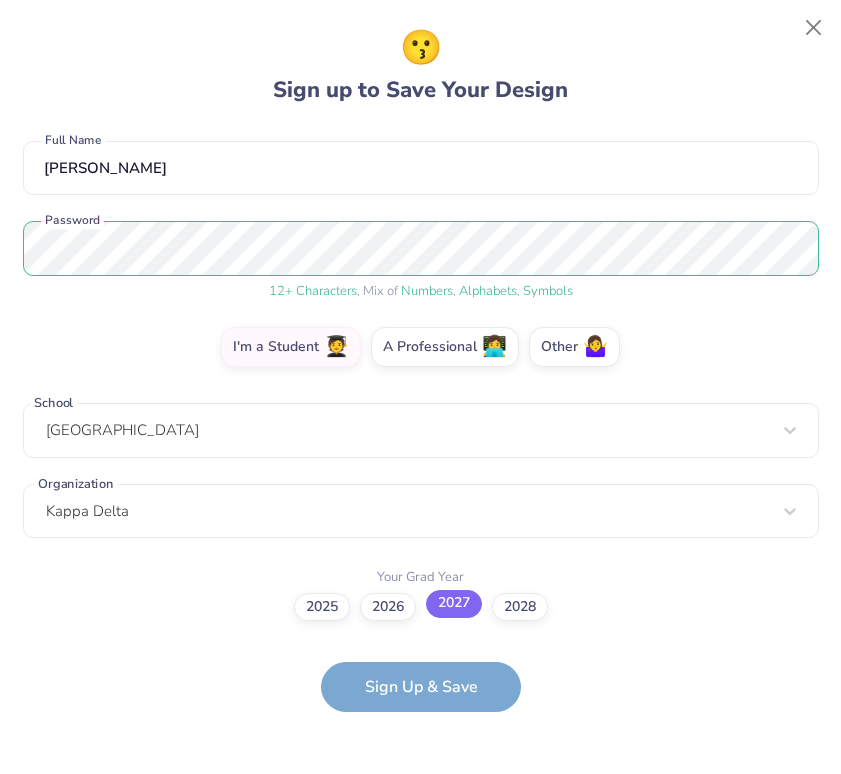 click on "2027" at bounding box center (454, 604) 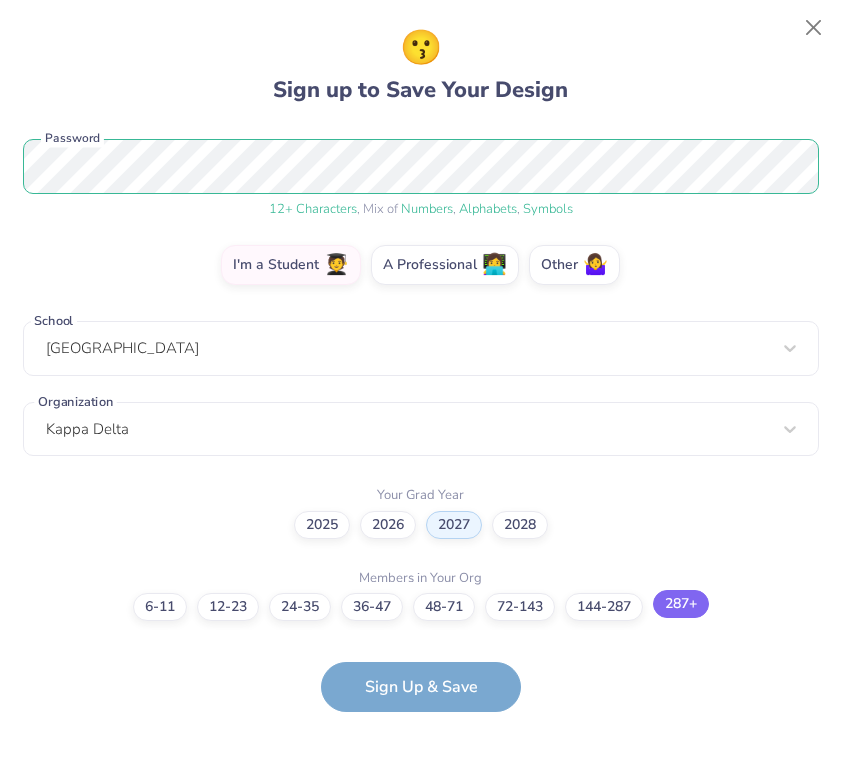click on "287+" at bounding box center [681, 604] 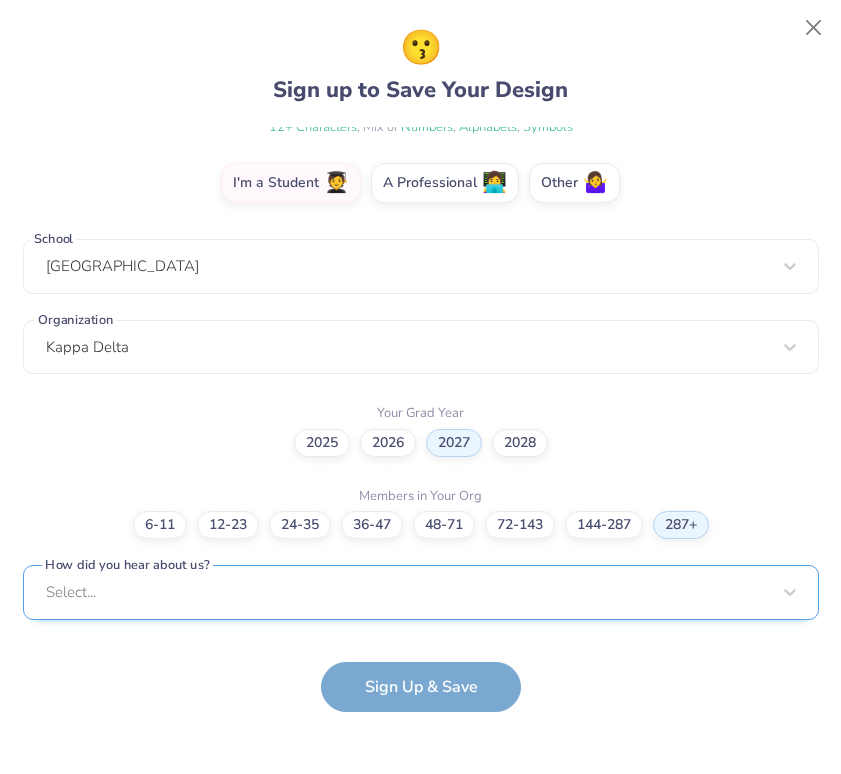 click on "Select..." at bounding box center (421, 592) 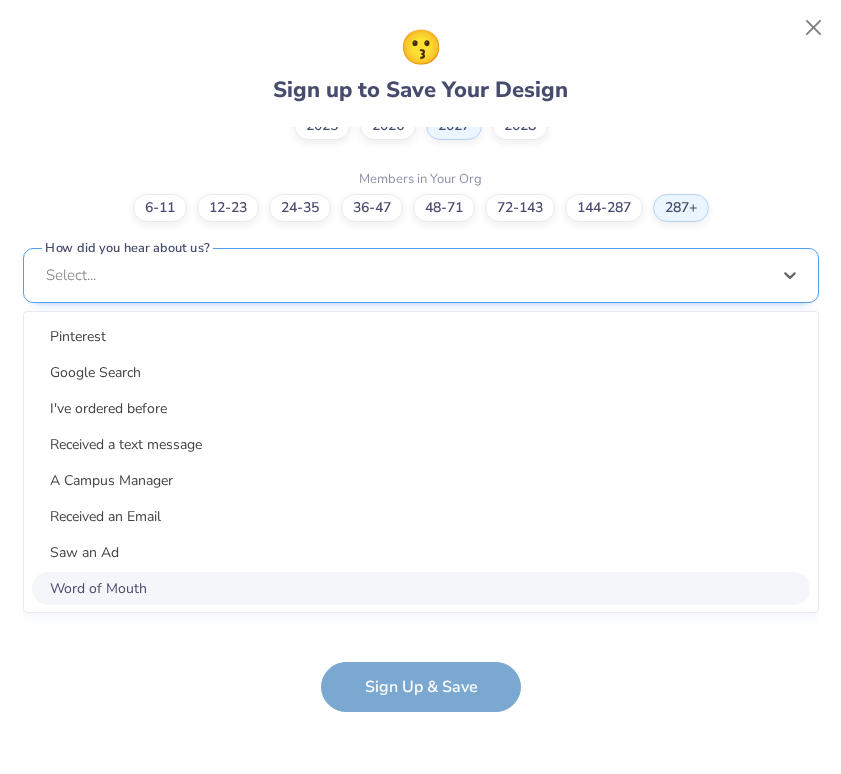 scroll, scrollTop: 629, scrollLeft: 0, axis: vertical 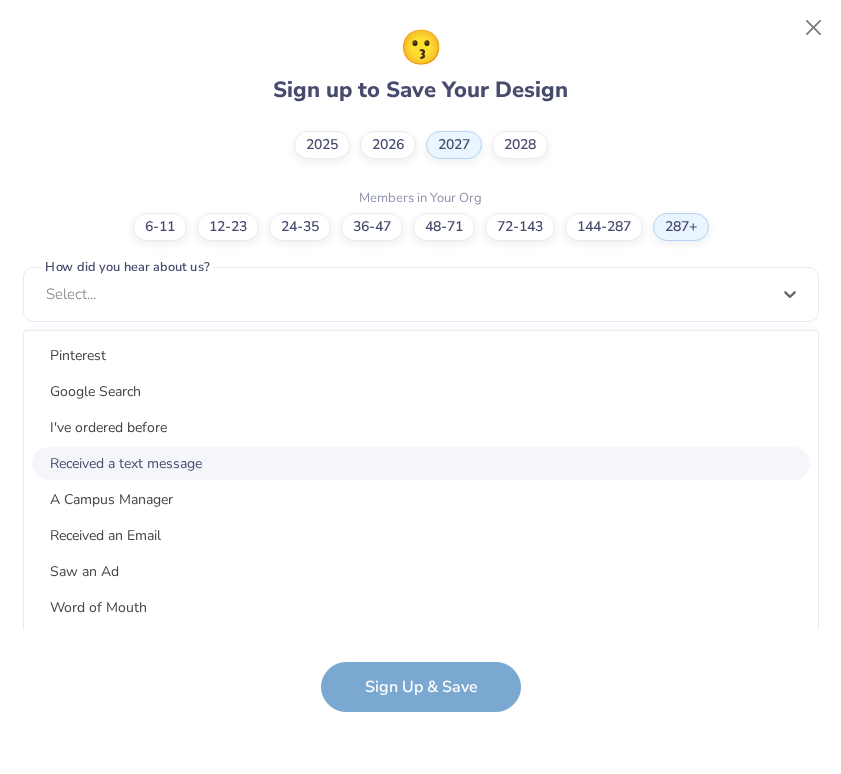 click on "Received a text message" at bounding box center [421, 463] 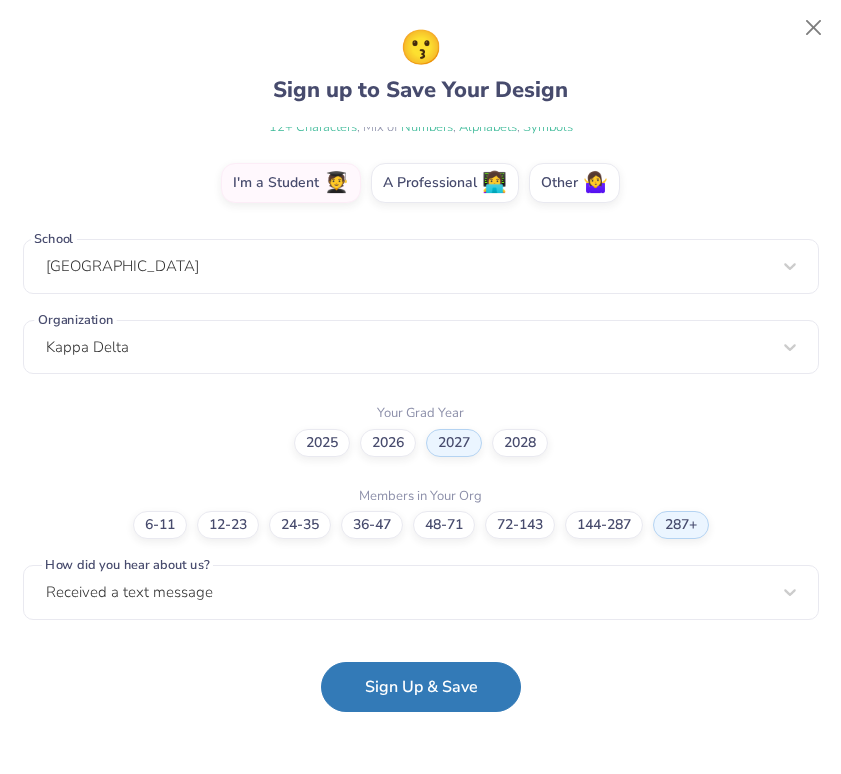 scroll, scrollTop: 330, scrollLeft: 0, axis: vertical 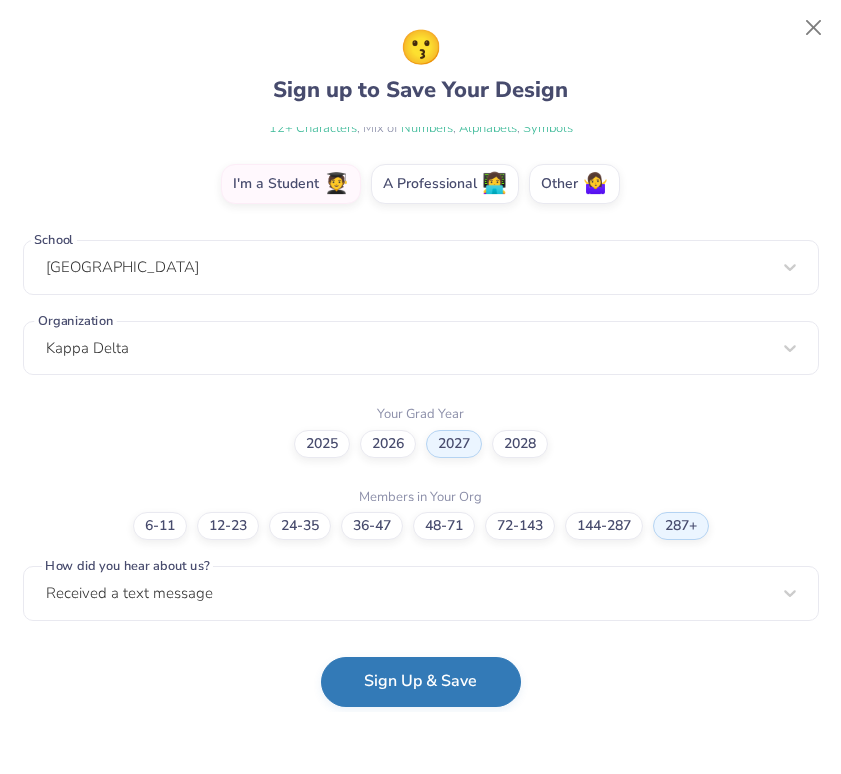 click on "Sign Up & Save" at bounding box center (421, 682) 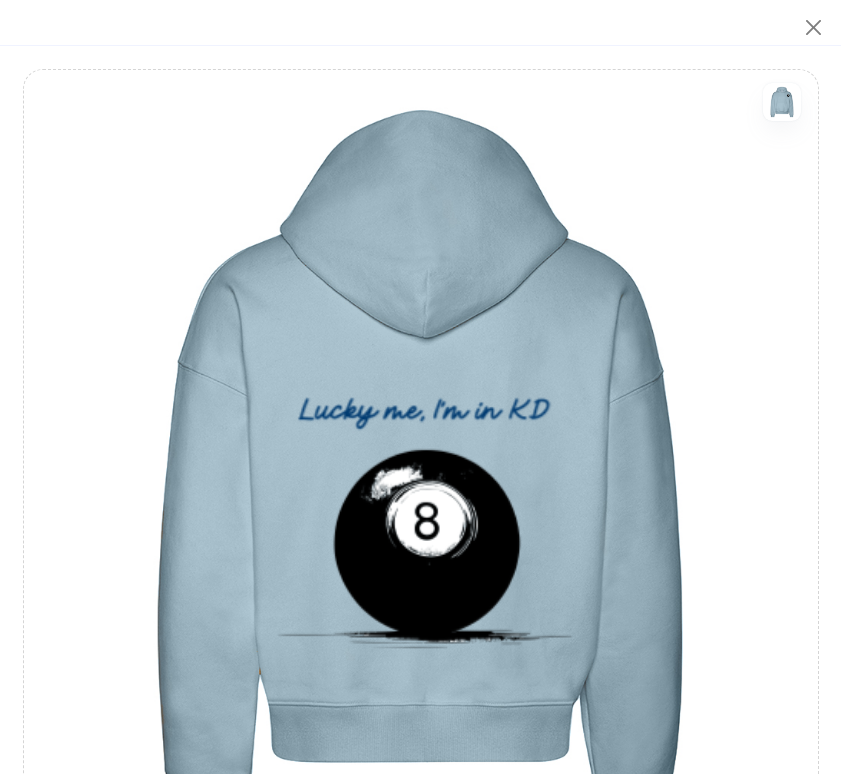 scroll, scrollTop: 91, scrollLeft: 0, axis: vertical 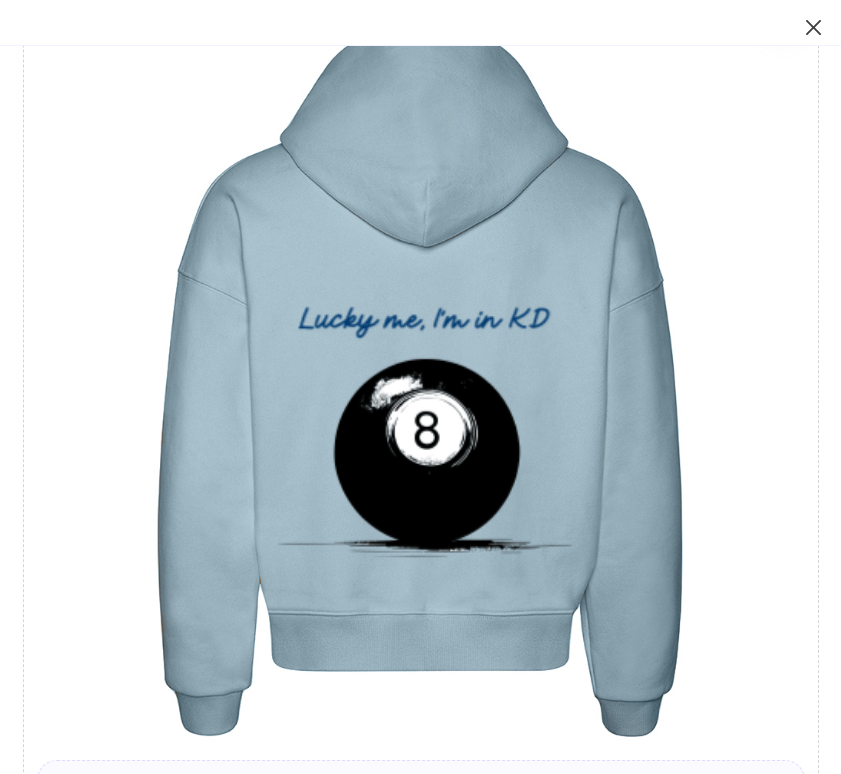 click at bounding box center [814, 28] 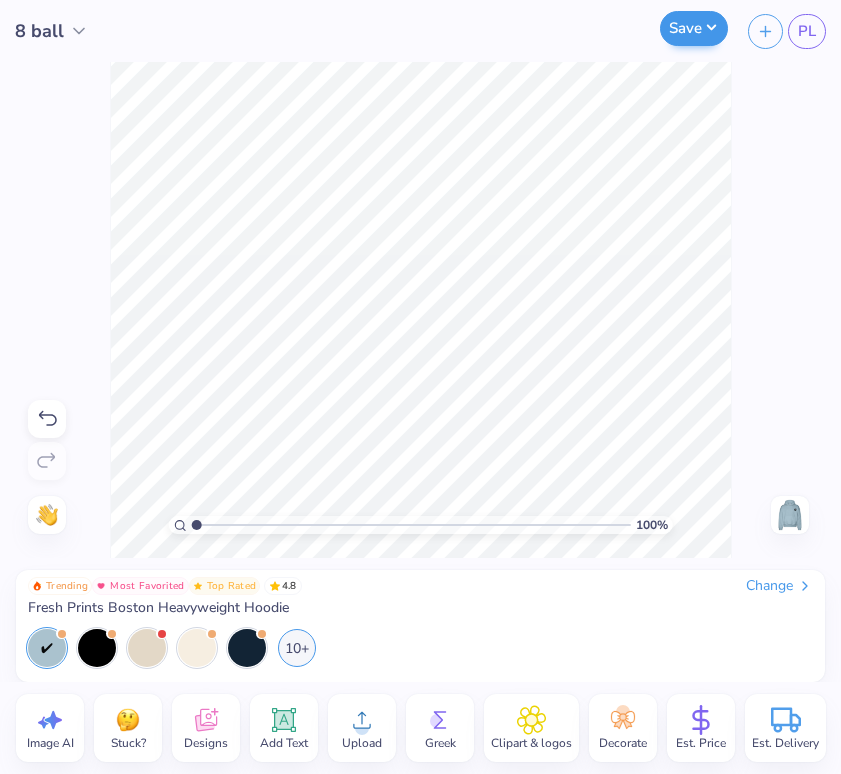 click on "Save" at bounding box center [694, 28] 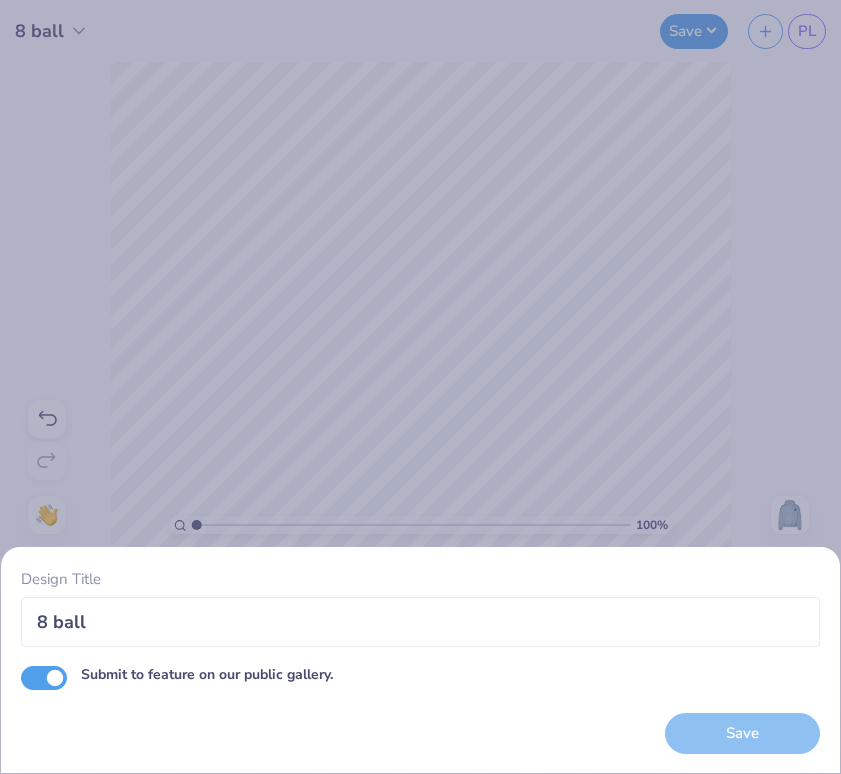 click on "Submit to feature on our public gallery." at bounding box center (44, 678) 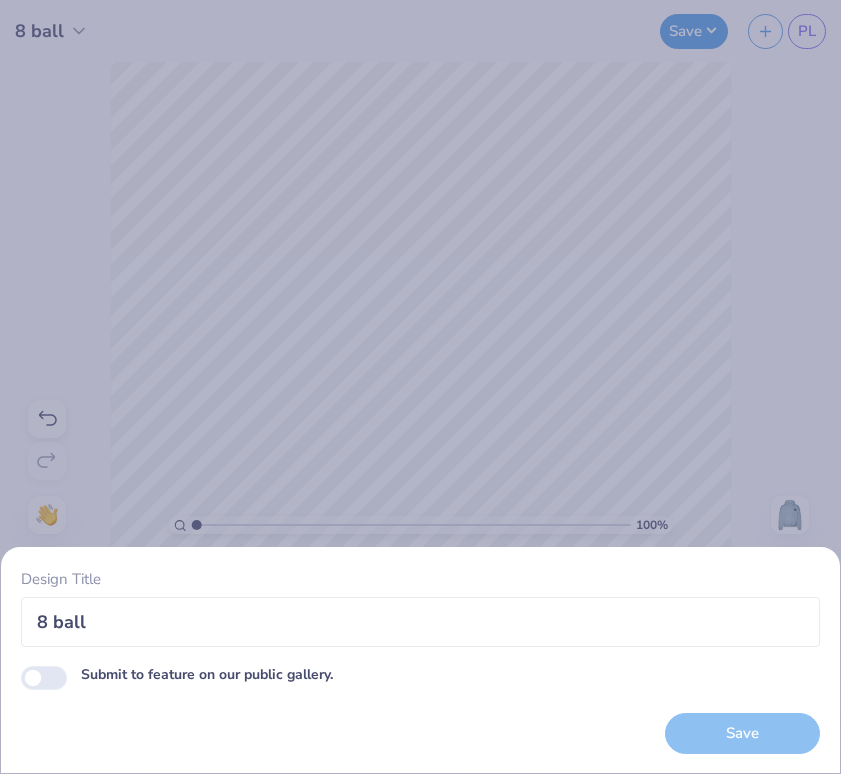 checkbox on "false" 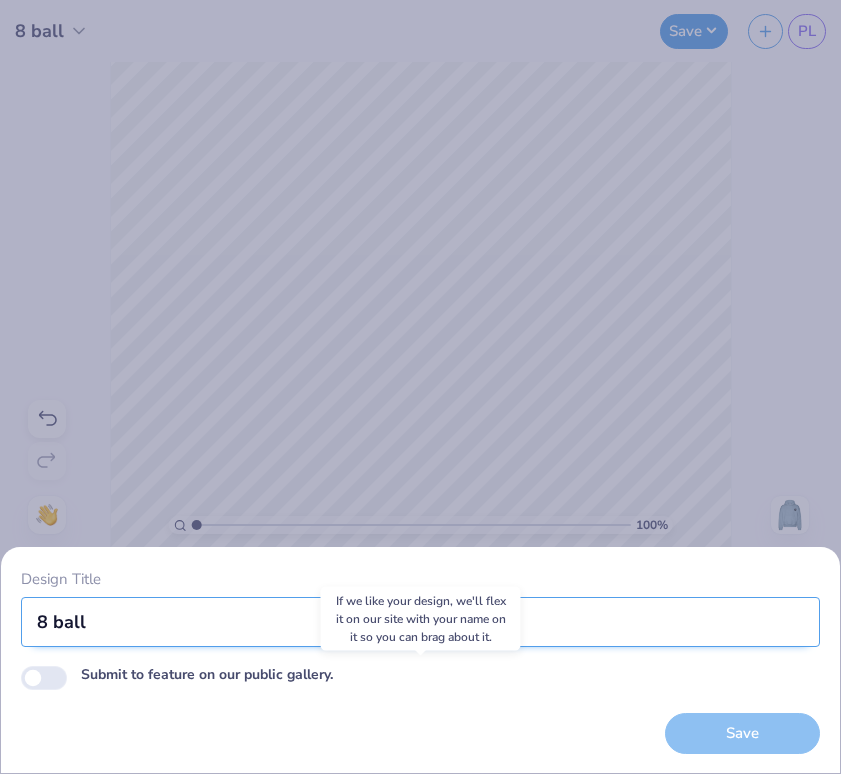 click on "8 ball" at bounding box center (420, 622) 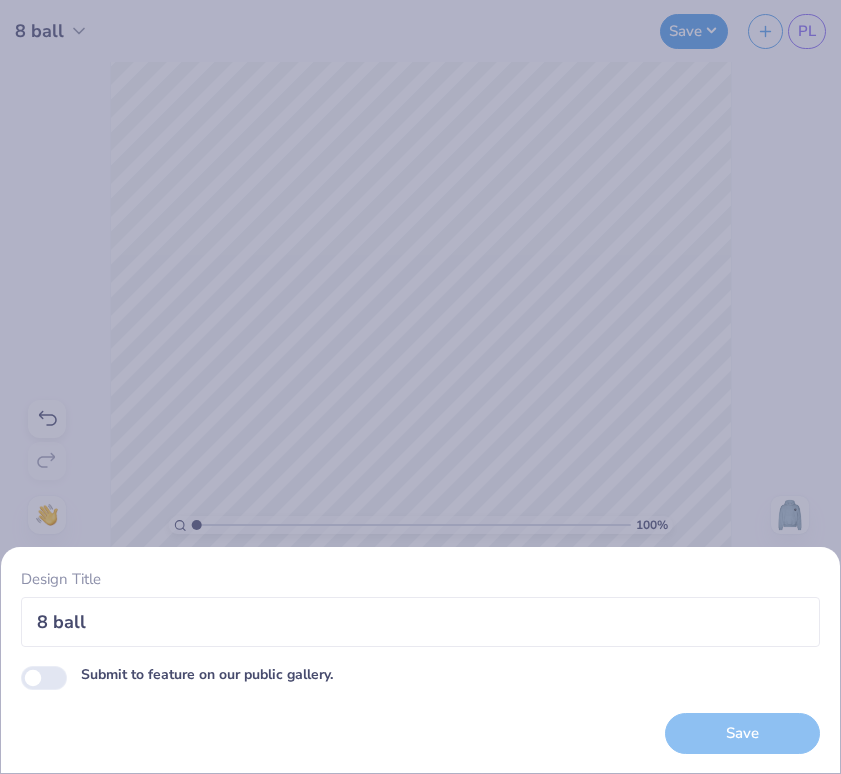 click on "Save" at bounding box center (742, 733) 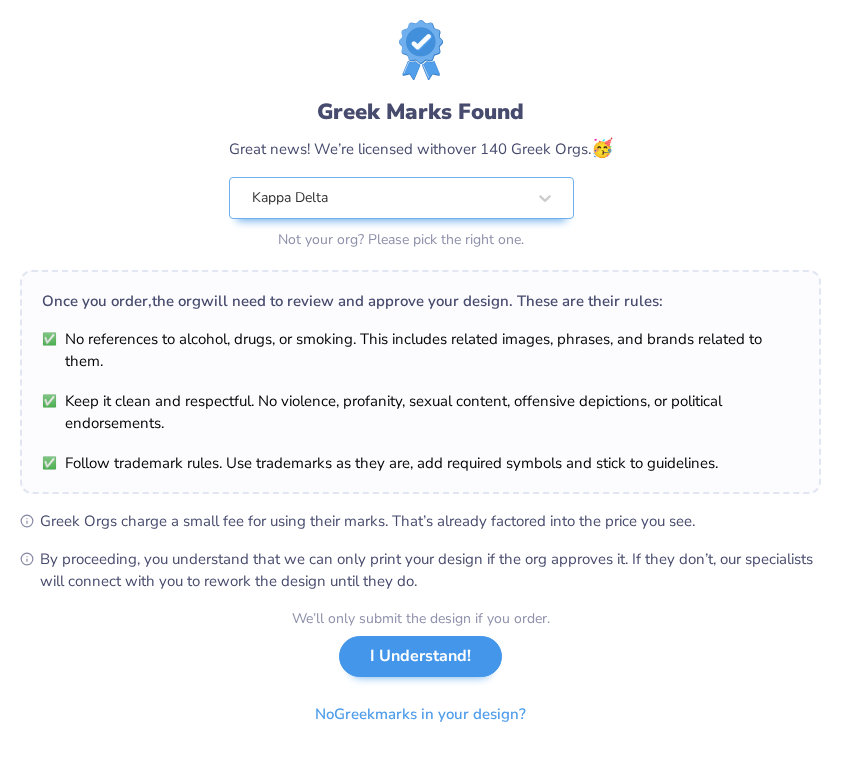 click on "I Understand!" at bounding box center (420, 656) 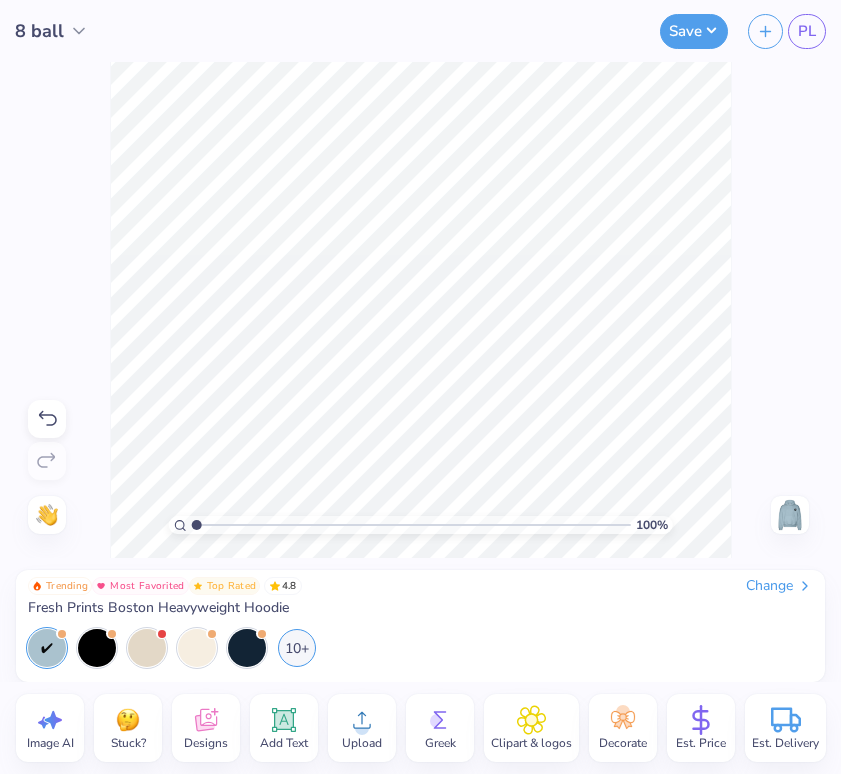 click 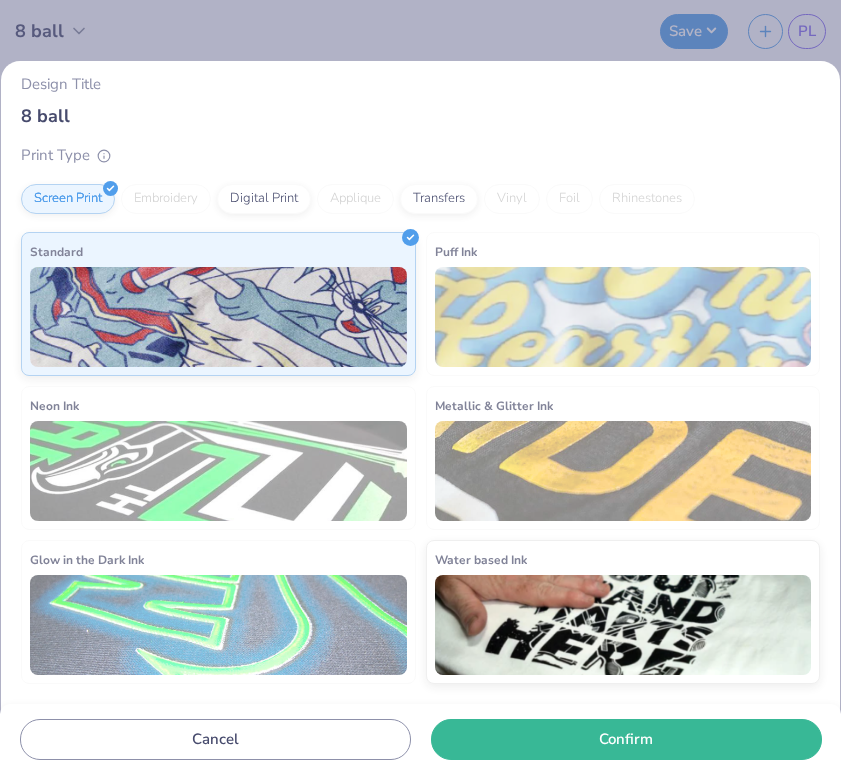 scroll, scrollTop: 49, scrollLeft: 0, axis: vertical 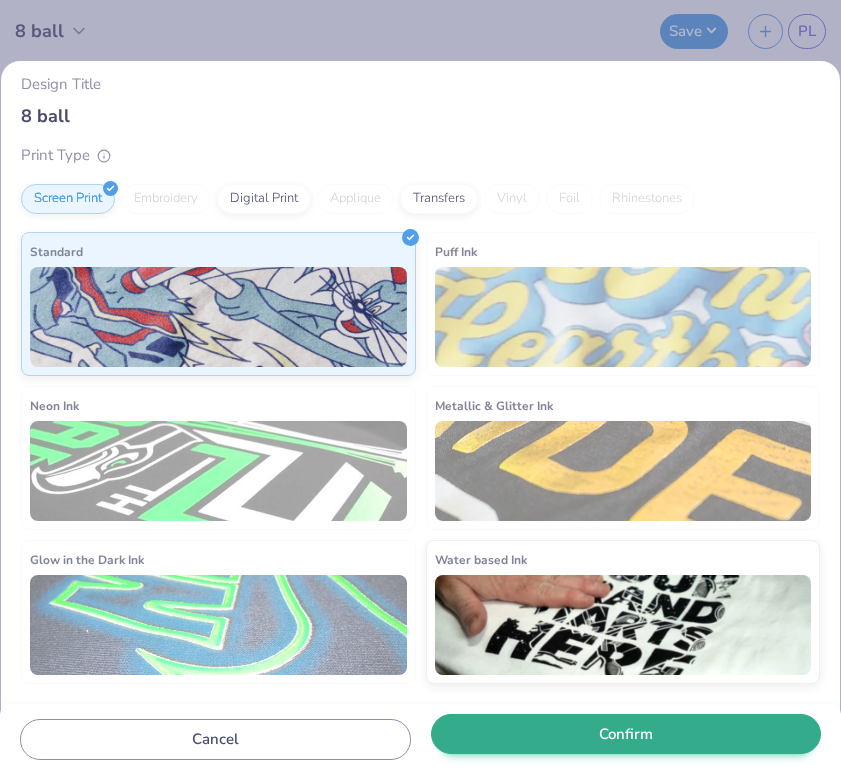 click on "Confirm" at bounding box center [626, 734] 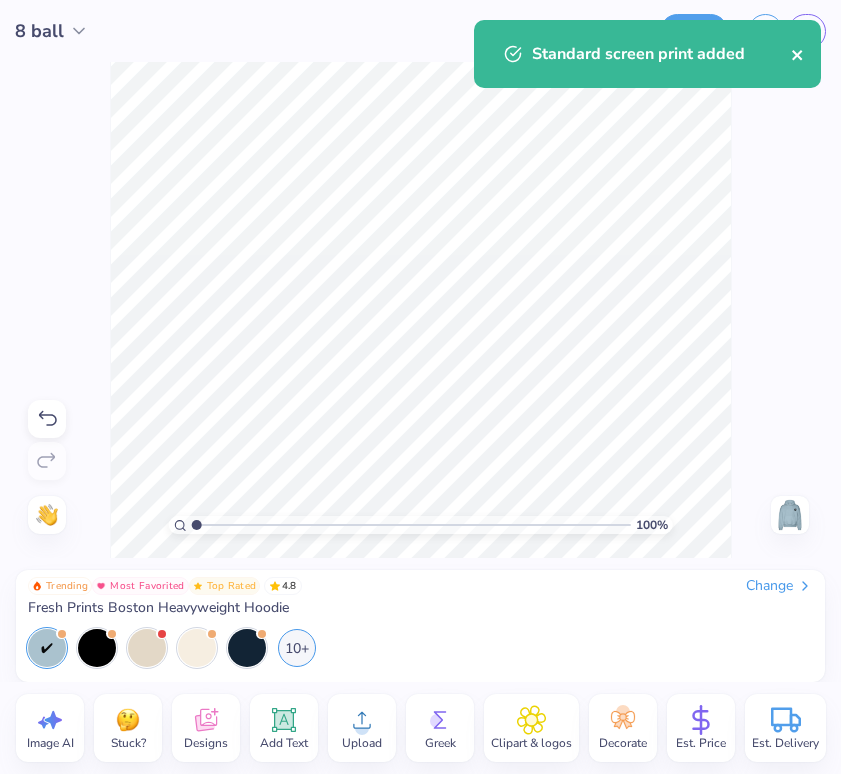 click 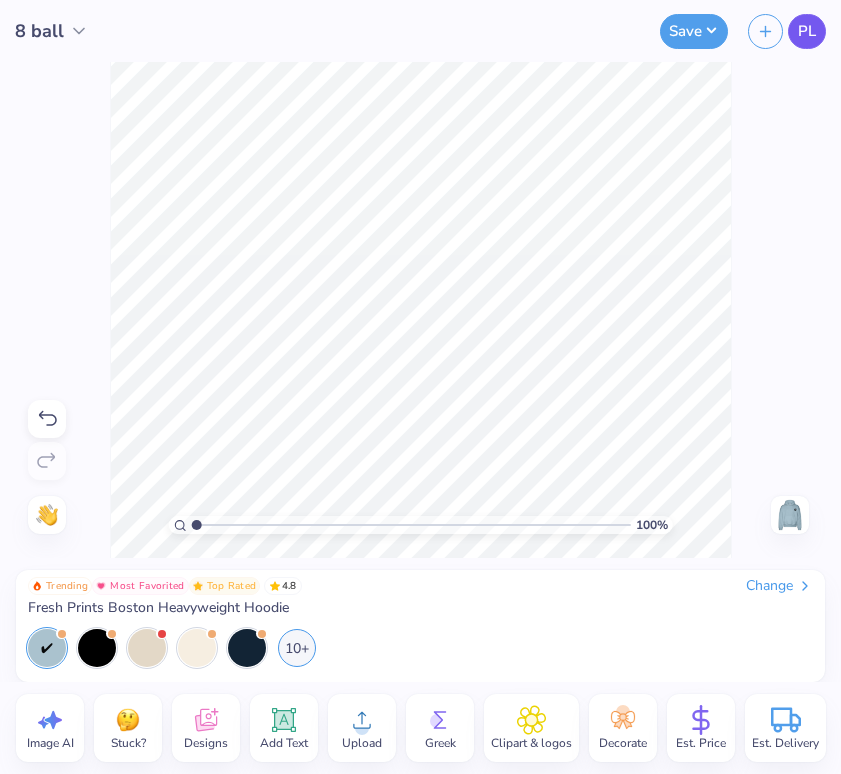 click on "PL" at bounding box center [807, 31] 